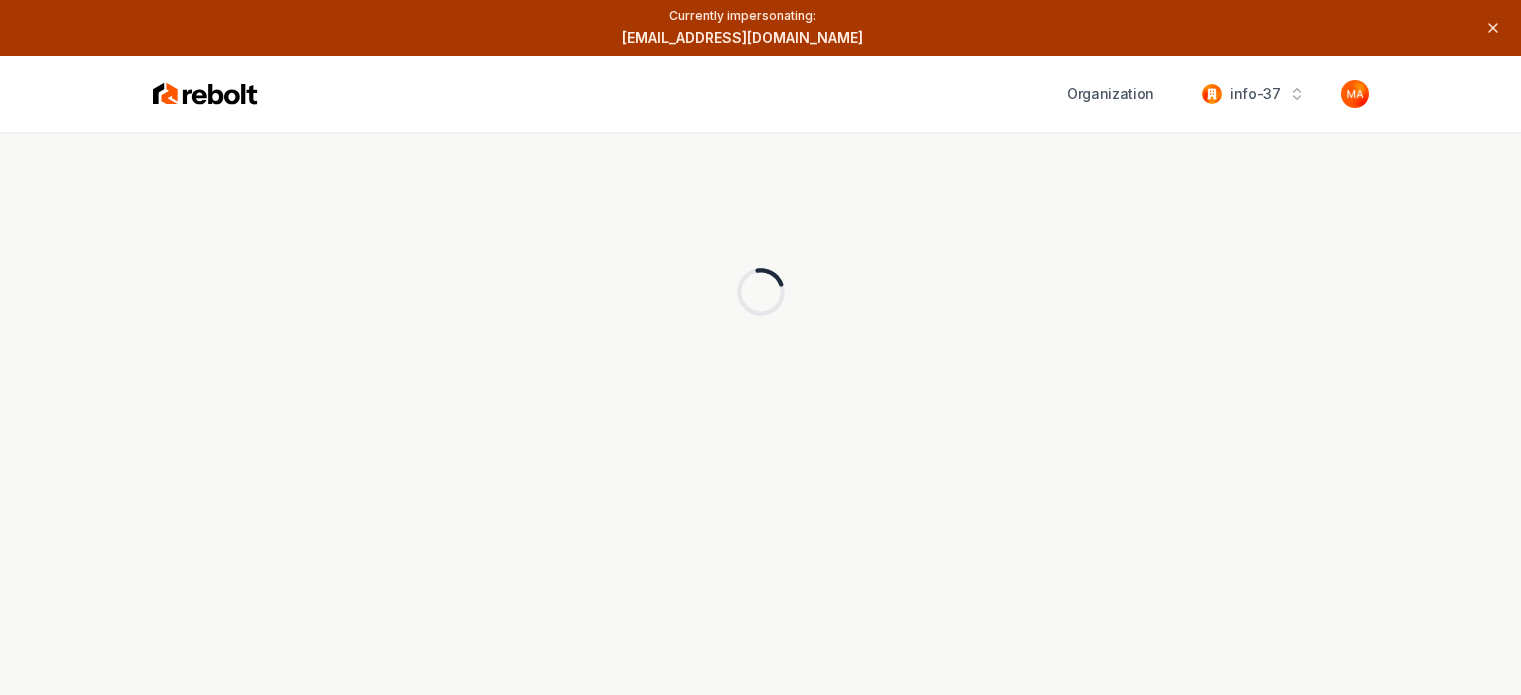 scroll, scrollTop: 0, scrollLeft: 0, axis: both 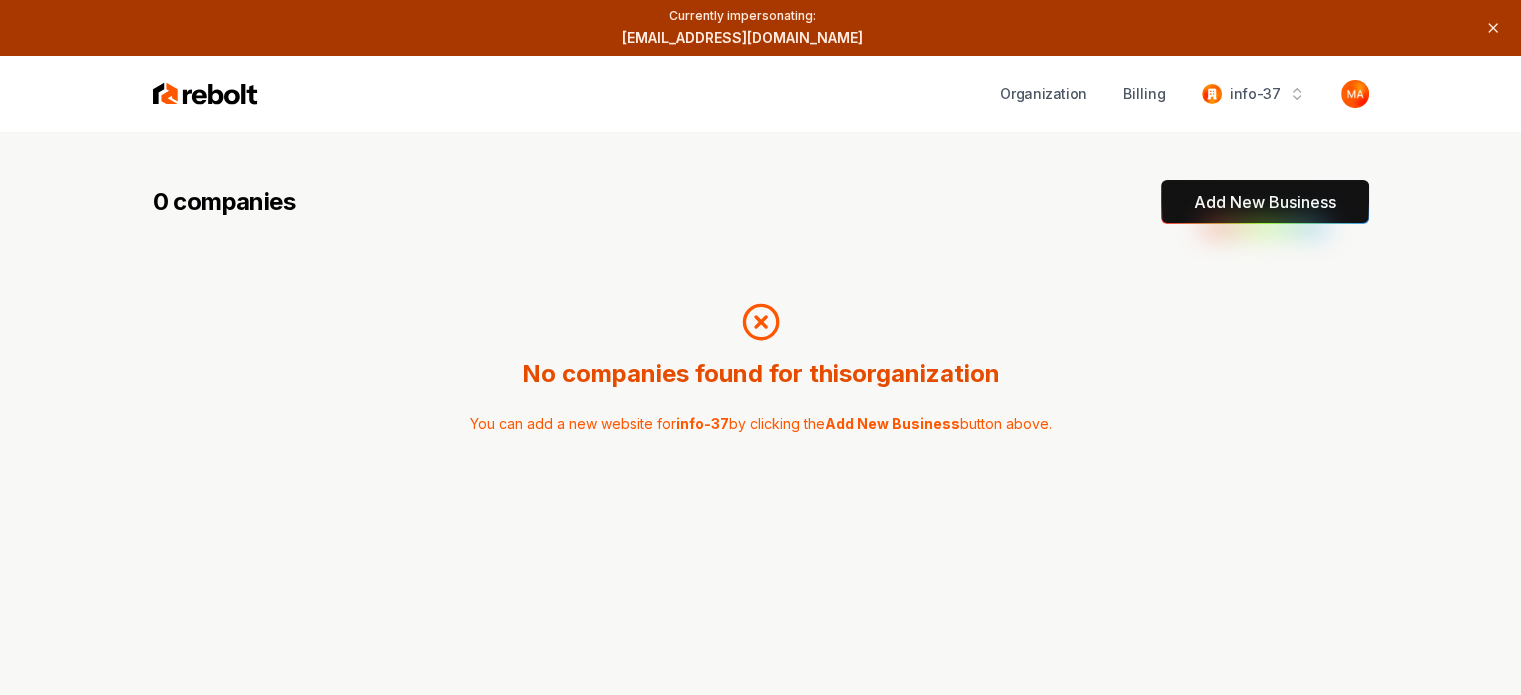 click on "0   companies Add New Business No companies found for this  organization You can add a new website for  info-37  by clicking the  Add New Business  button above." at bounding box center (760, 479) 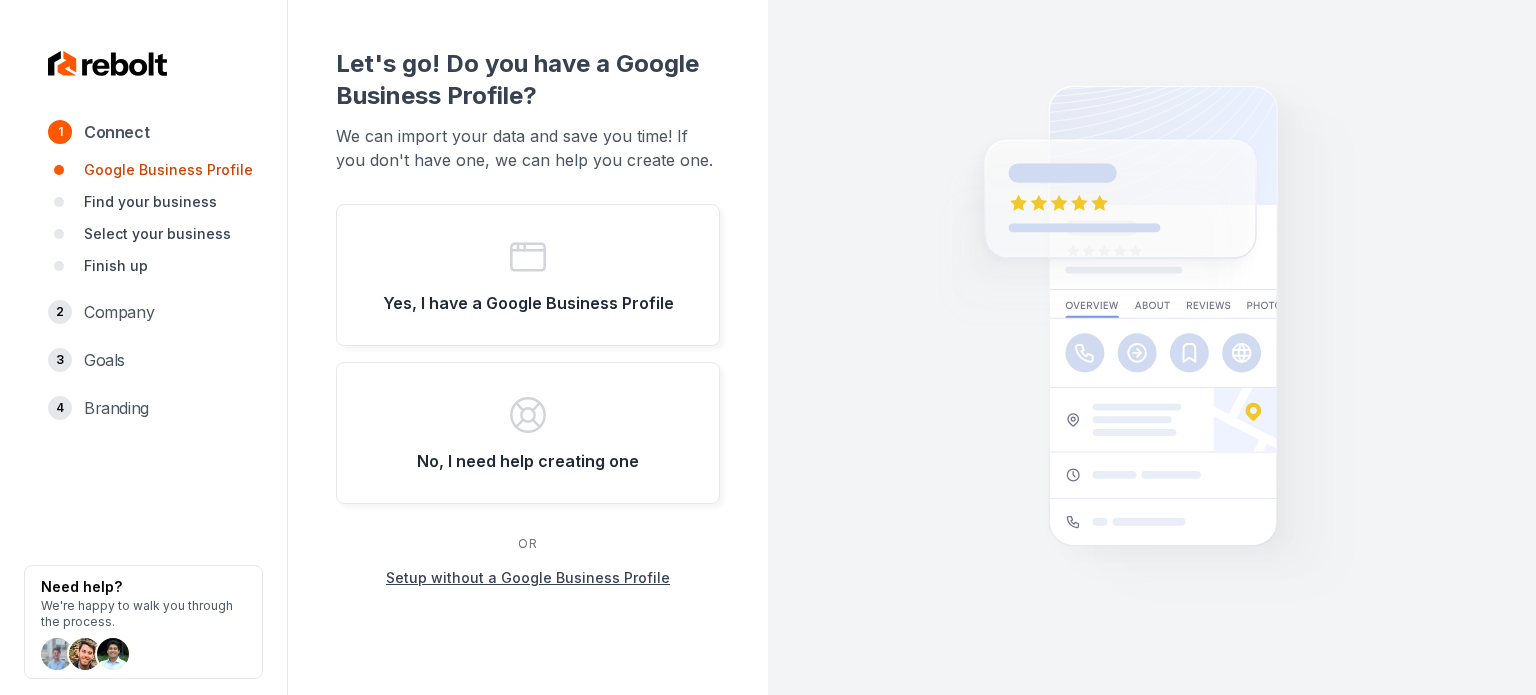 click on "Setup without a Google Business Profile" at bounding box center [528, 578] 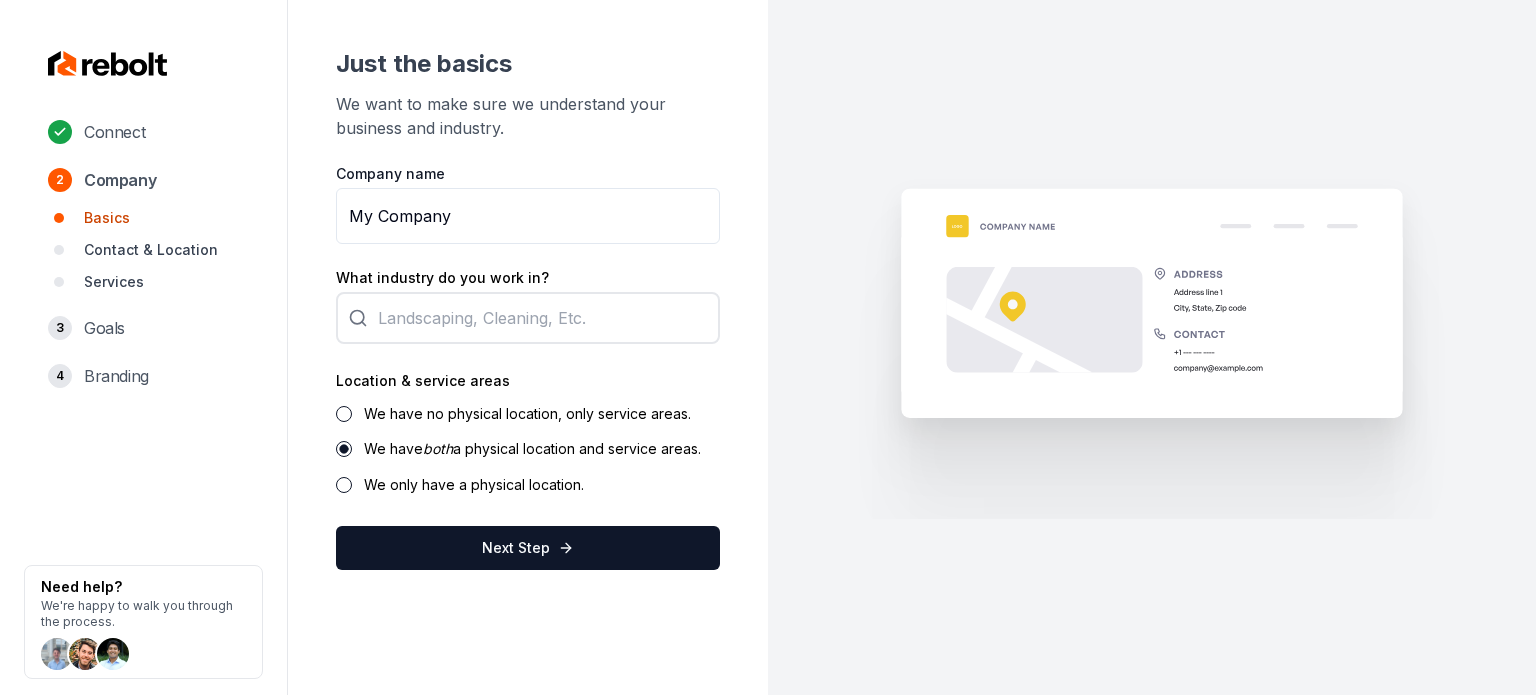 click on "Connect 2 Company Basics Contact & Location Services 3 Goals 4 Branding Need help? We're happy to walk you through the process." at bounding box center (144, 347) 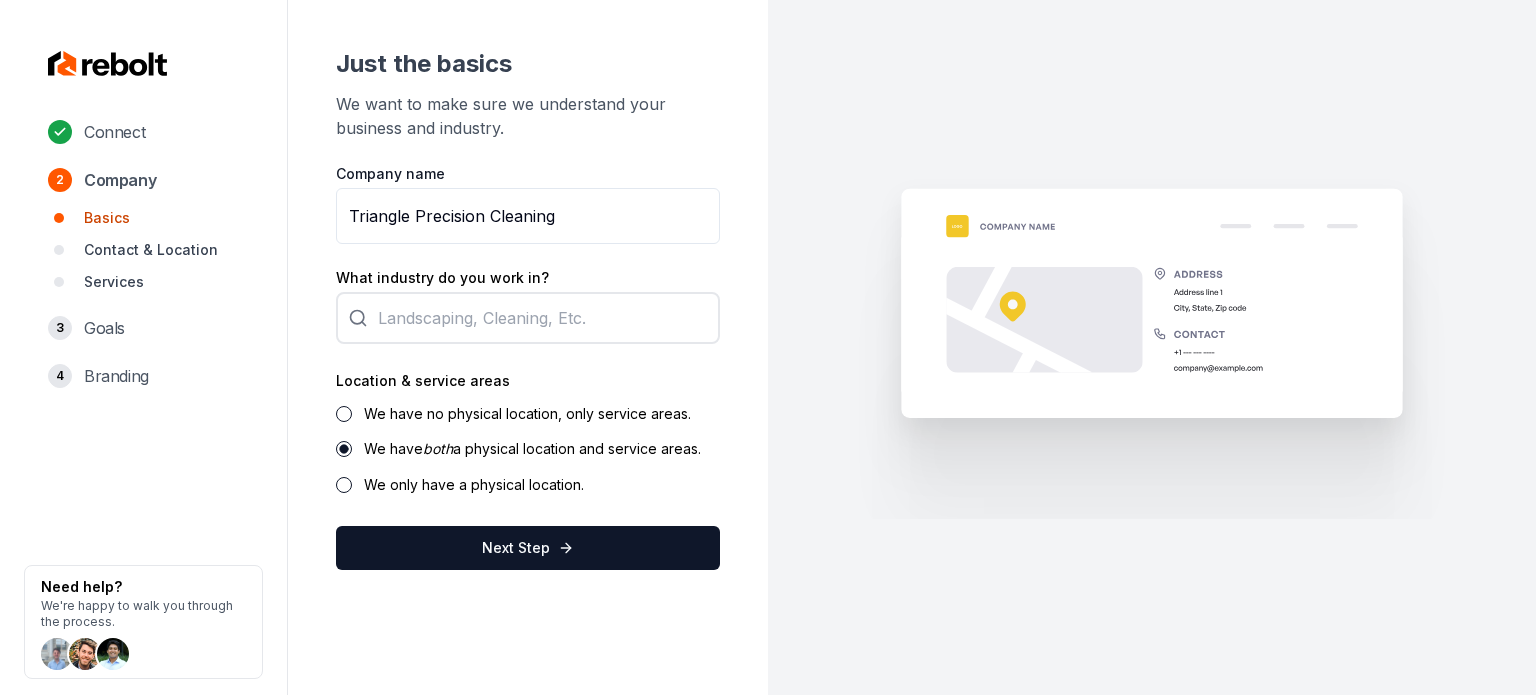 type on "Triangle Precision Cleaning" 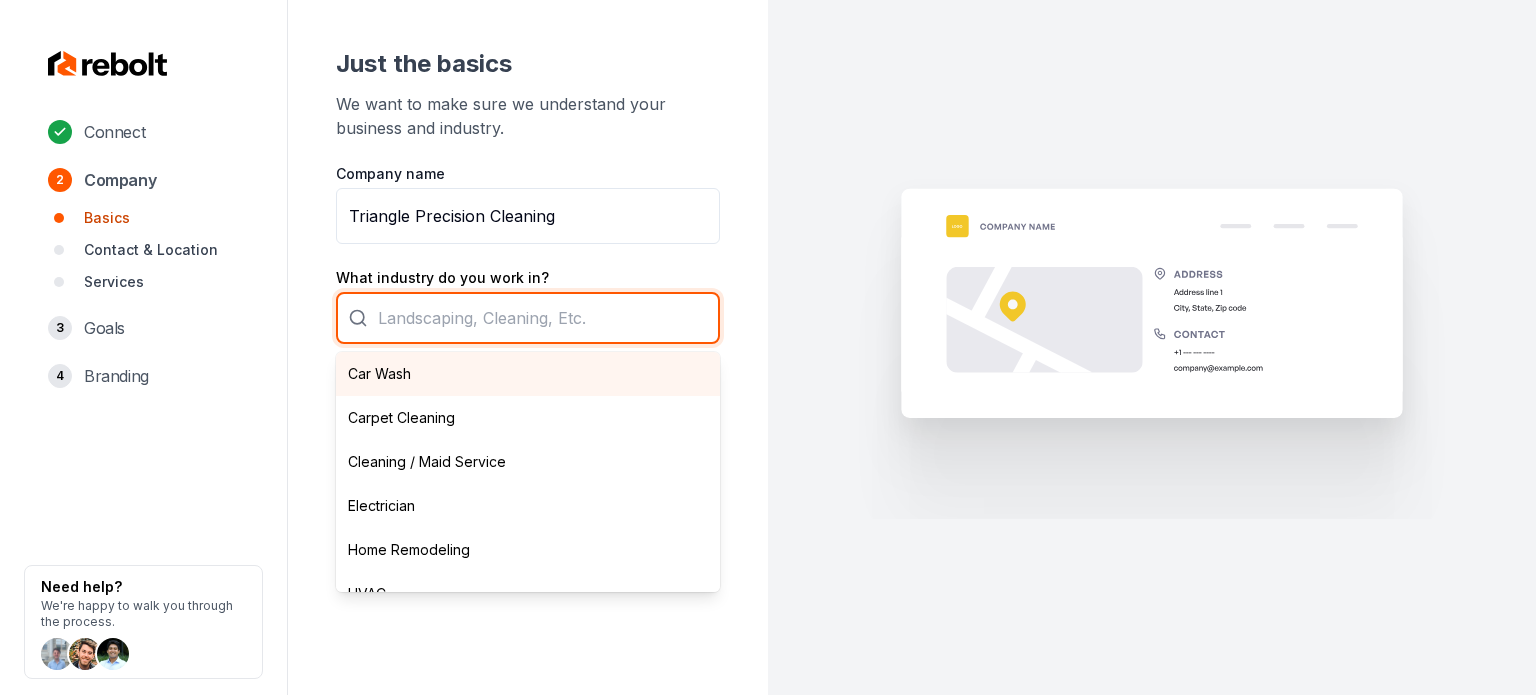 click on "Car Wash Carpet Cleaning Cleaning / Maid Service Electrician Home Remodeling HVAC Junk Removal Landscaping Moving Painting Personal Trainer Pest Control Plumbing Pool Cleaning Pressure Washing Roofing Tree Services Window Cleaning" at bounding box center [528, 318] 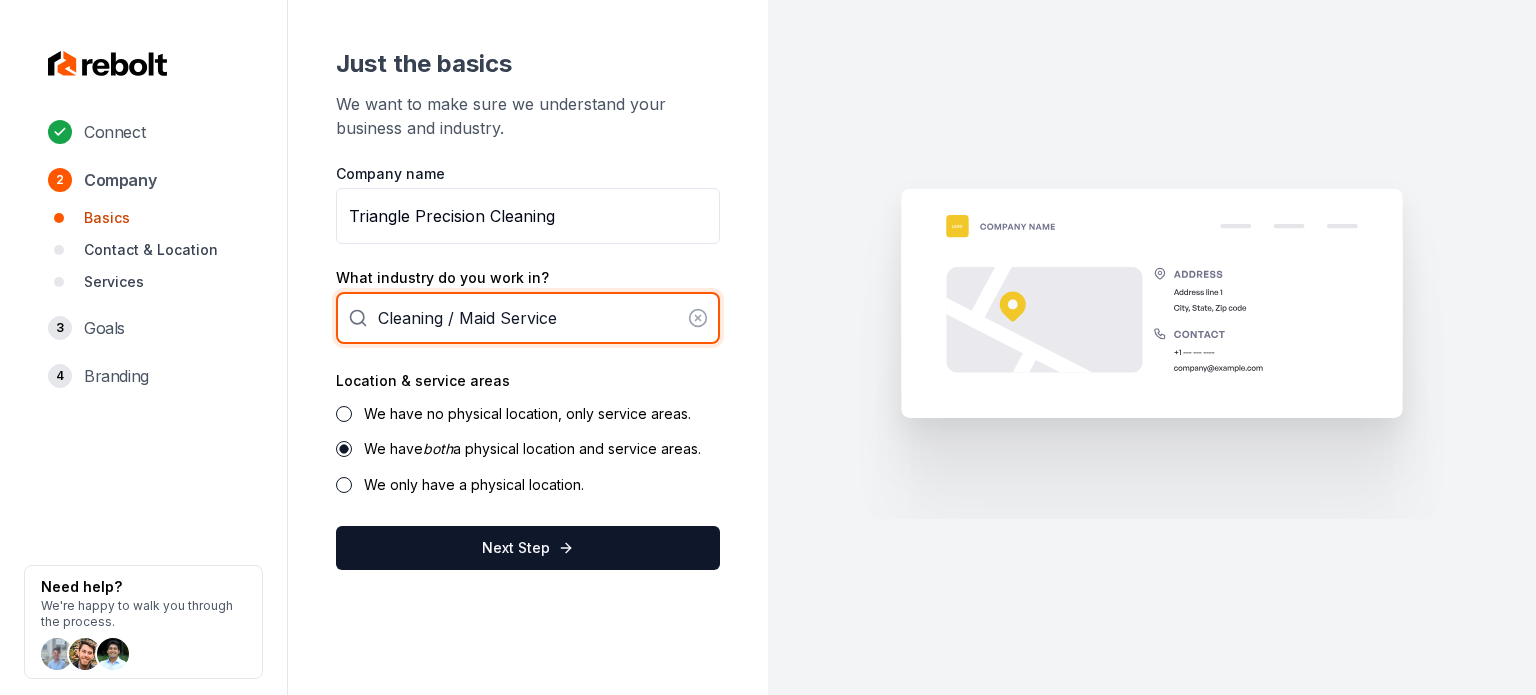 type on "Cleaning / Maid Service" 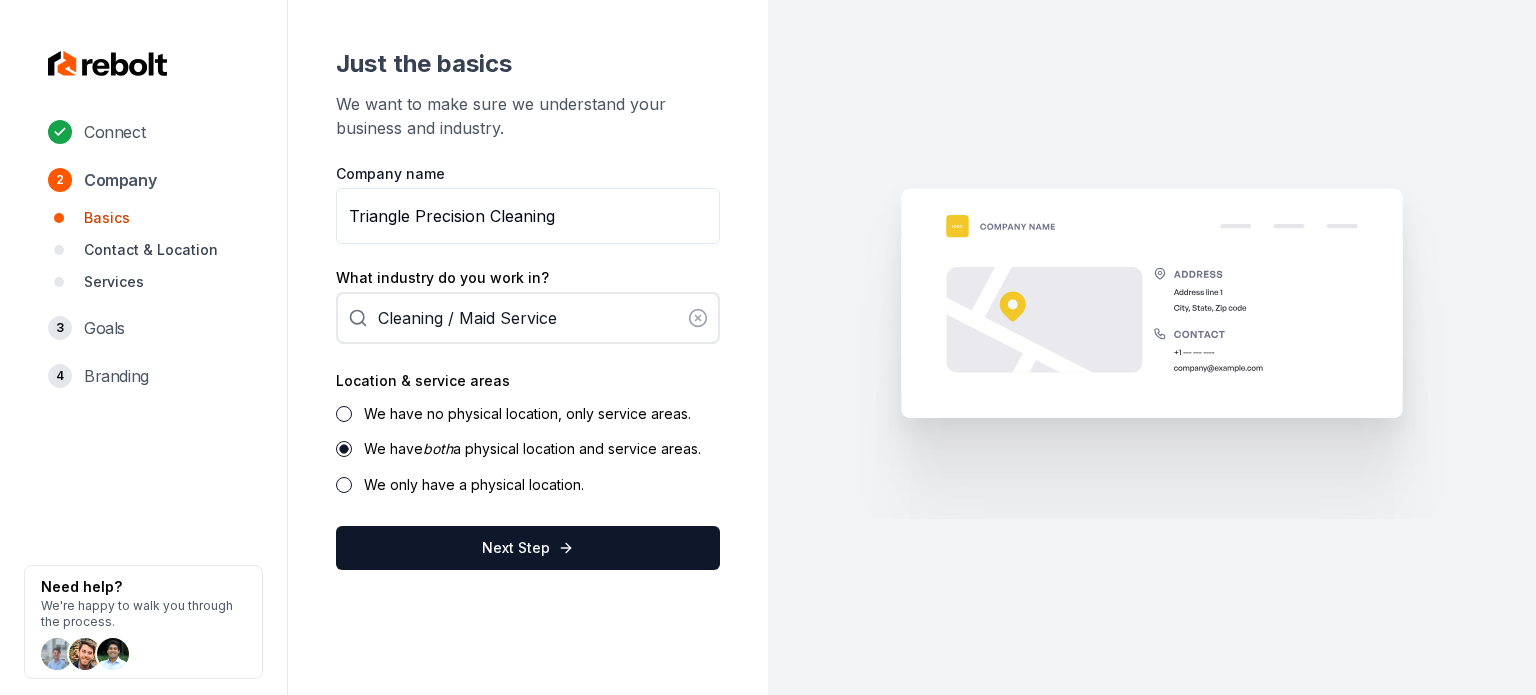 click on "We have no physical location, only service areas." at bounding box center (527, 413) 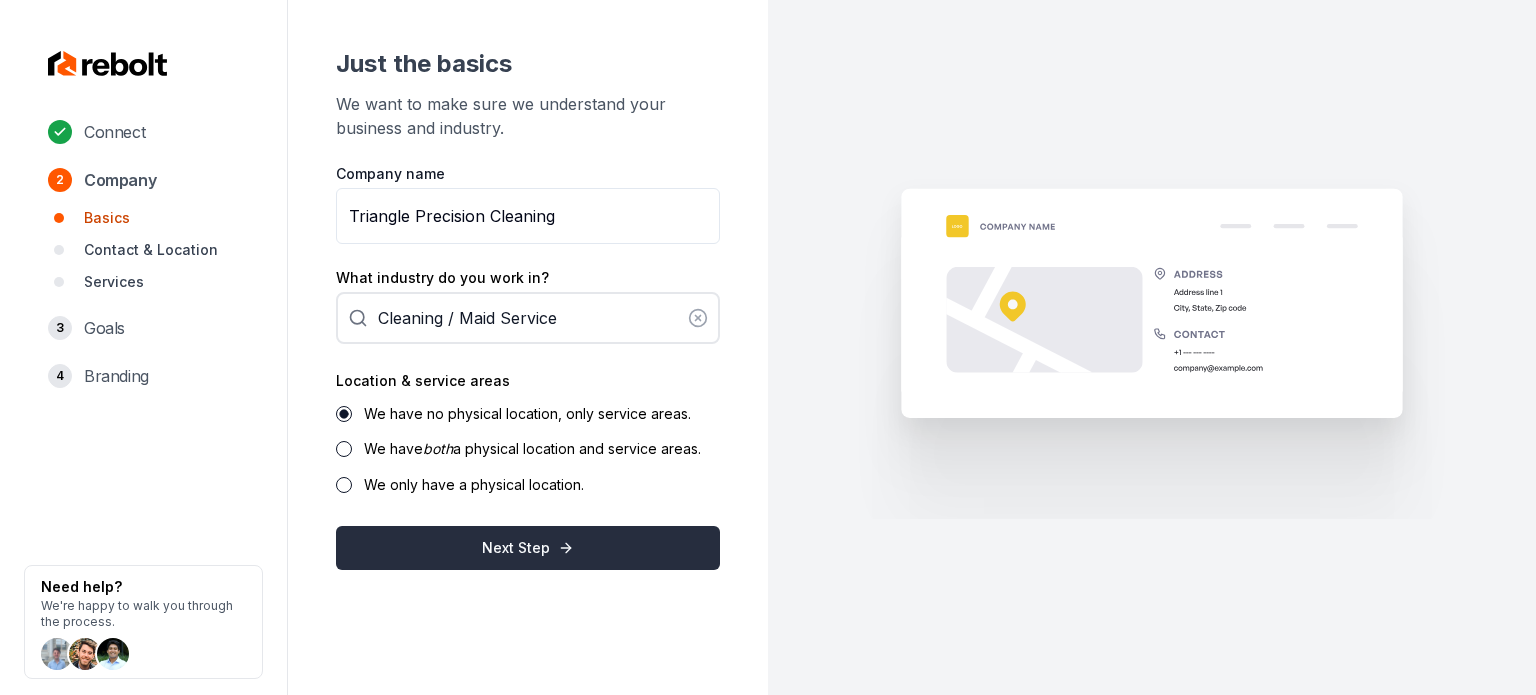 click on "Next Step" at bounding box center [528, 548] 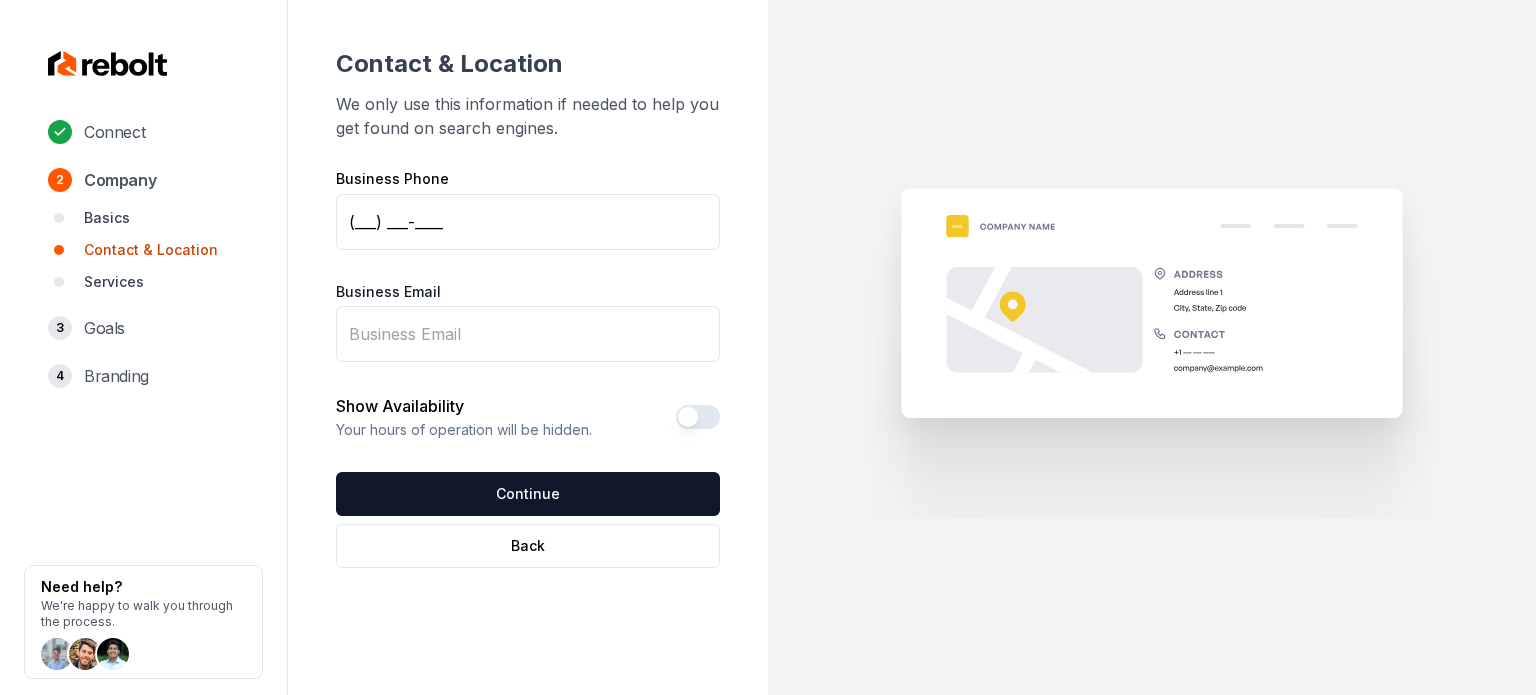 drag, startPoint x: 396, startPoint y: 218, endPoint x: 408, endPoint y: 244, distance: 28.635643 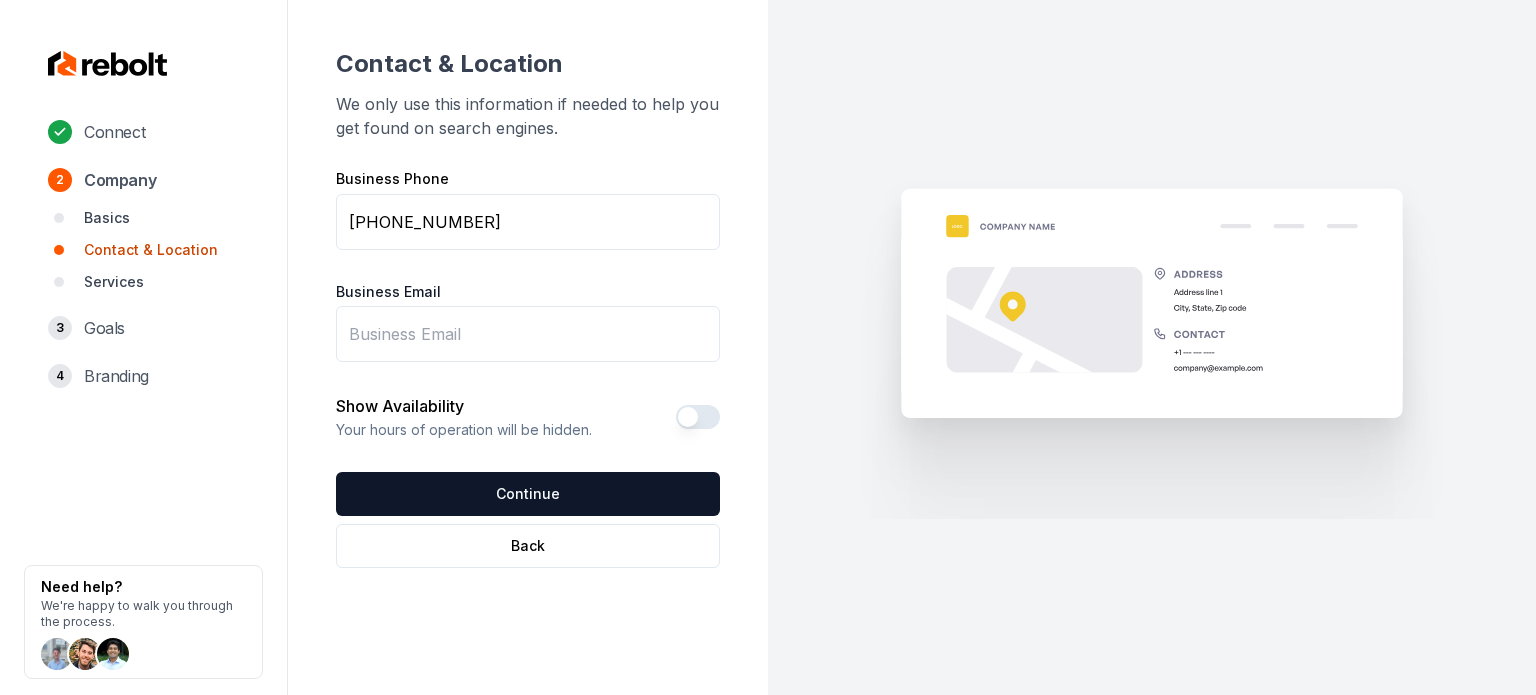 type on "[PHONE_NUMBER]" 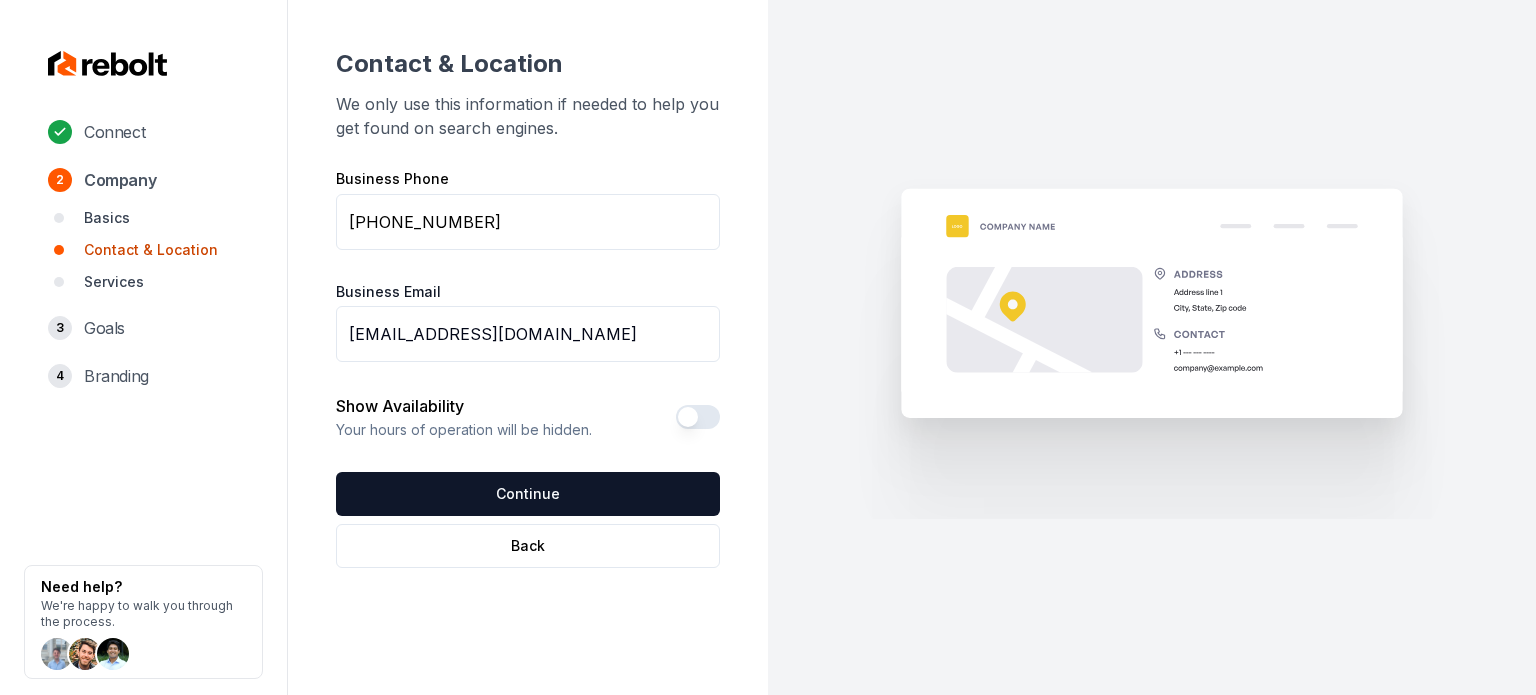 type on "[EMAIL_ADDRESS][DOMAIN_NAME]" 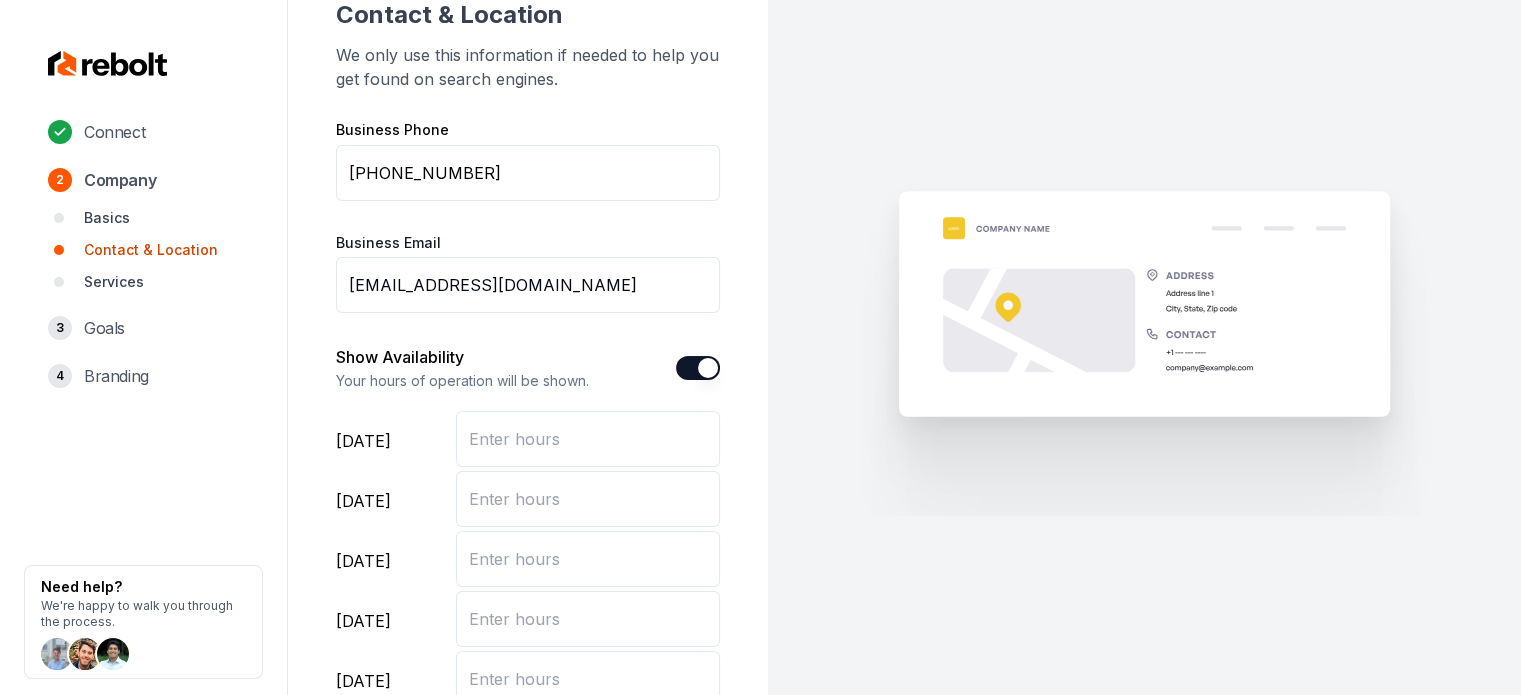 scroll, scrollTop: 300, scrollLeft: 0, axis: vertical 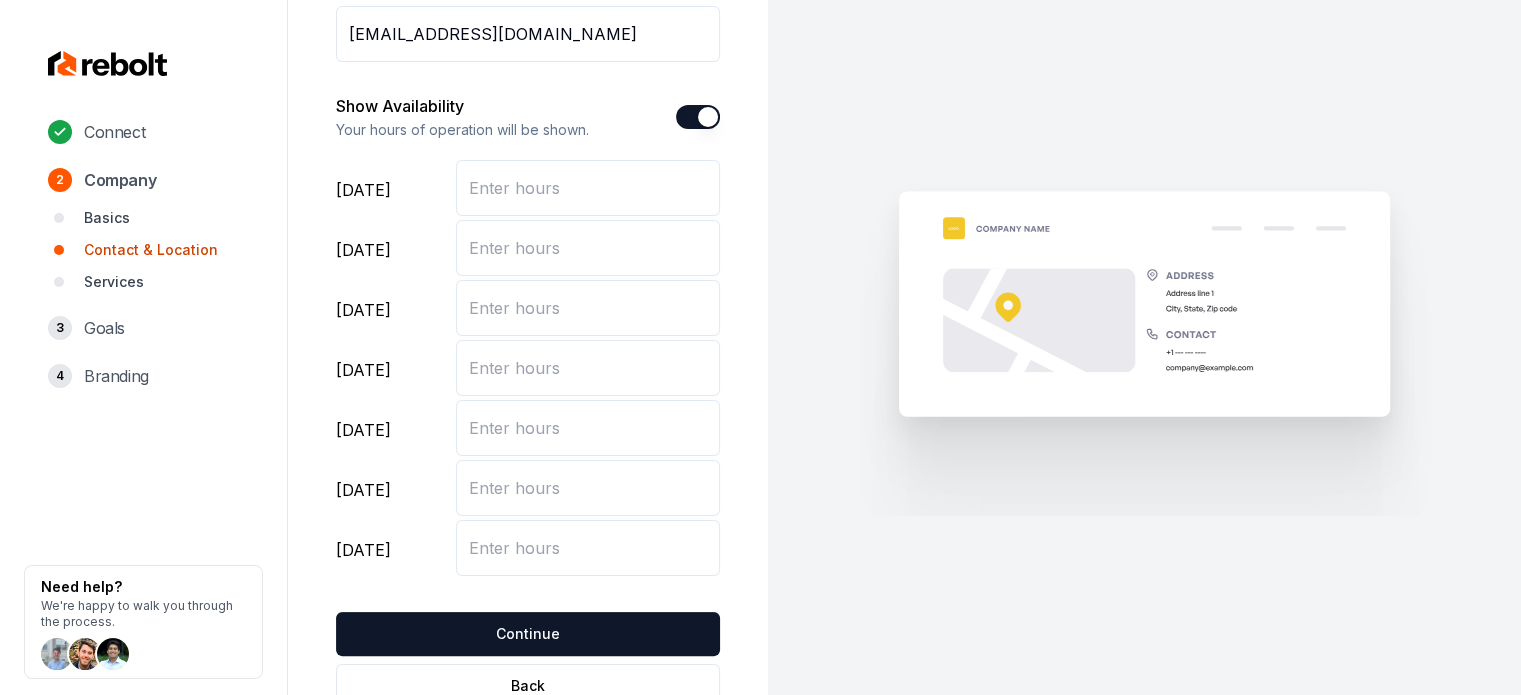 click on "Show Availability" at bounding box center (698, 117) 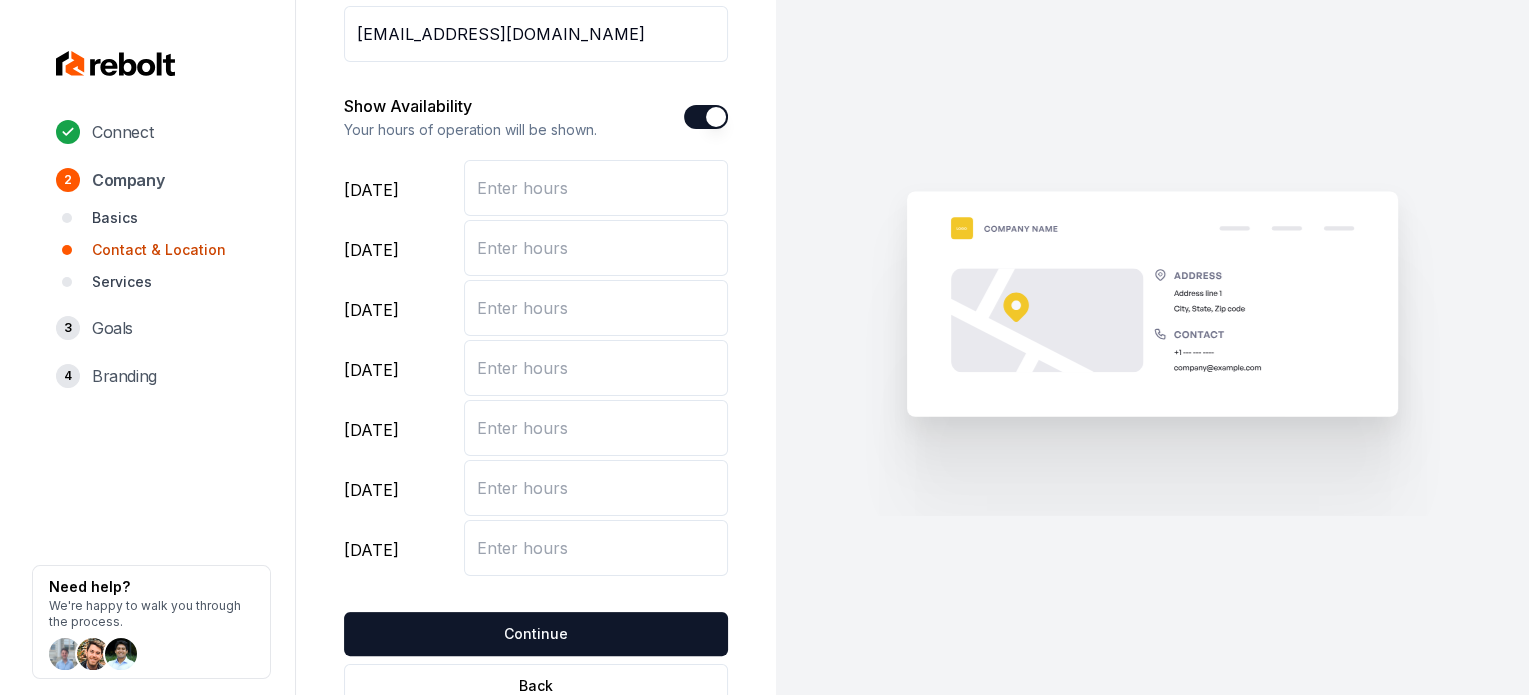 scroll, scrollTop: 0, scrollLeft: 0, axis: both 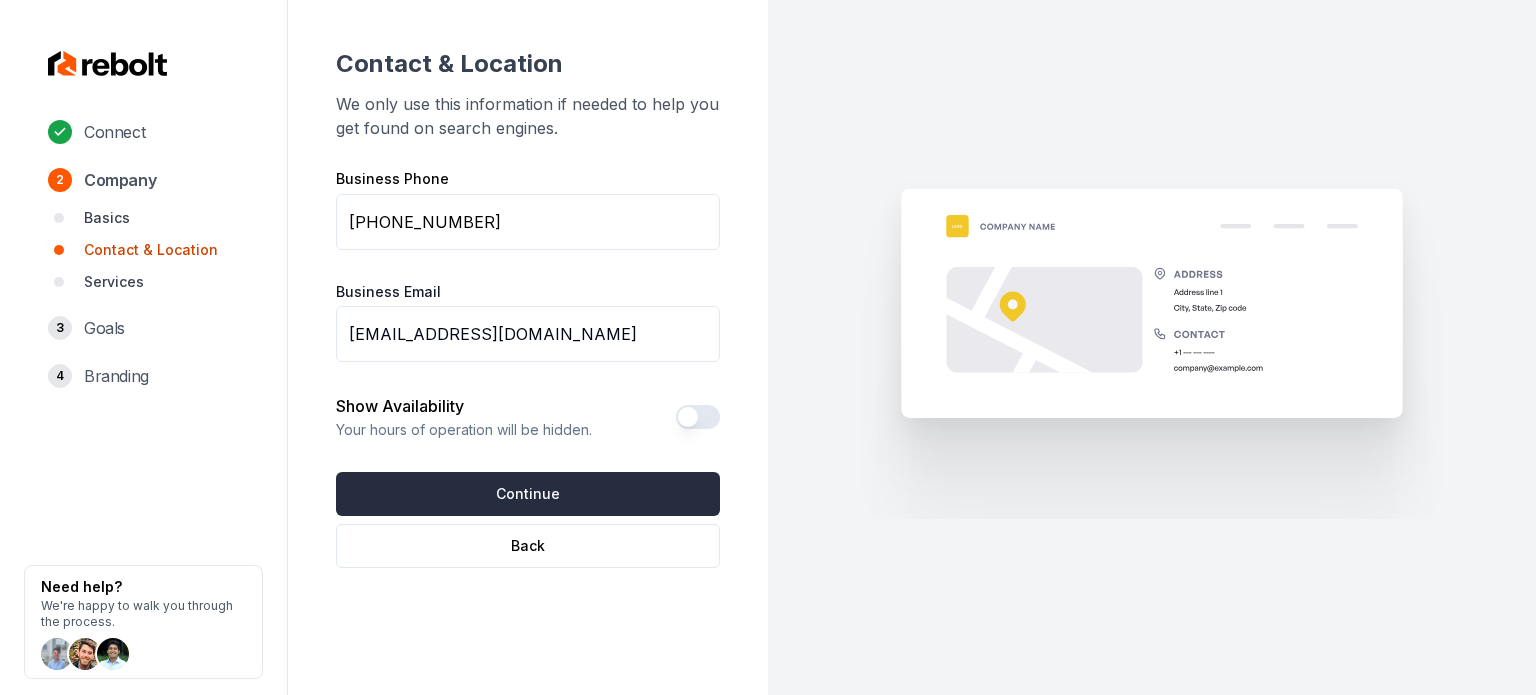 click on "Continue" at bounding box center (528, 494) 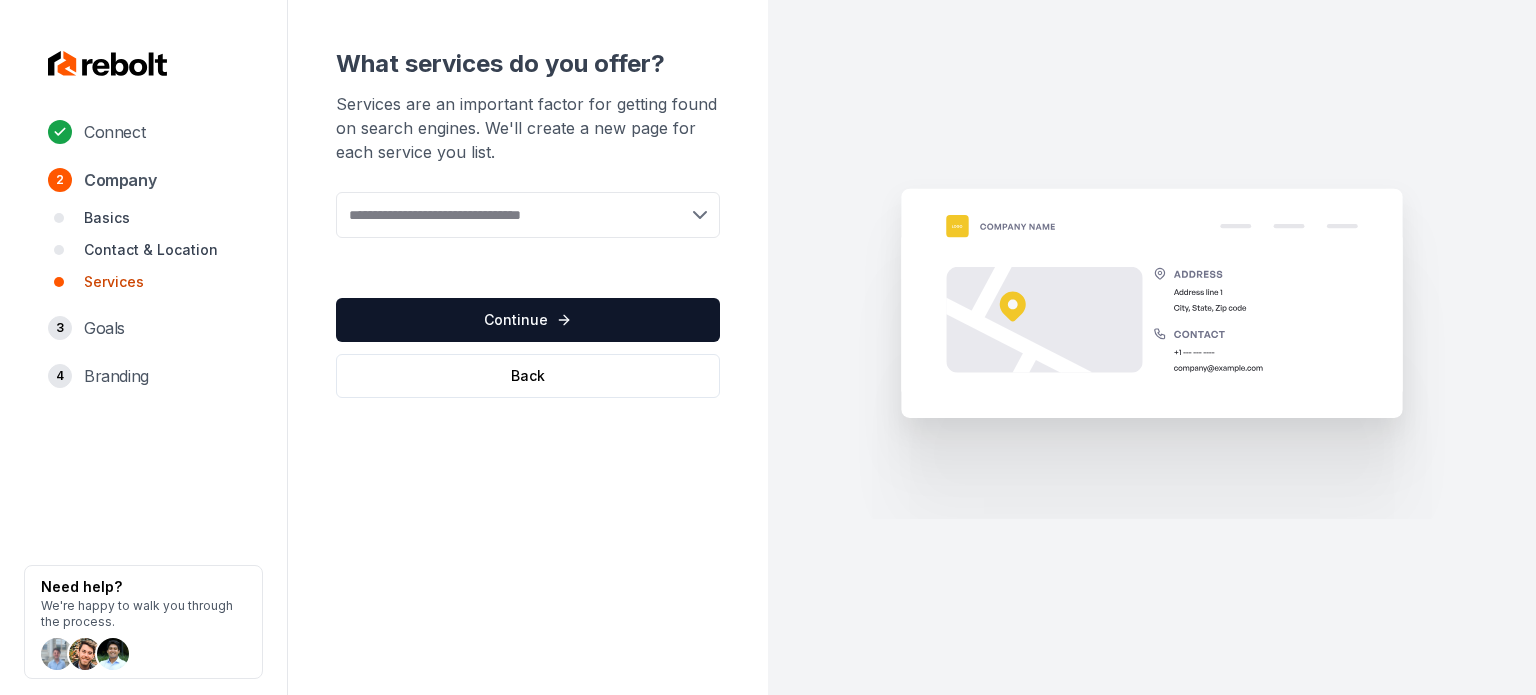 click at bounding box center [528, 215] 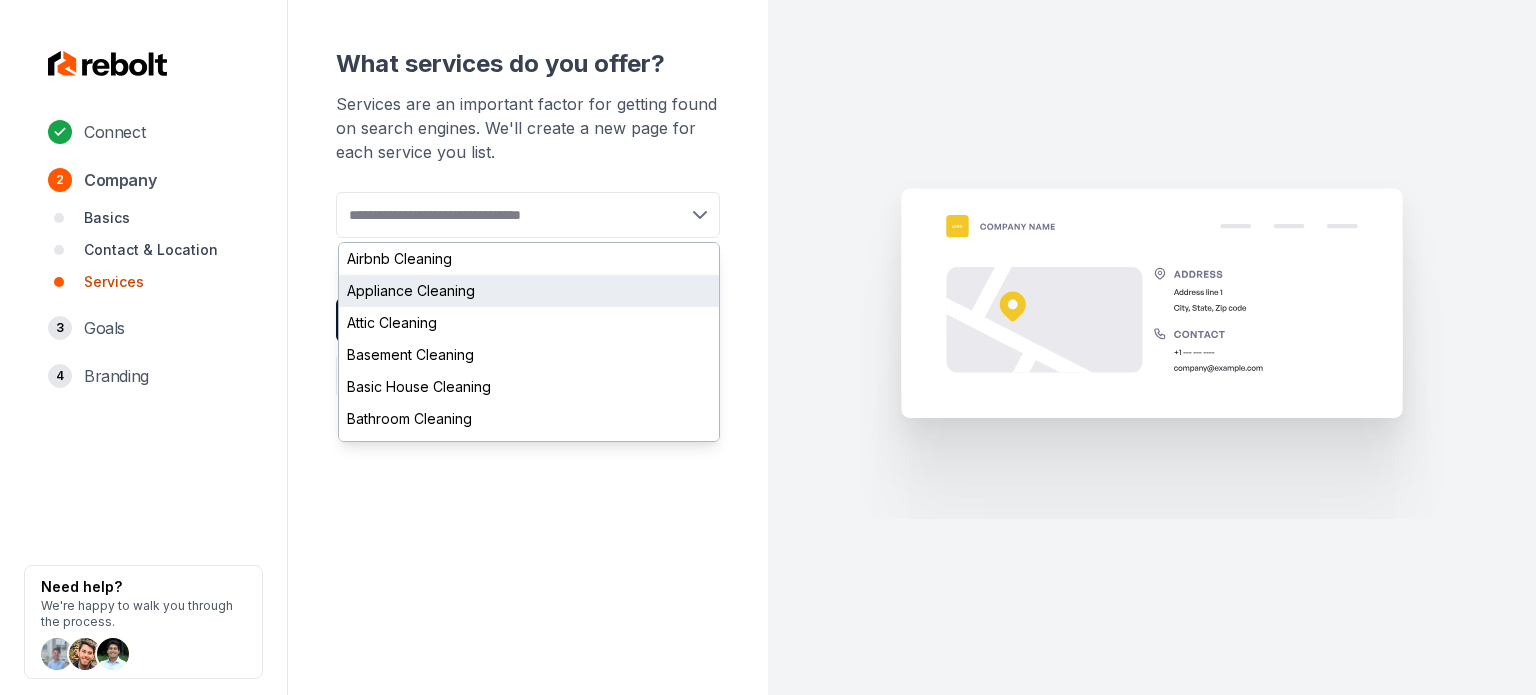 paste on "**********" 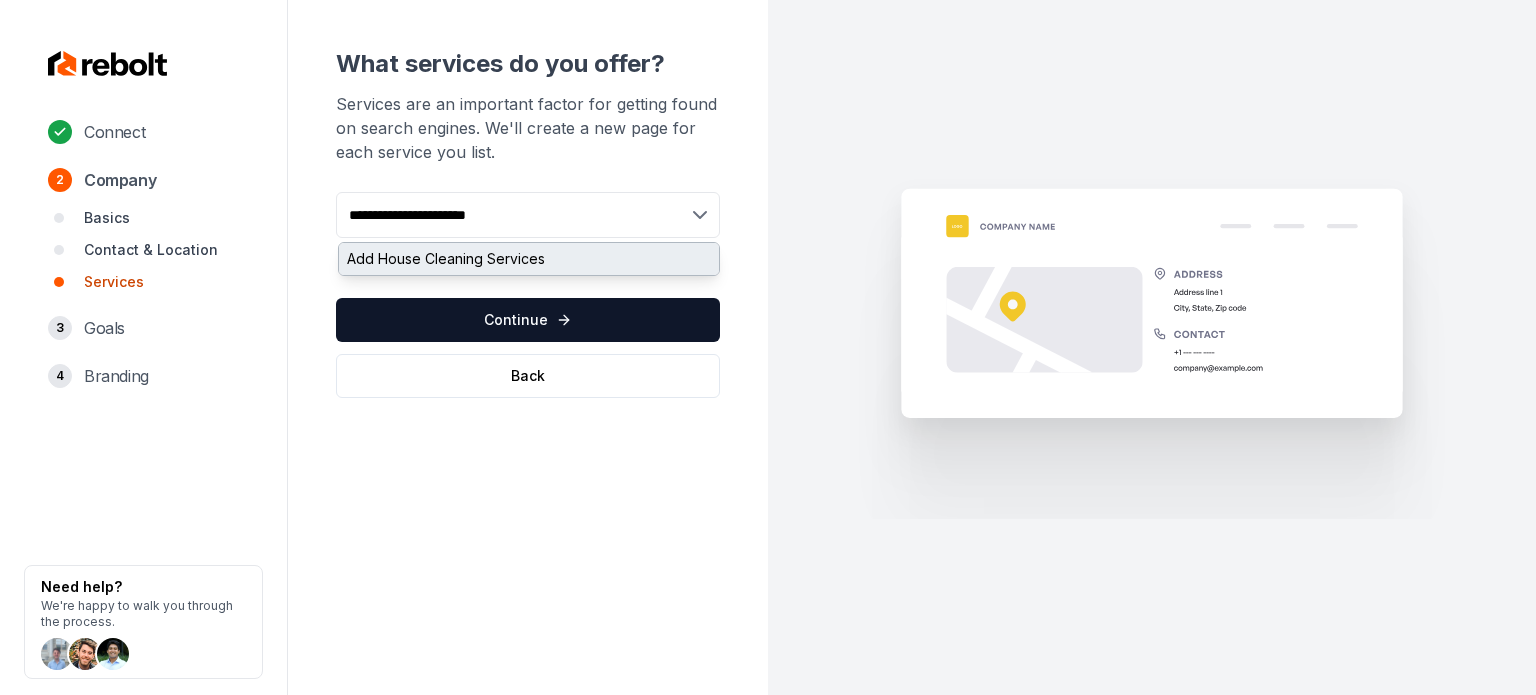 type on "**********" 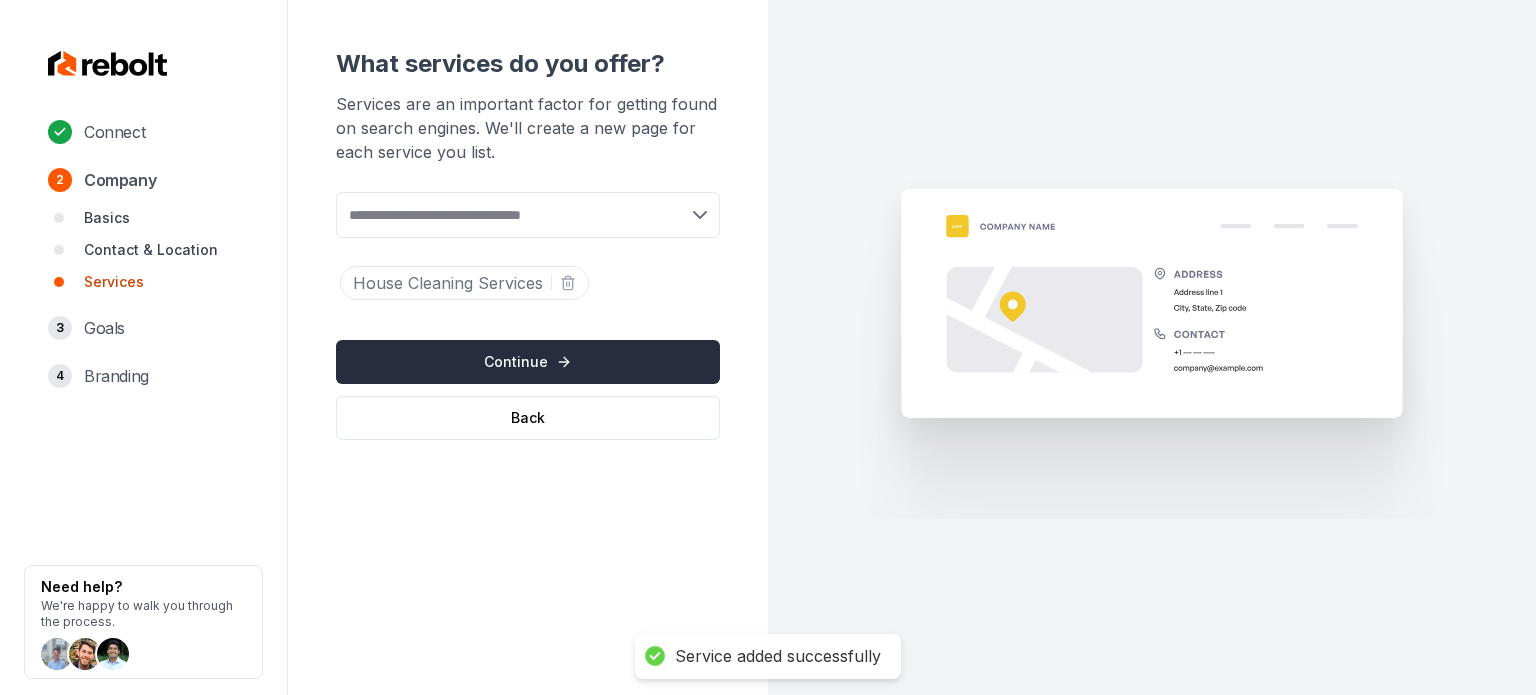 click on "Continue" at bounding box center [528, 362] 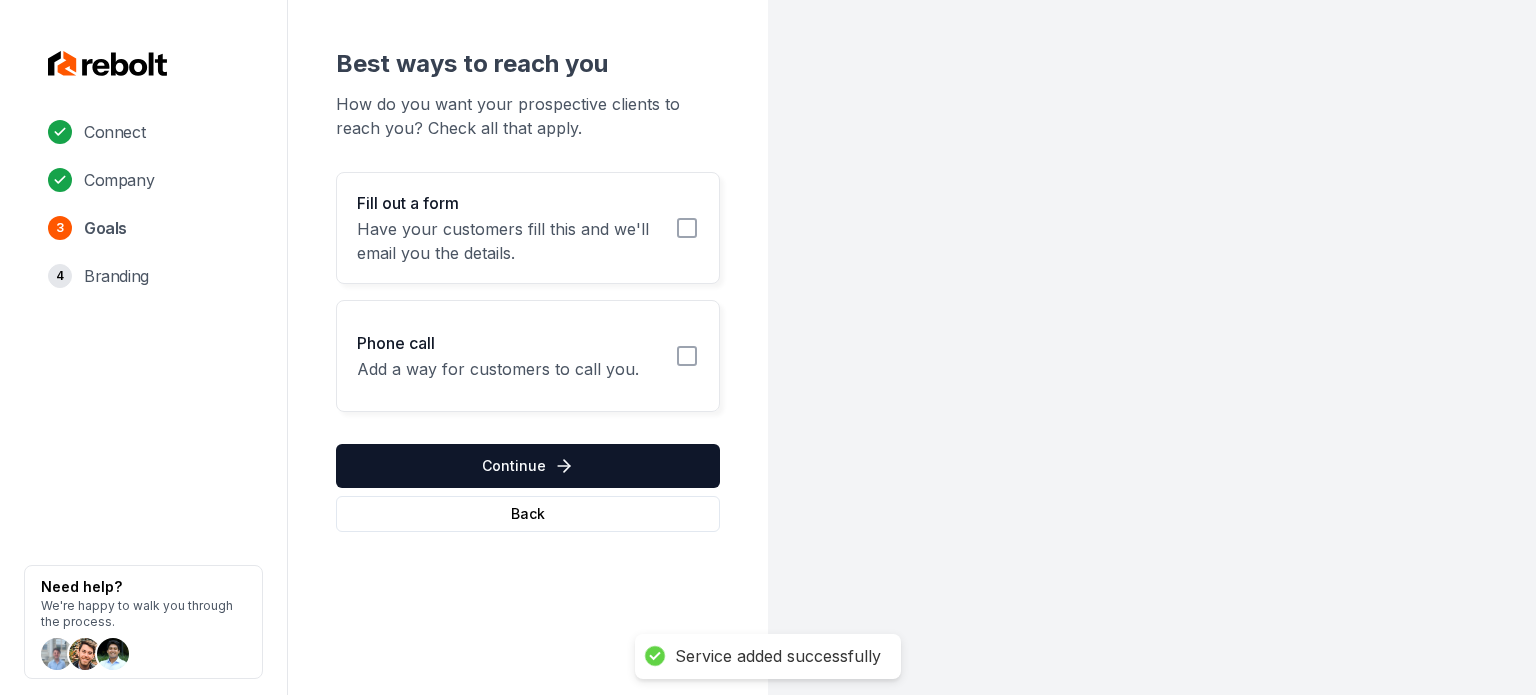 click on "Best ways to reach you How do you want your prospective clients to reach you? Check all that apply. Fill out a form Have your customers fill this and we'll email you the details. Phone call Add a way for customers to call you. Continue  Back" at bounding box center (528, 290) 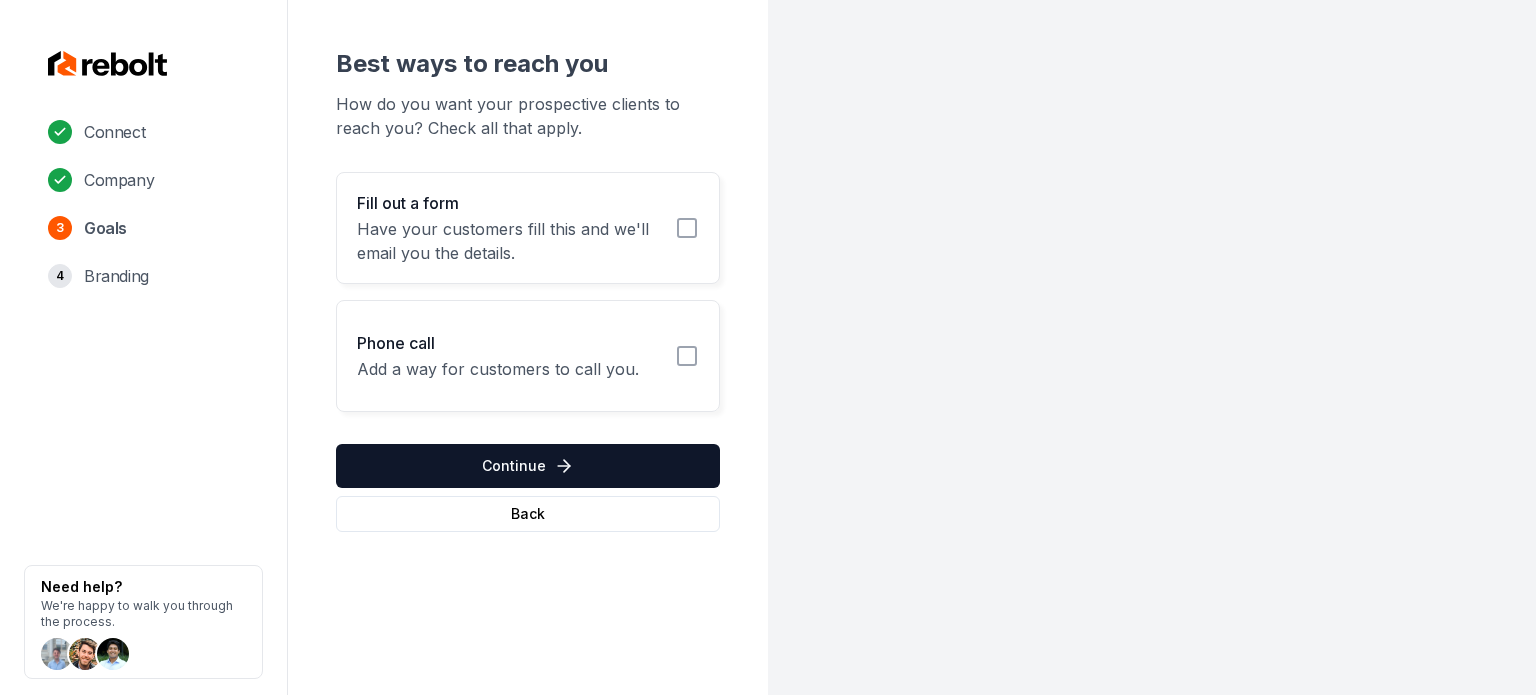 click on "Have your customers fill this and we'll email you the details." at bounding box center (510, 241) 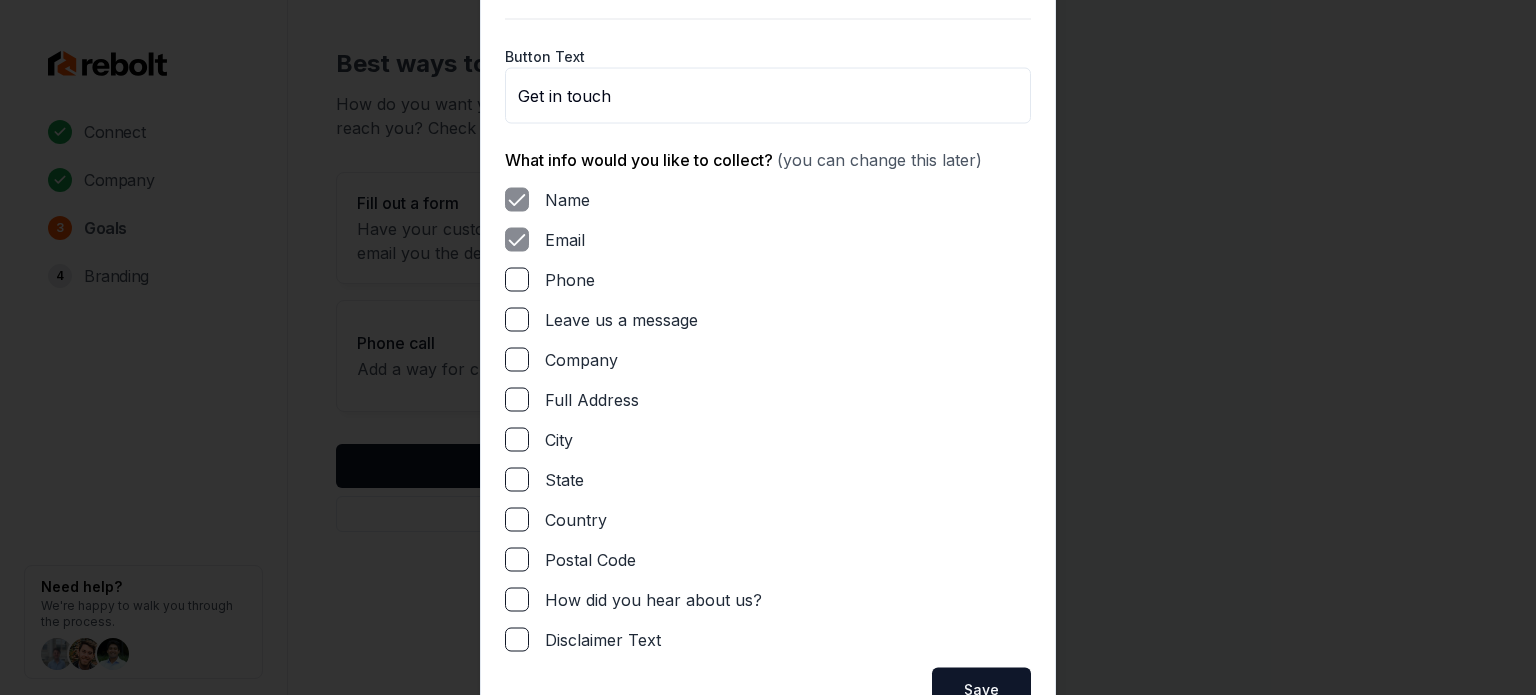 click on "Phone" at bounding box center [768, 279] 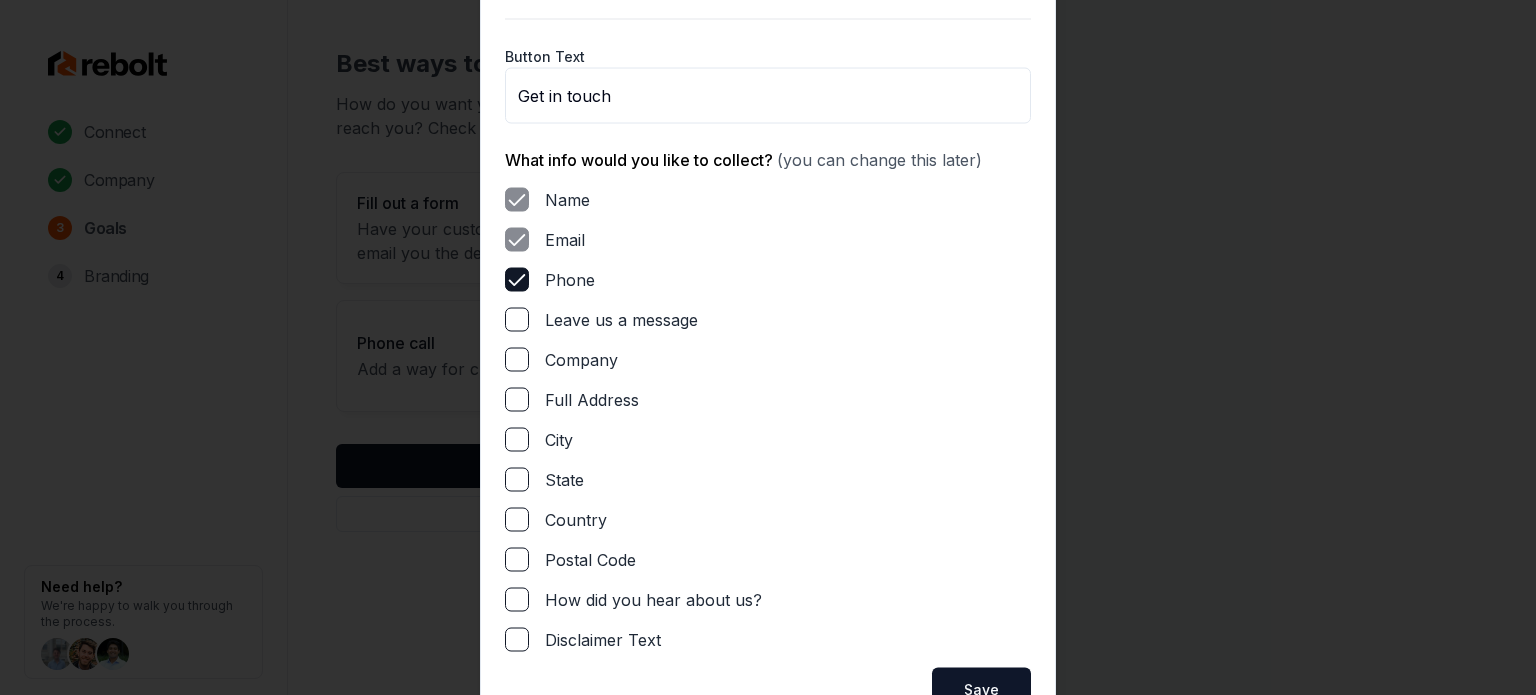 click on "Leave us a message" at bounding box center (517, 319) 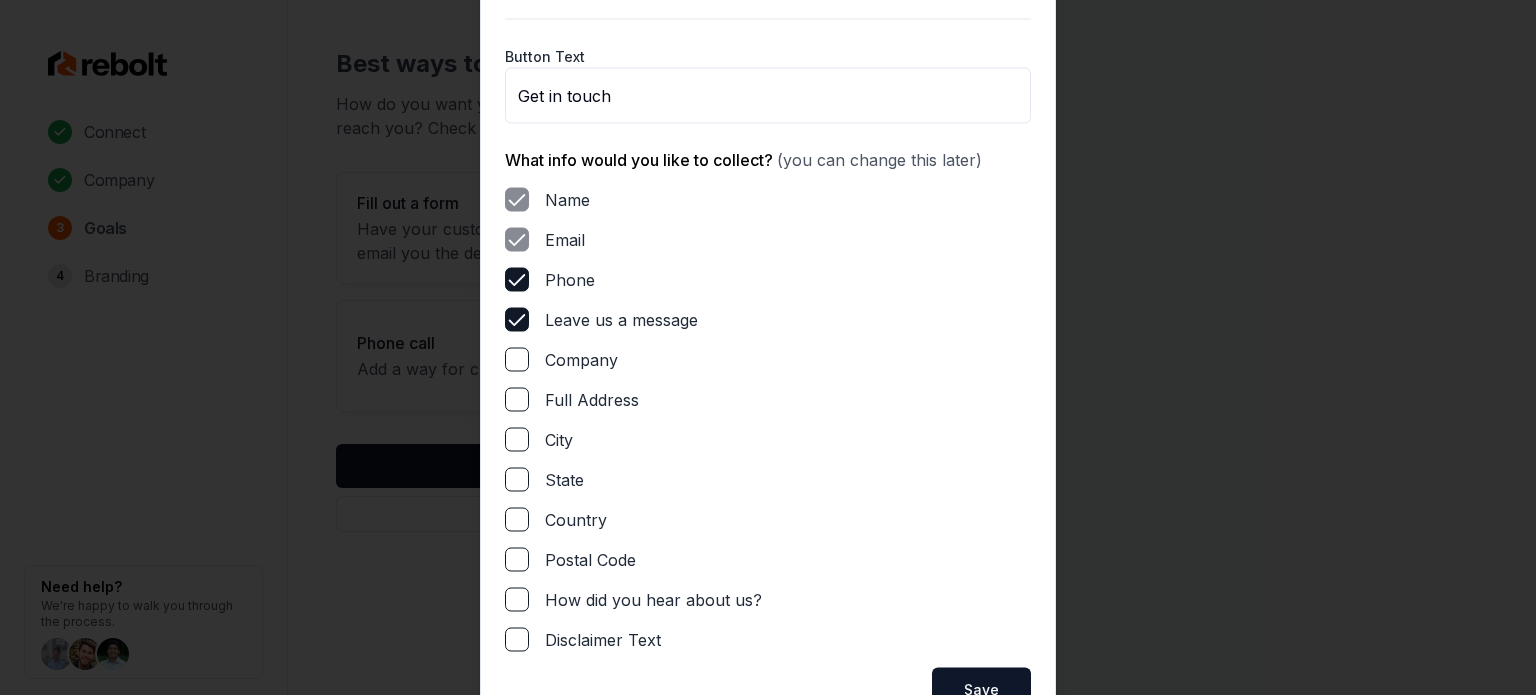 click on "Full Address" at bounding box center (517, 399) 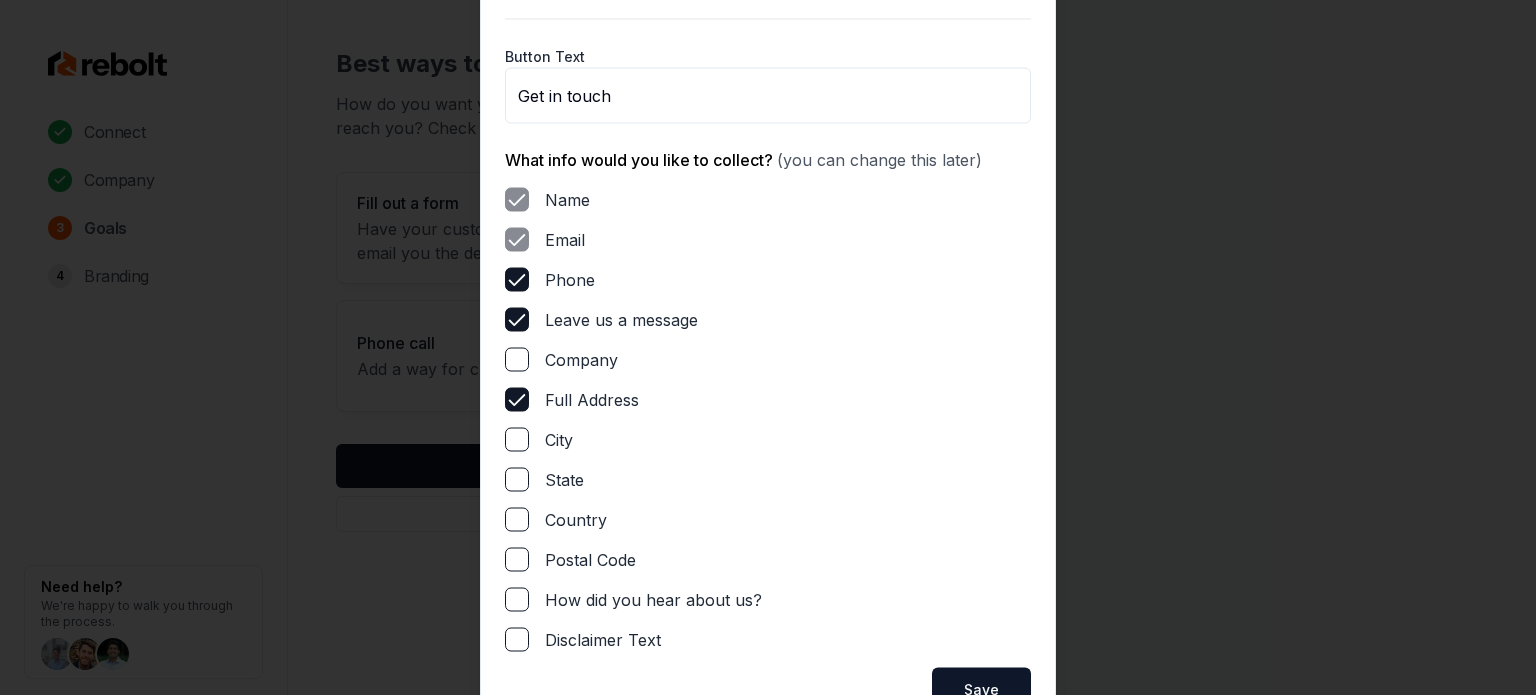click on "Save" at bounding box center [981, 689] 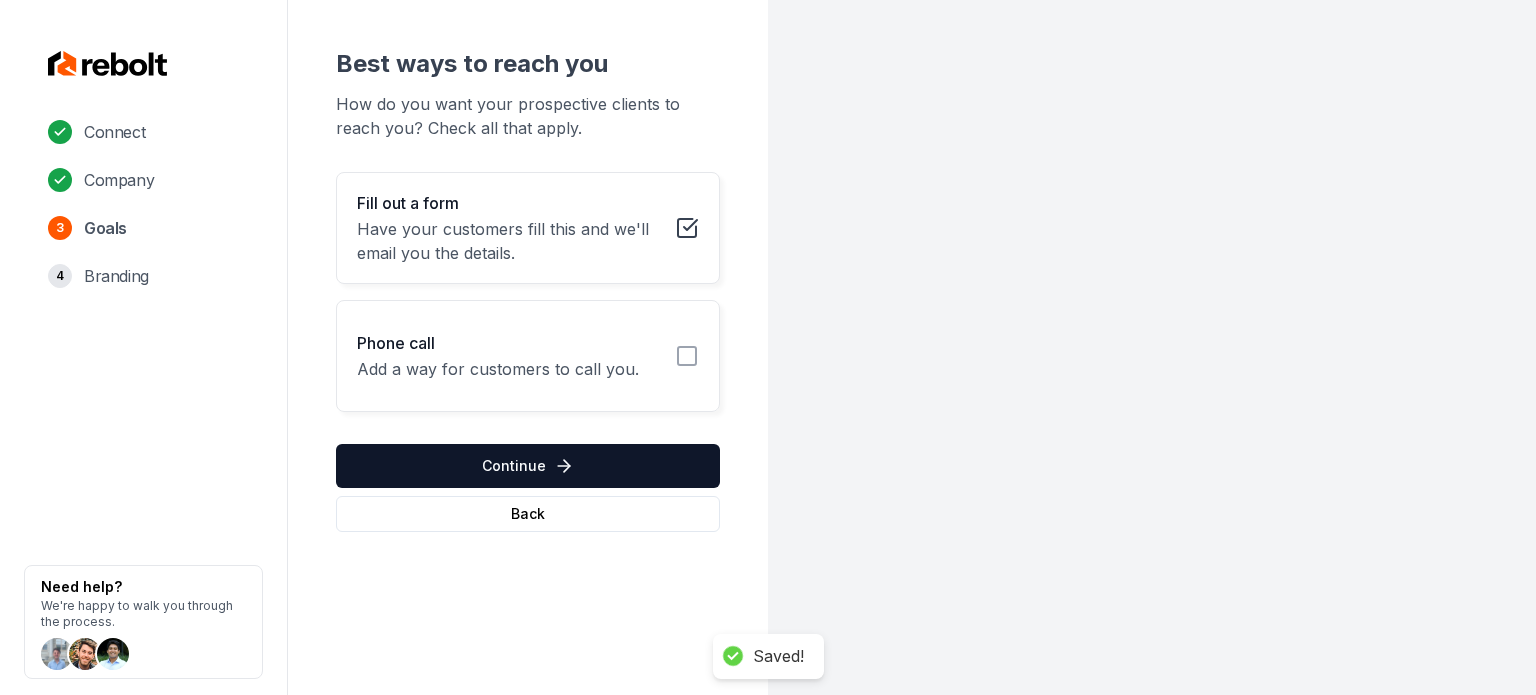 click on "Phone call Add a way for customers to call you." at bounding box center [528, 356] 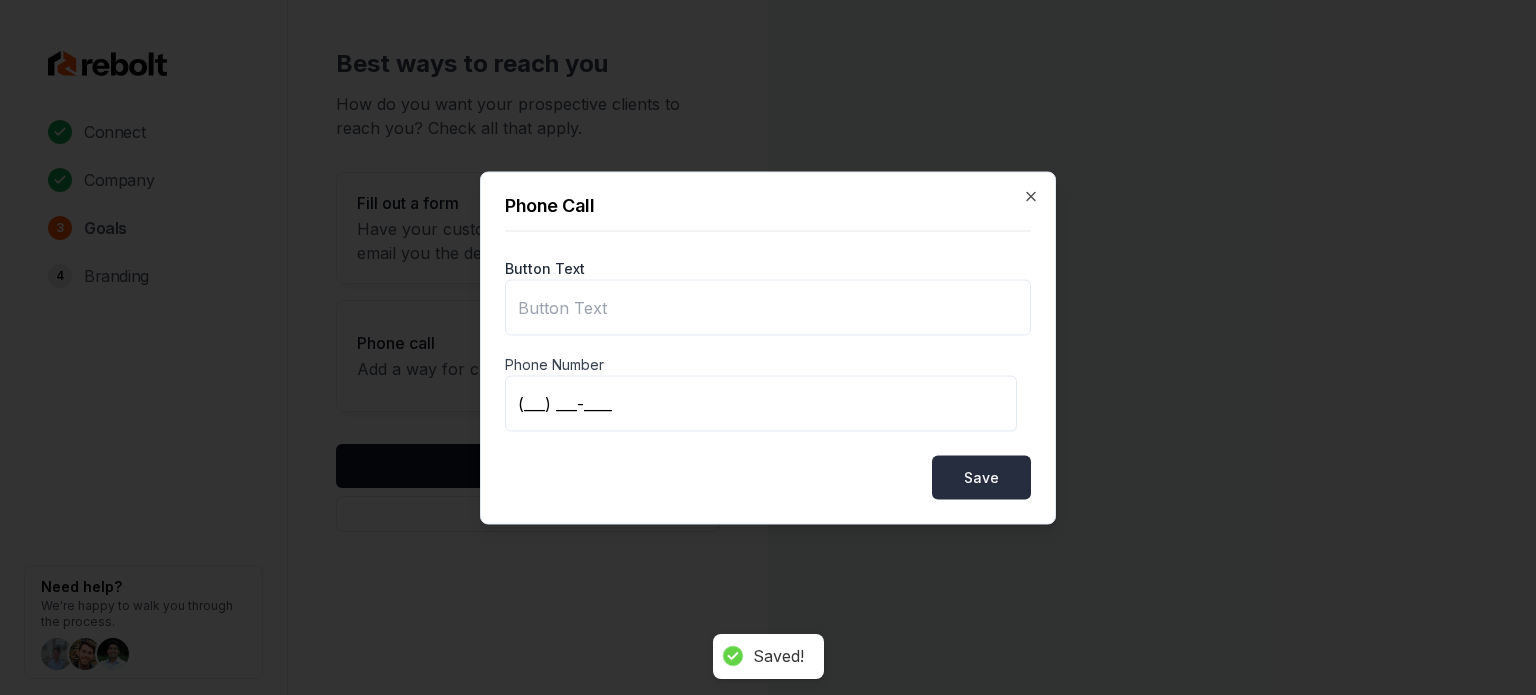 type on "Call us" 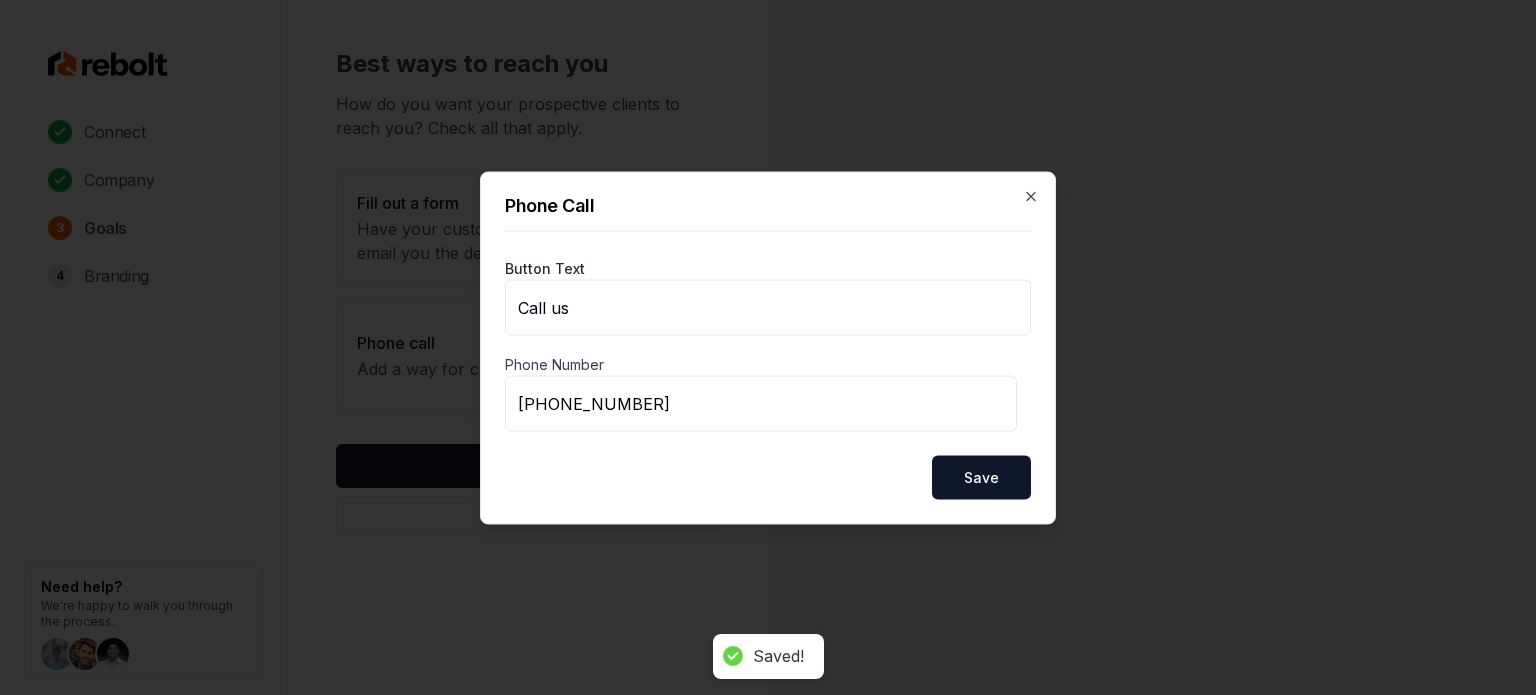 click on "Save" at bounding box center [981, 477] 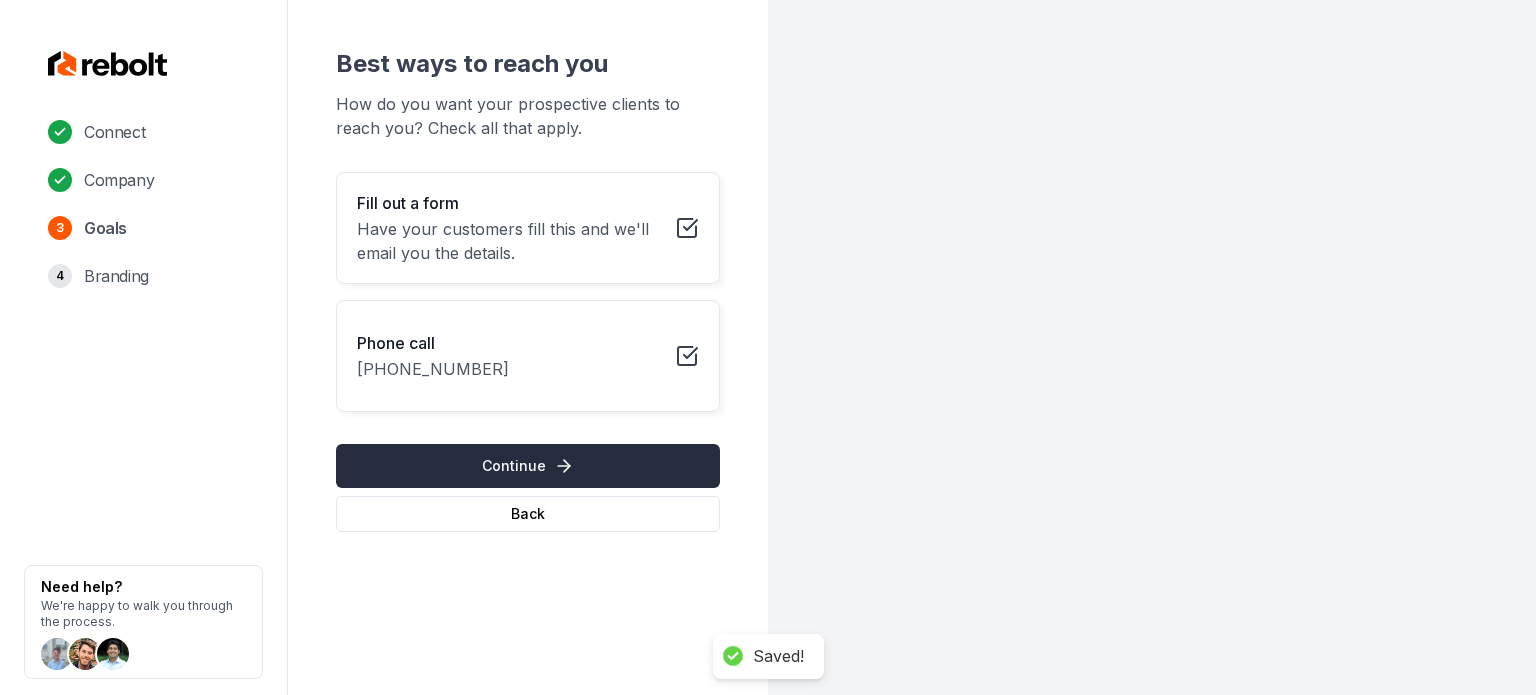 click on "Continue" at bounding box center (528, 466) 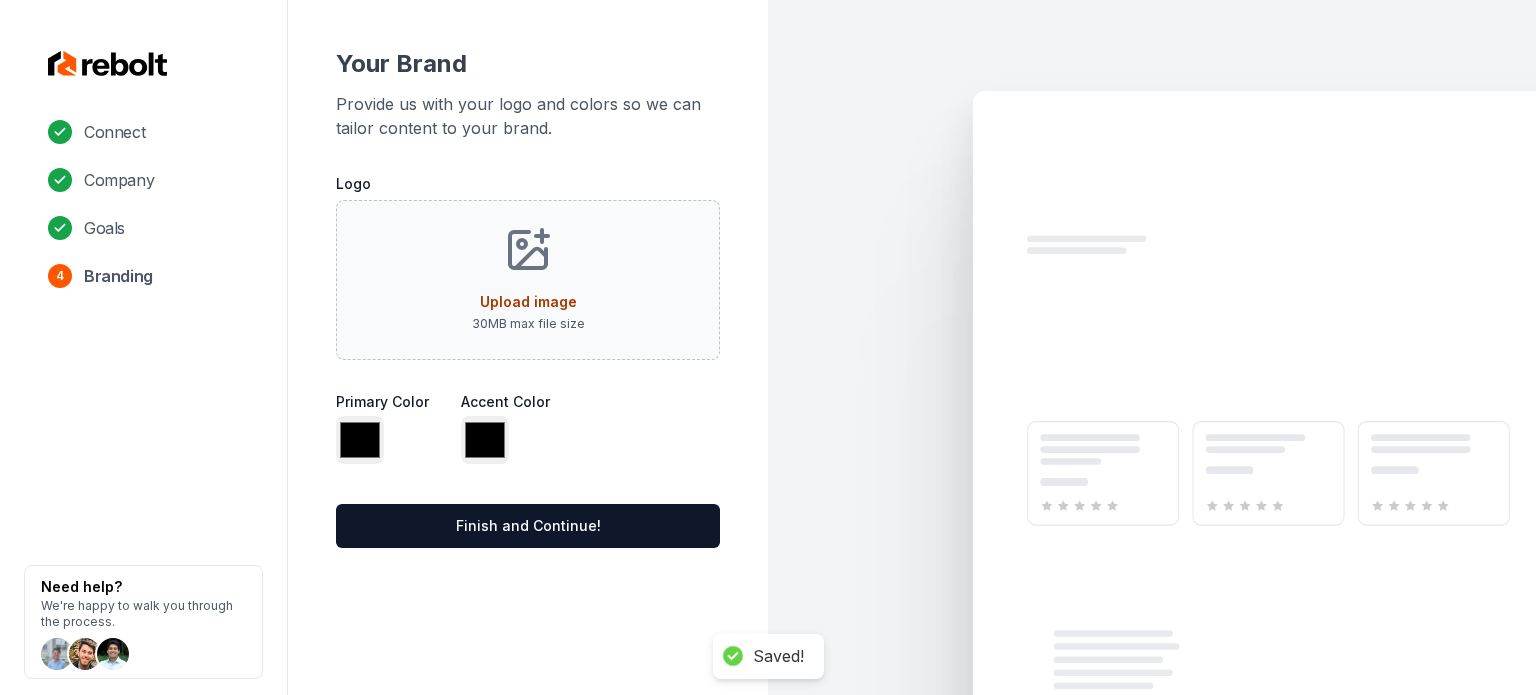 type on "*******" 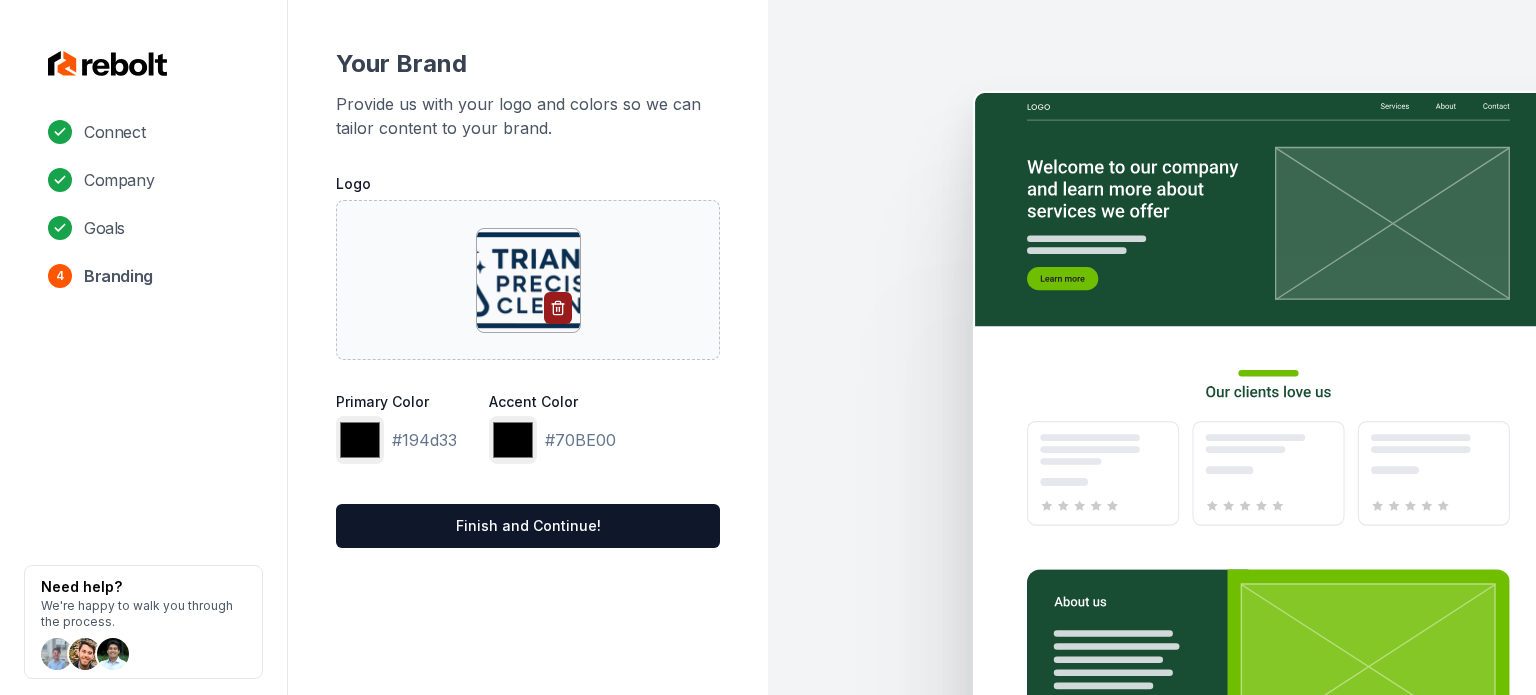drag, startPoint x: 112, startPoint y: 415, endPoint x: 169, endPoint y: 427, distance: 58.249462 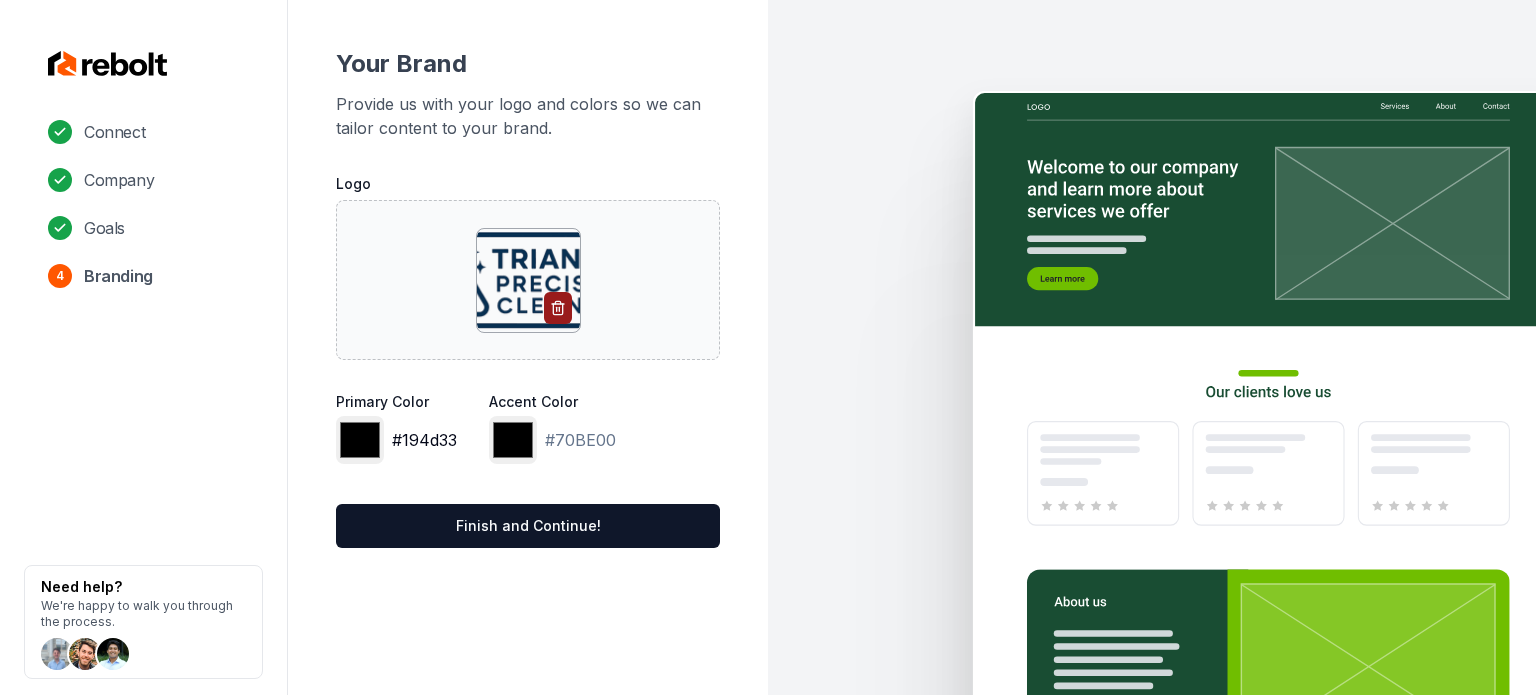 click on "*******" at bounding box center [360, 440] 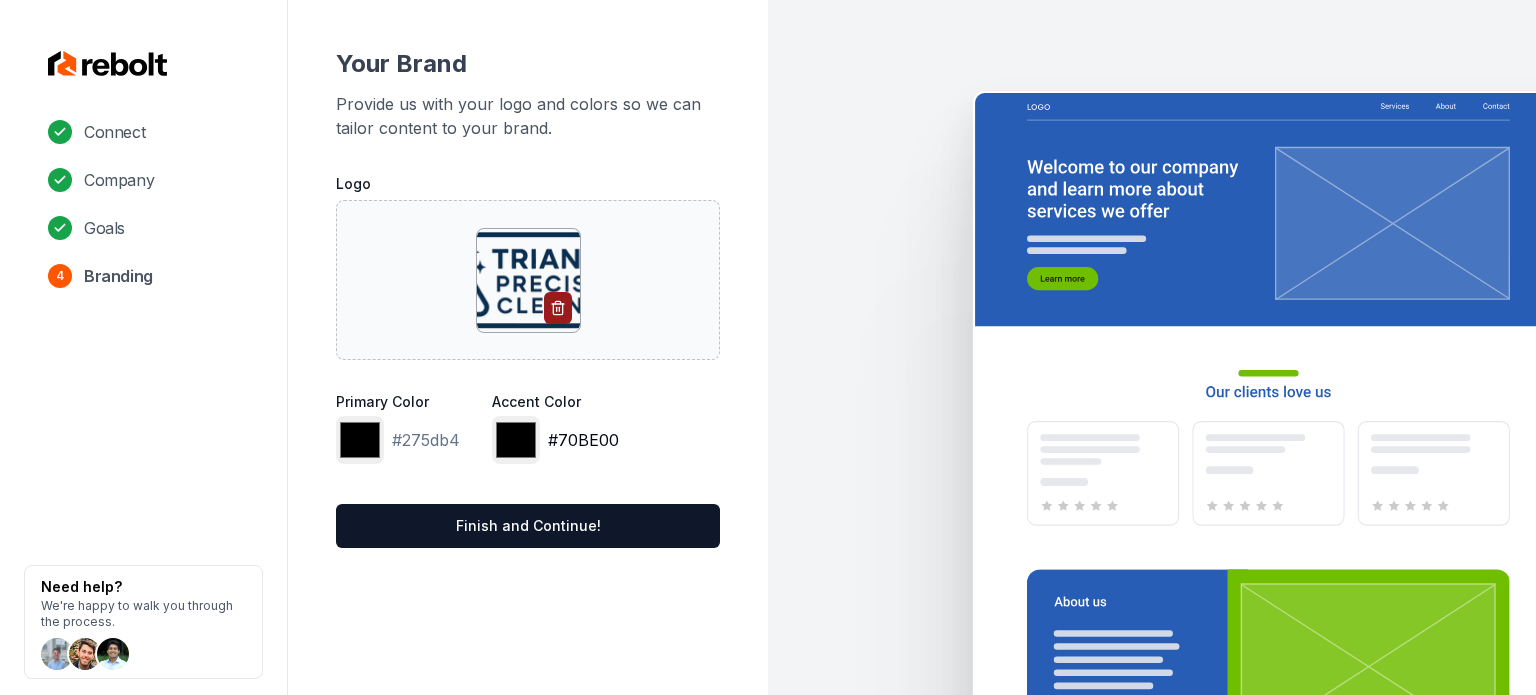 type on "*******" 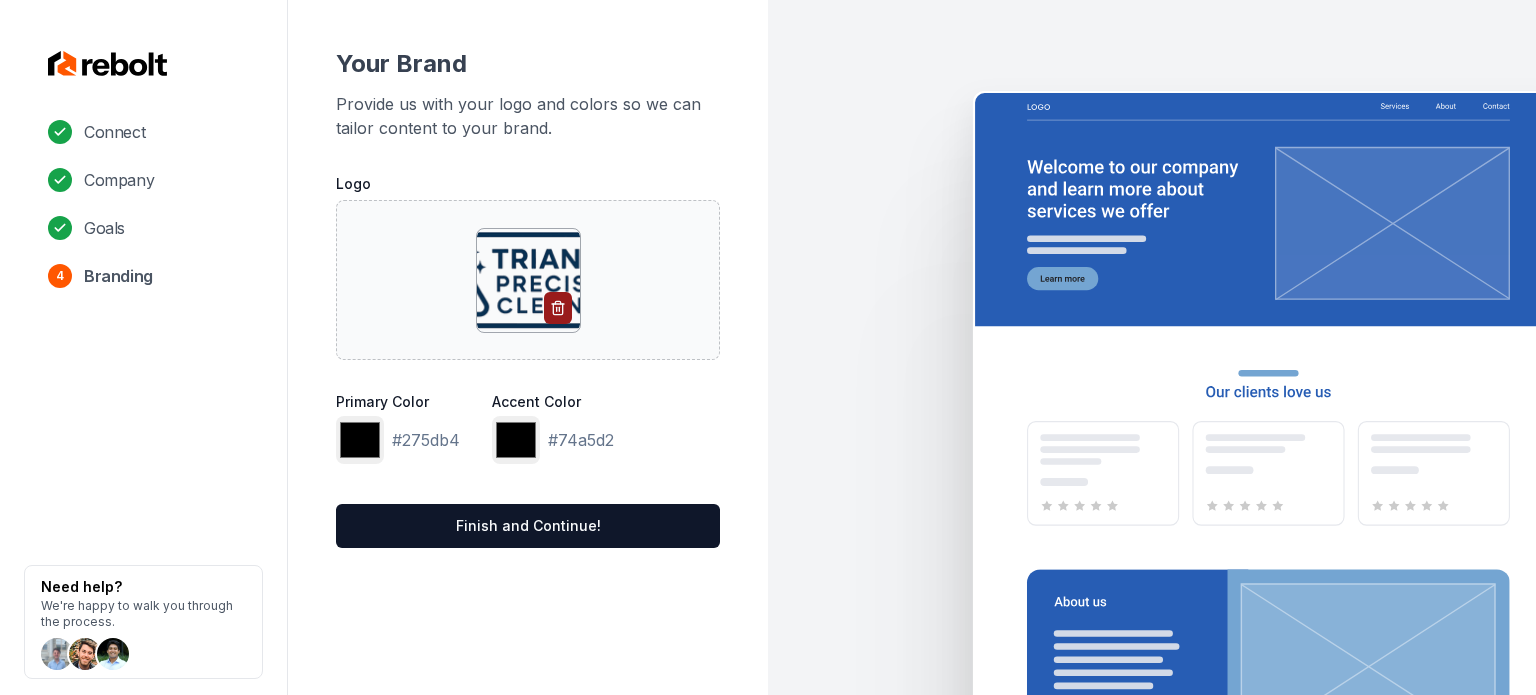 click 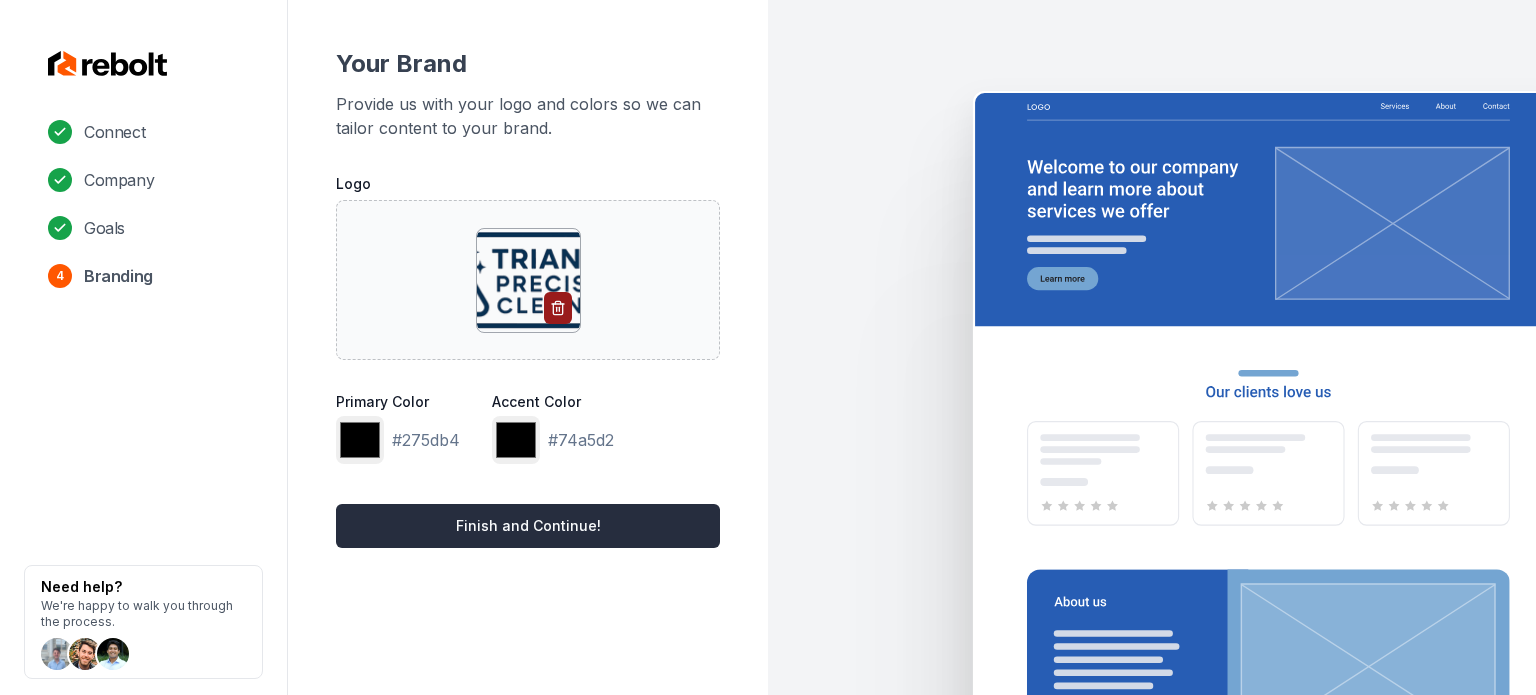 click on "Finish and Continue!" at bounding box center (528, 526) 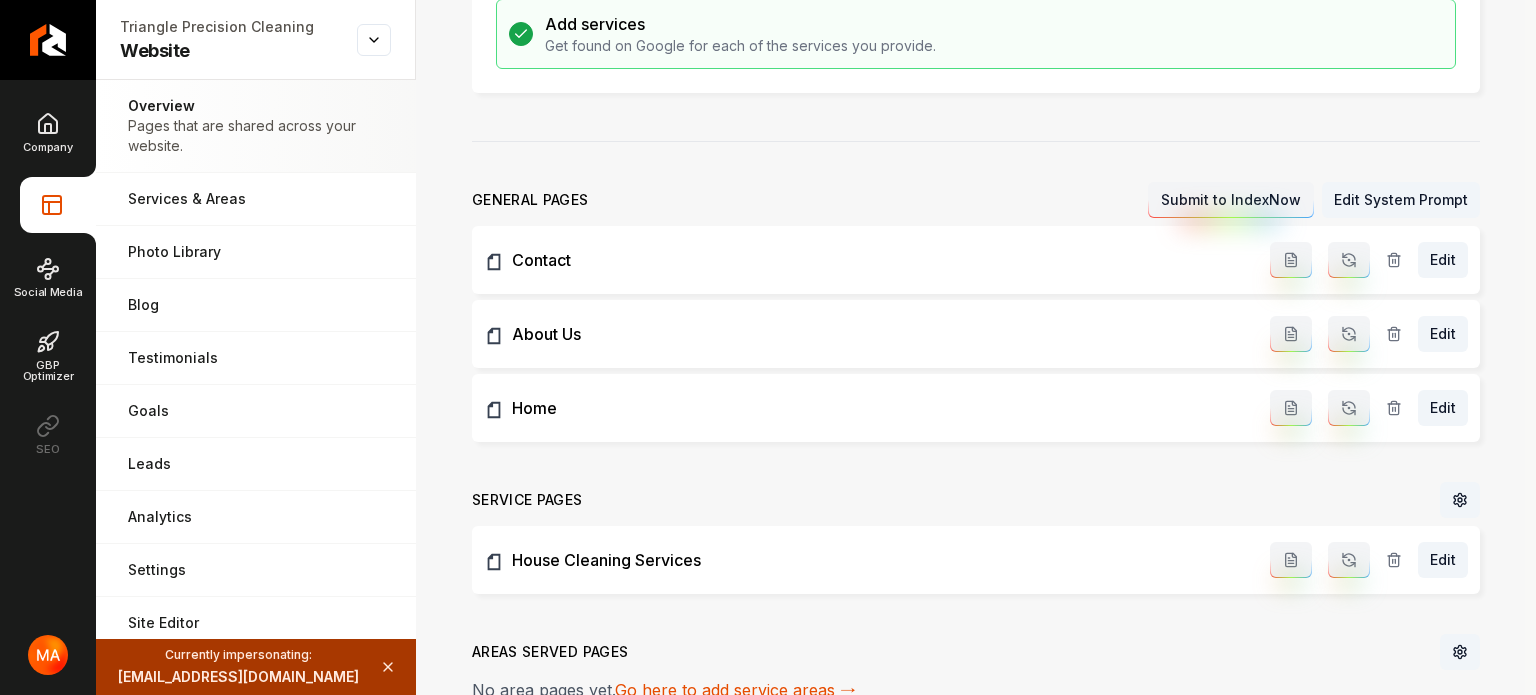 scroll, scrollTop: 200, scrollLeft: 0, axis: vertical 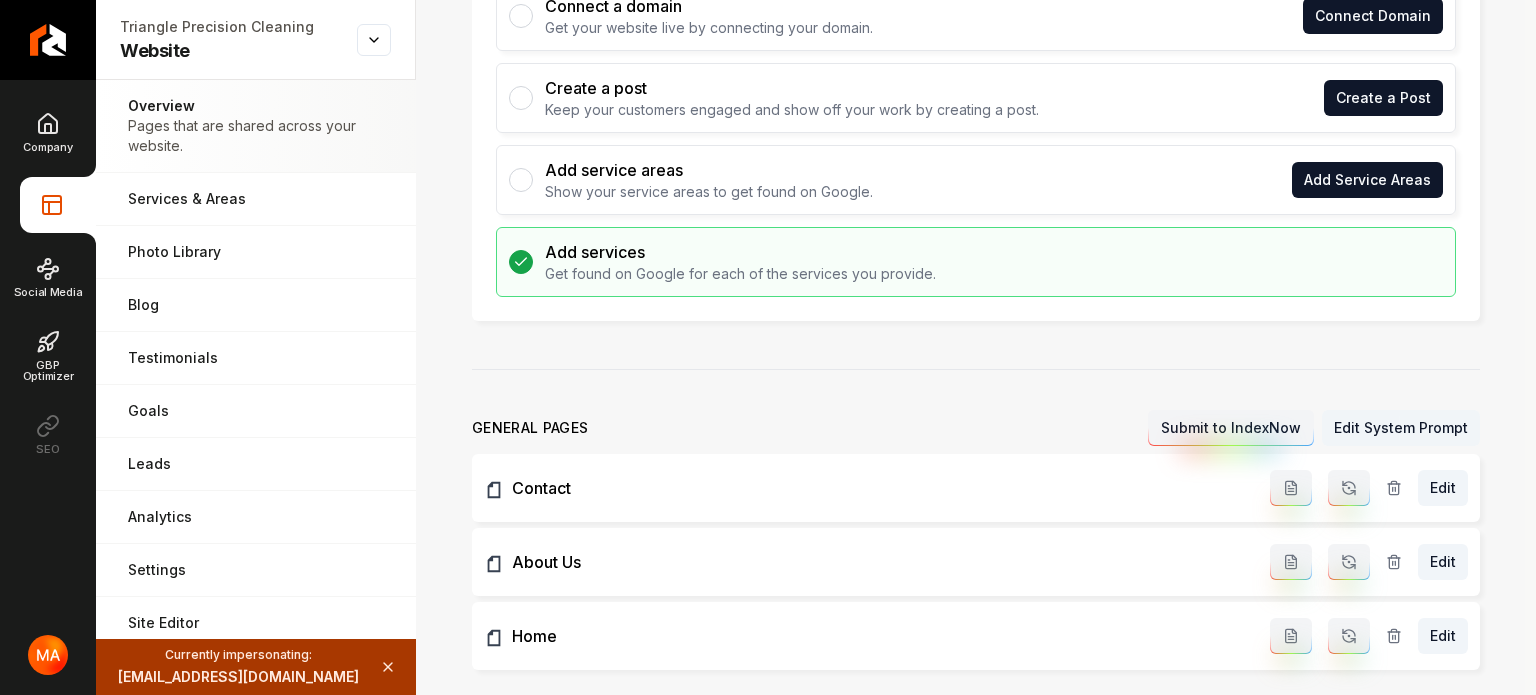 click on "Edit System Prompt" at bounding box center (1401, 428) 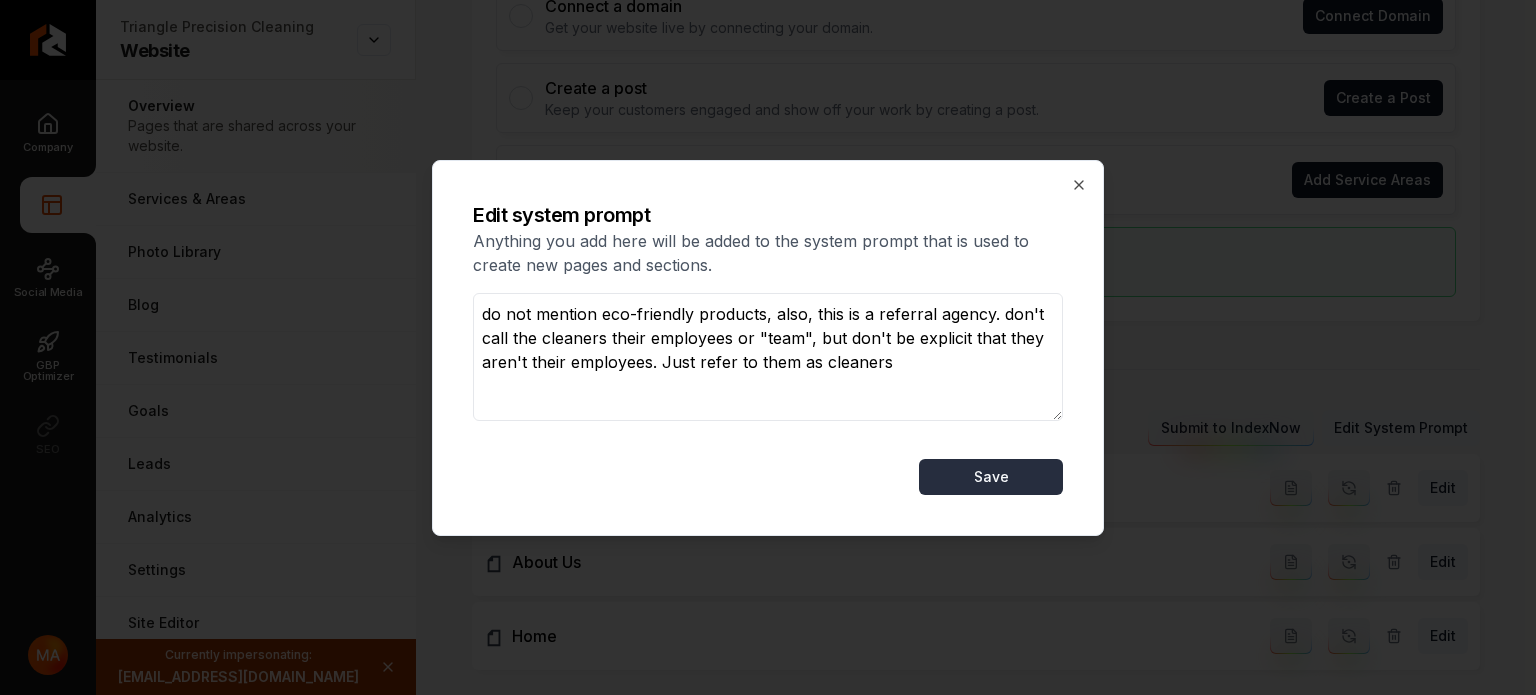 type on "do not mention eco-friendly products, also, this is a referral agency. don't call the cleaners their employees or "team", but don't be explicit that they aren't their employees. Just refer to them as cleaners" 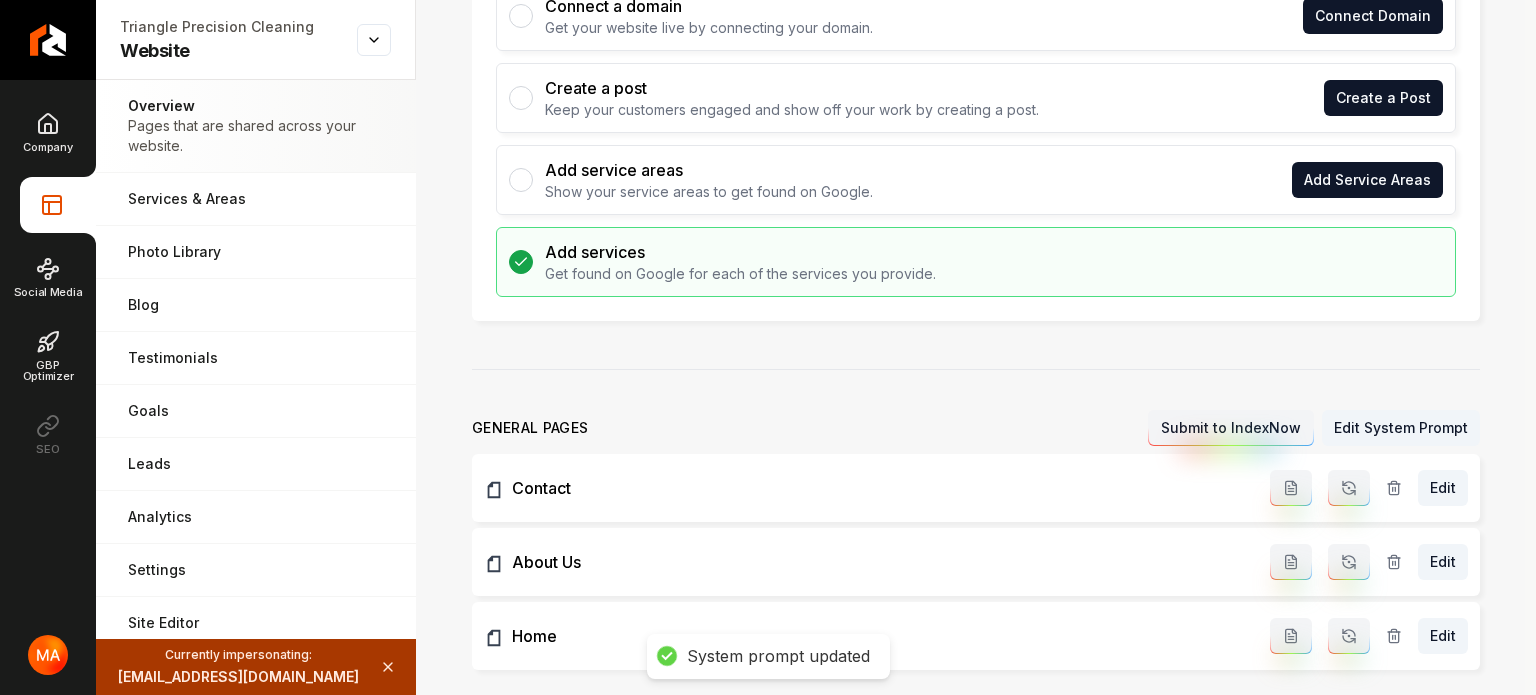 click 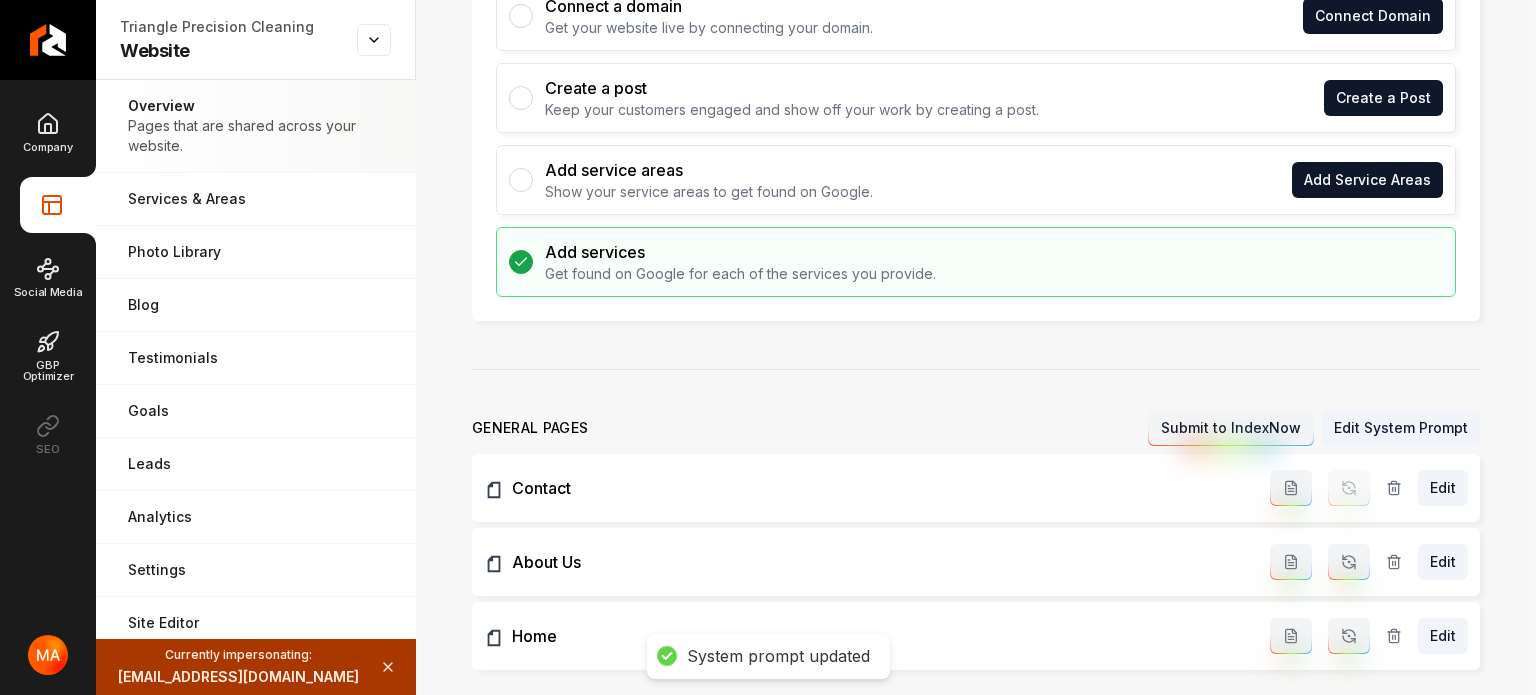 click at bounding box center (1349, 562) 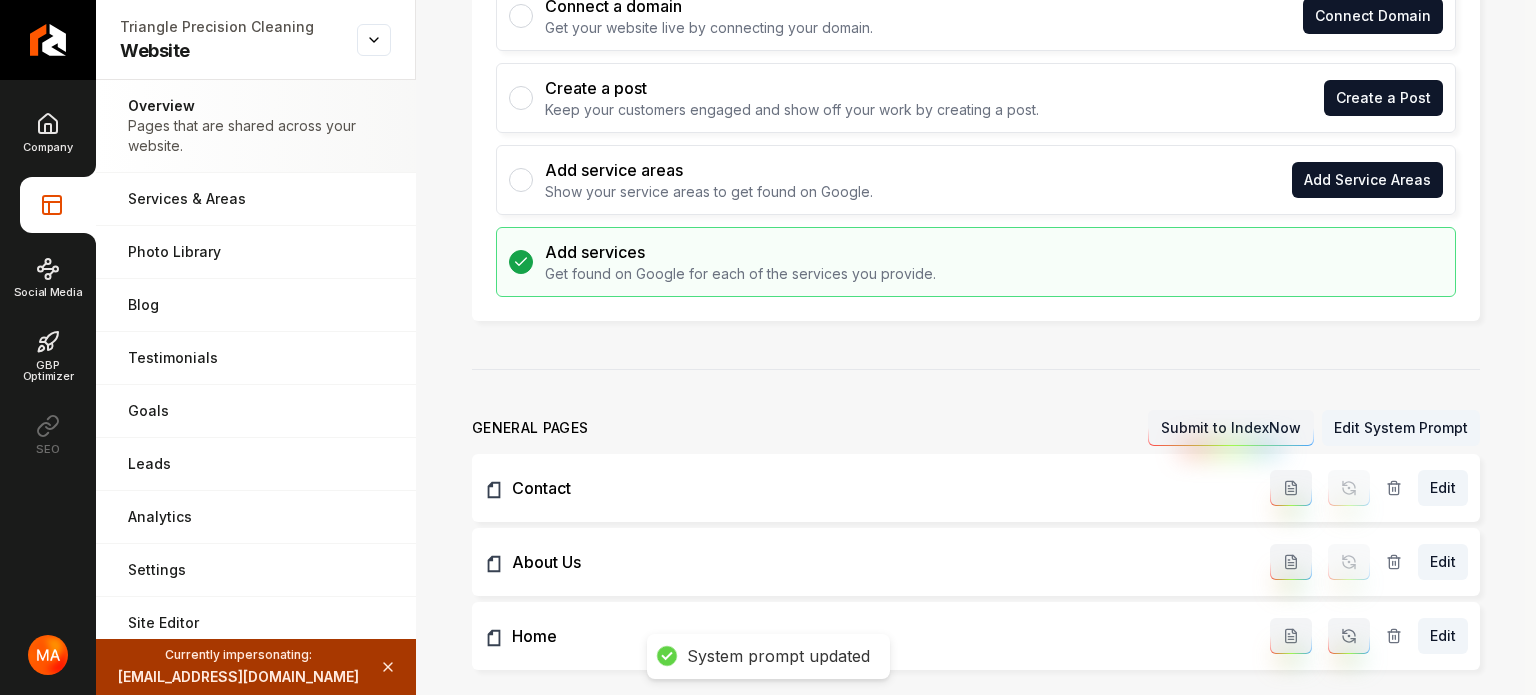 click at bounding box center (1349, 636) 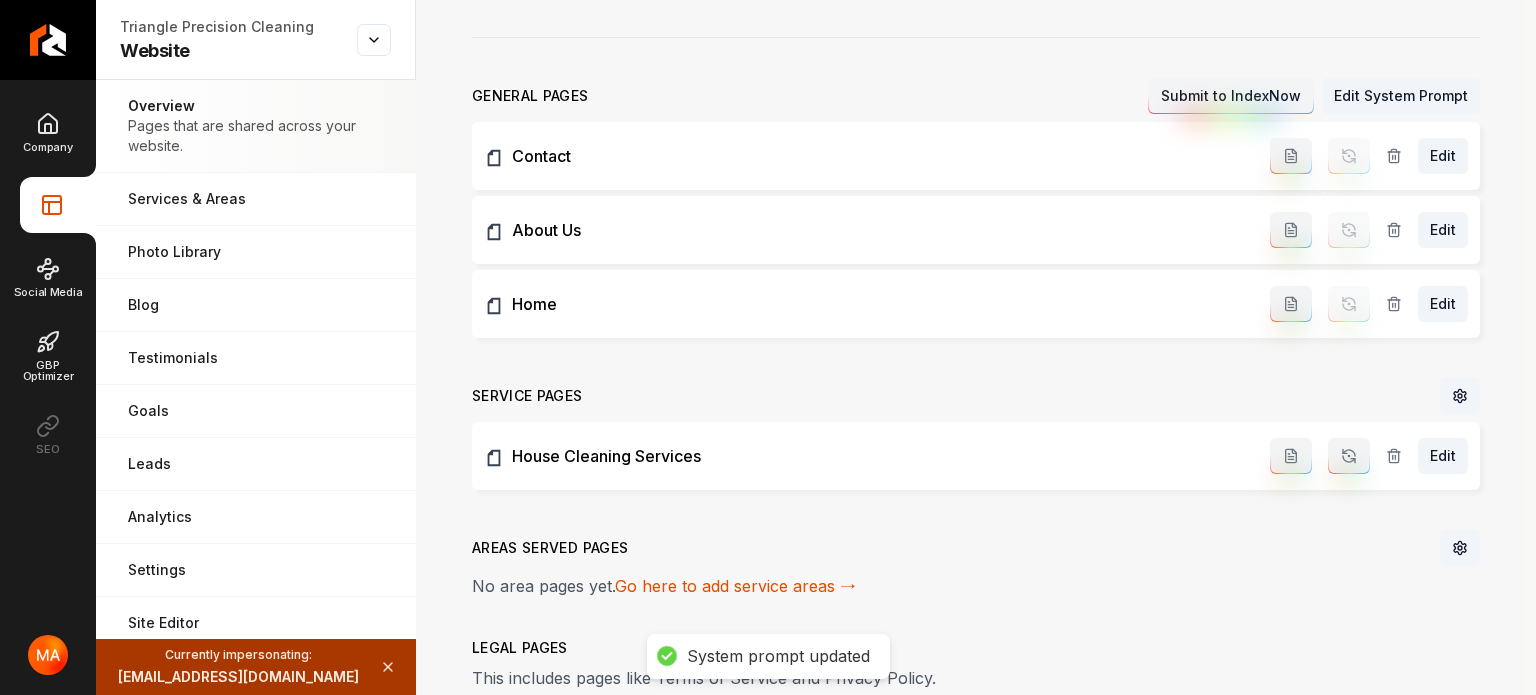scroll, scrollTop: 700, scrollLeft: 0, axis: vertical 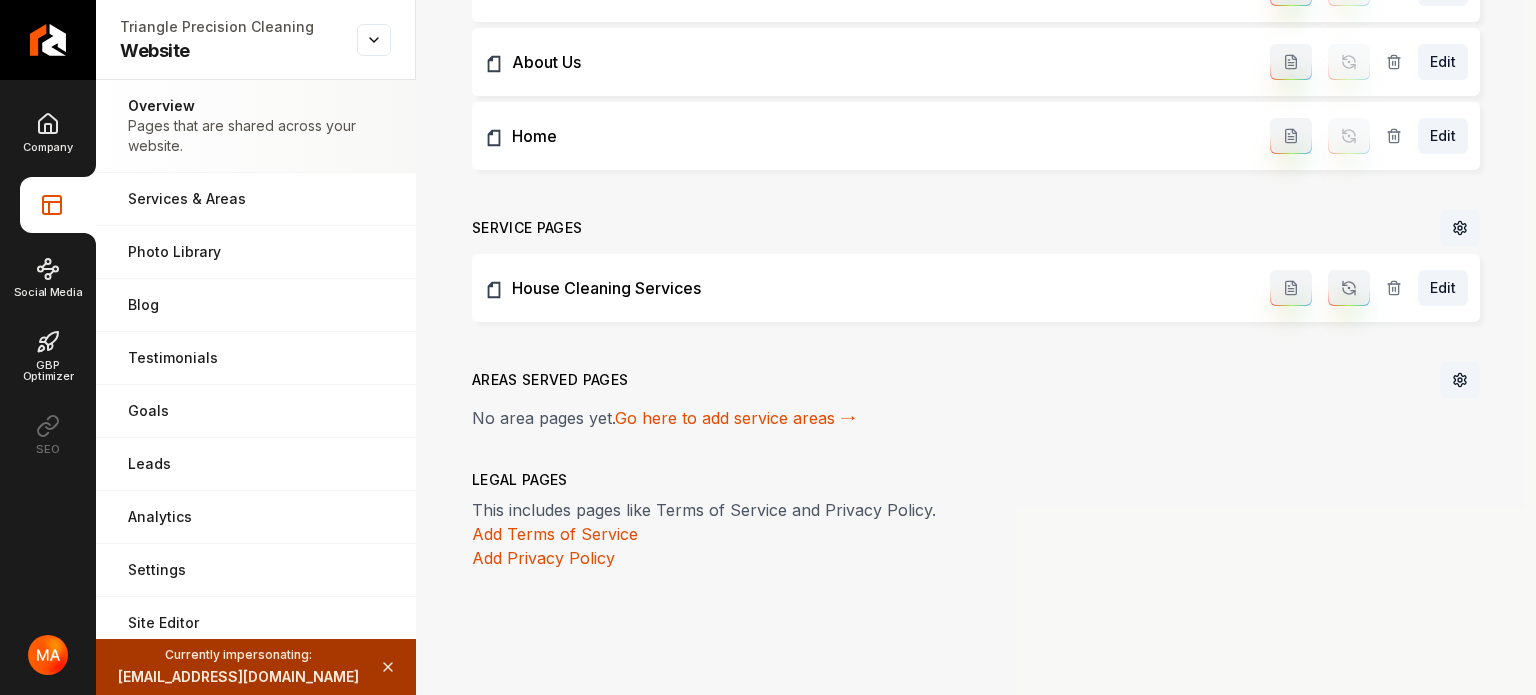 click at bounding box center (1349, 288) 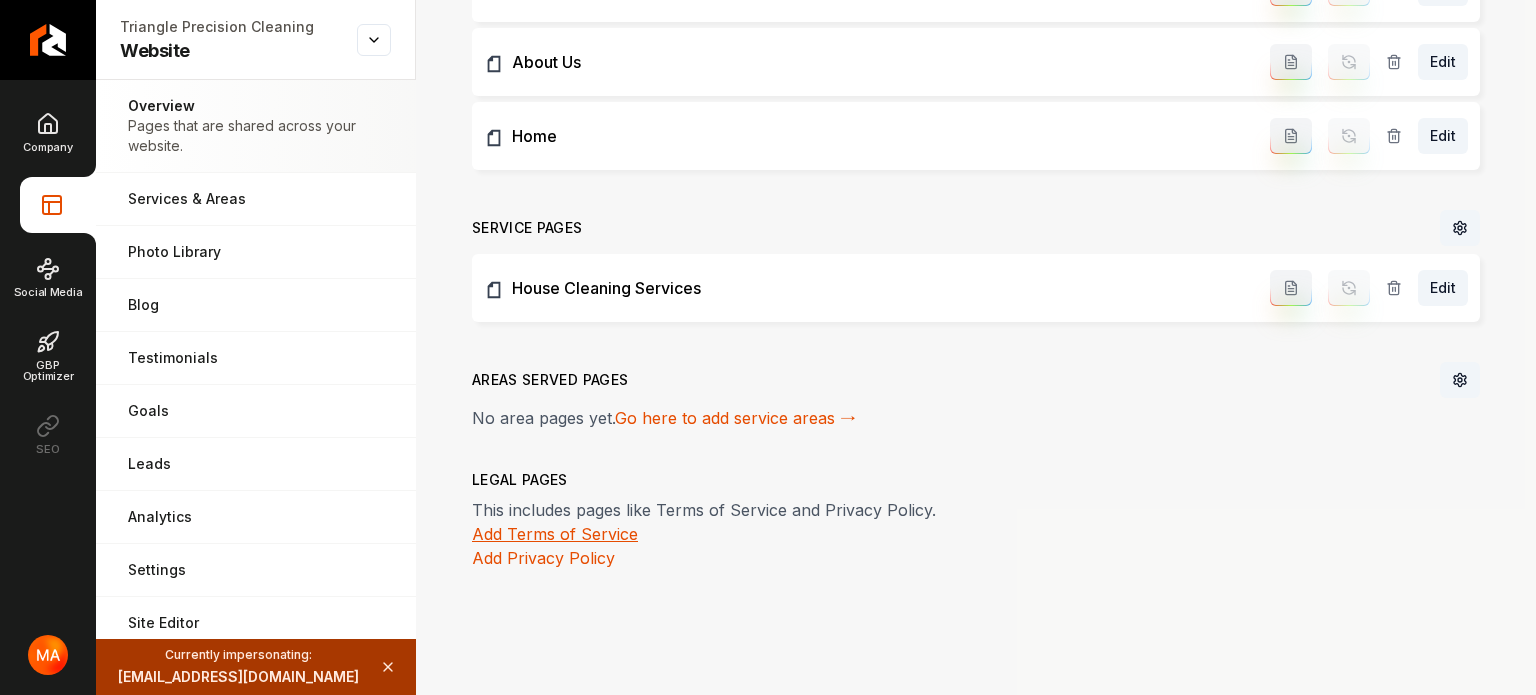 click on "Add Terms of Service" at bounding box center [555, 534] 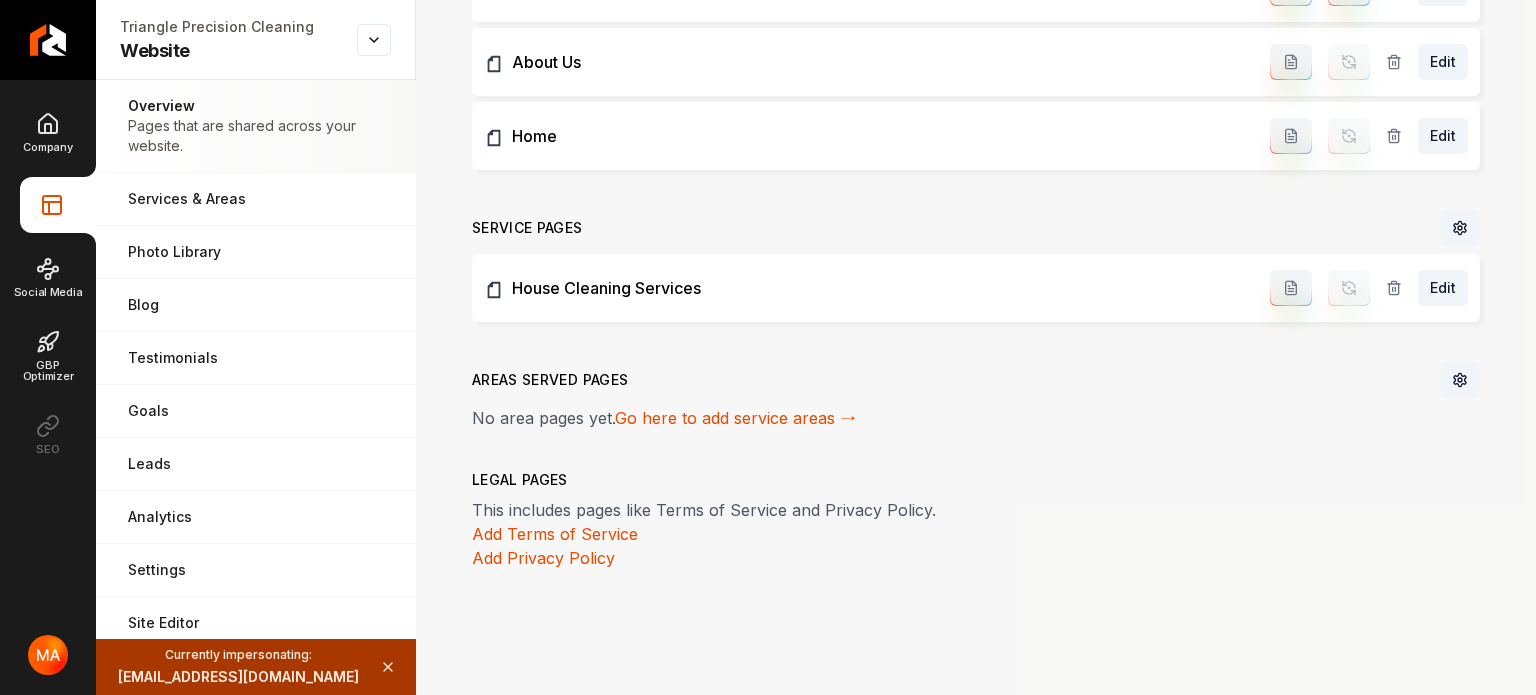 click on "Add Privacy Policy" at bounding box center [543, 558] 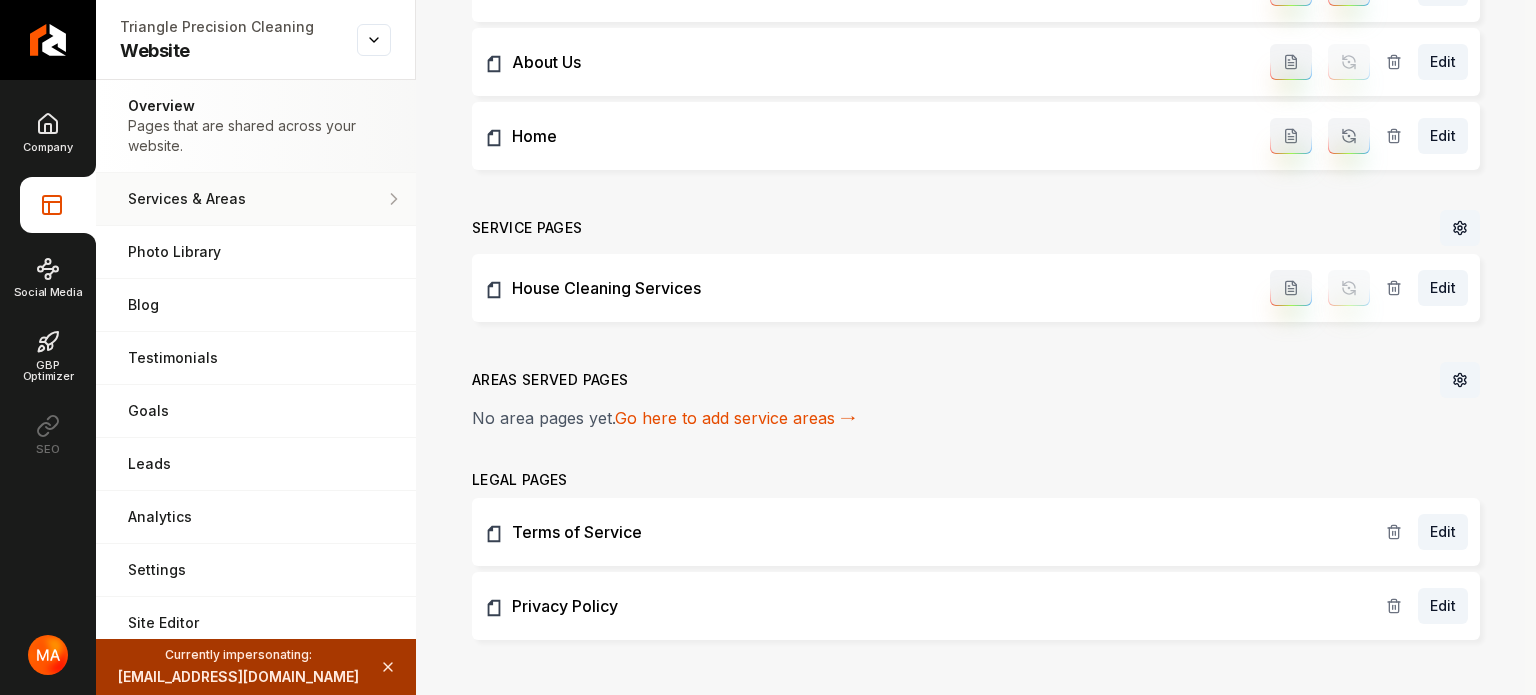 click on "Services & Areas Adjust your services and areas of expertise." at bounding box center (256, 199) 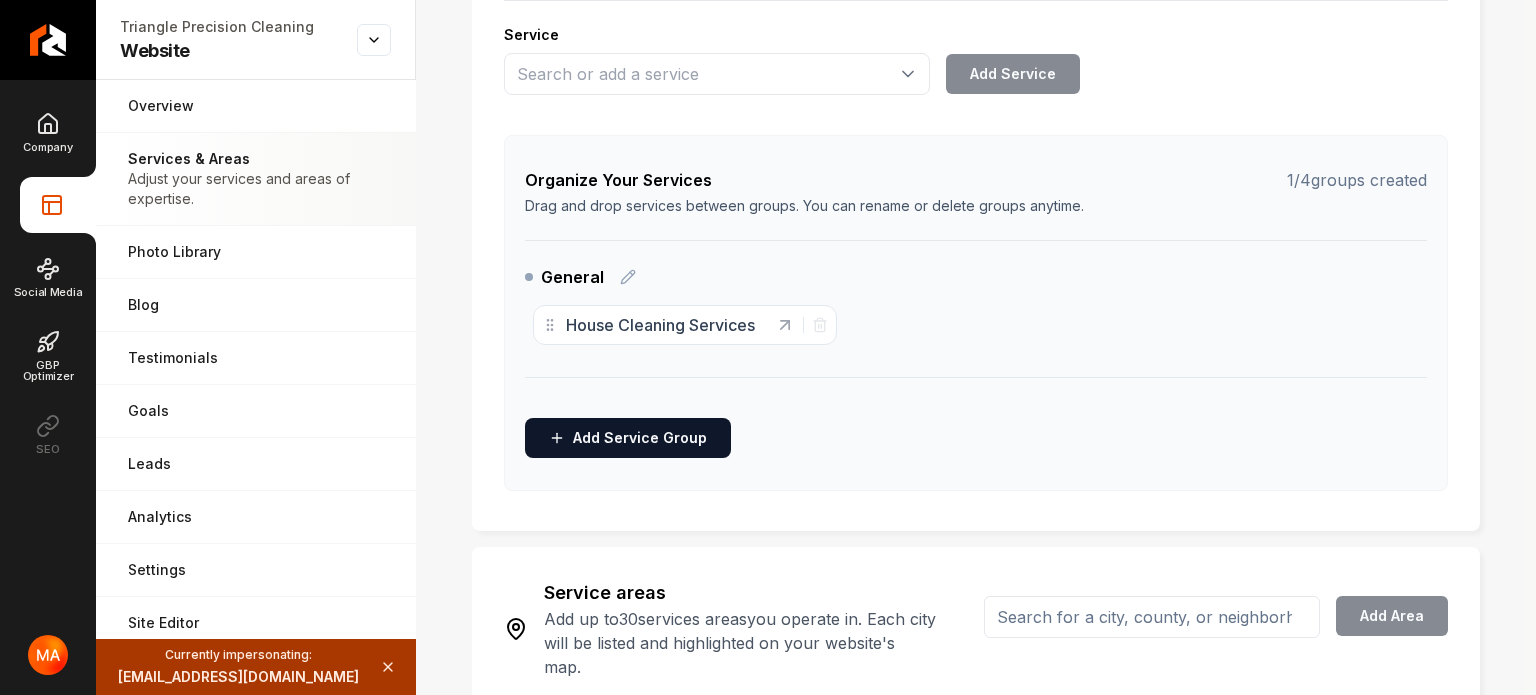 scroll, scrollTop: 496, scrollLeft: 0, axis: vertical 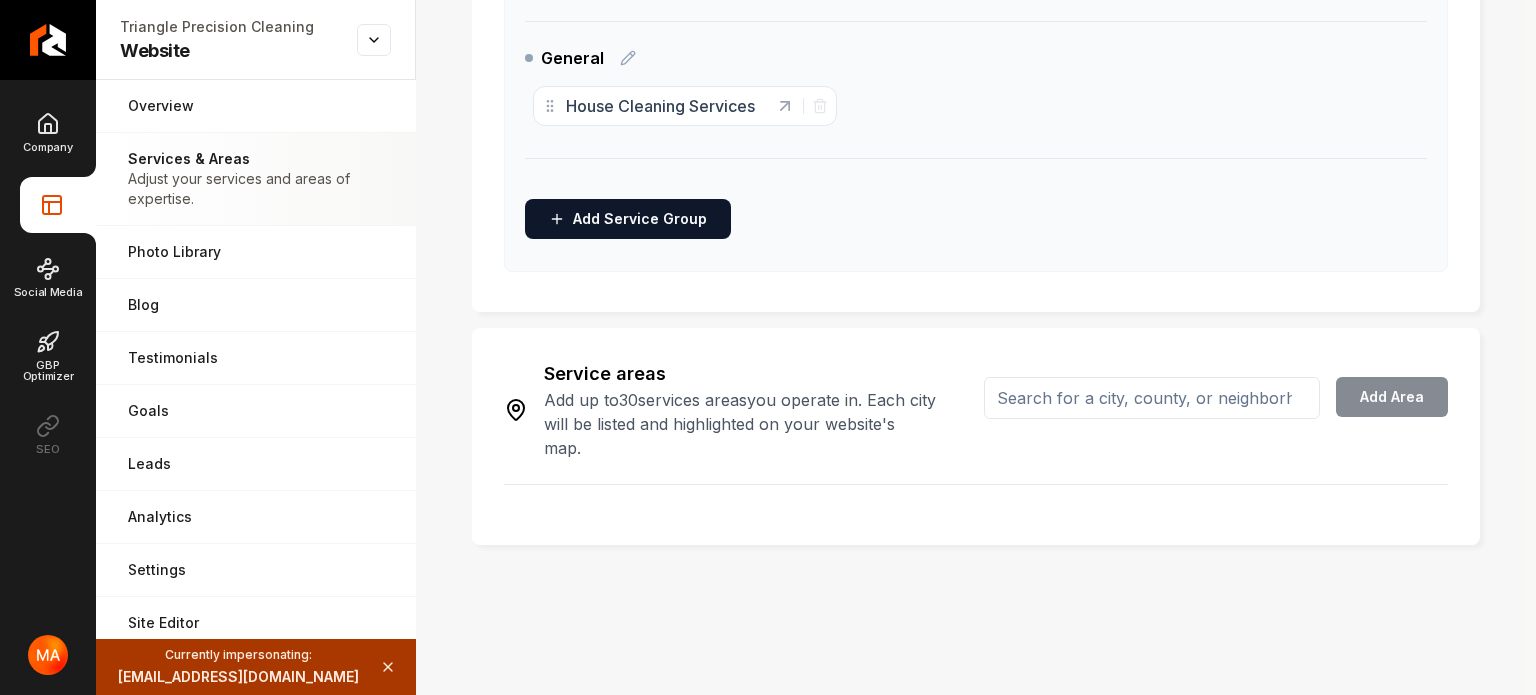 click at bounding box center (1152, 398) 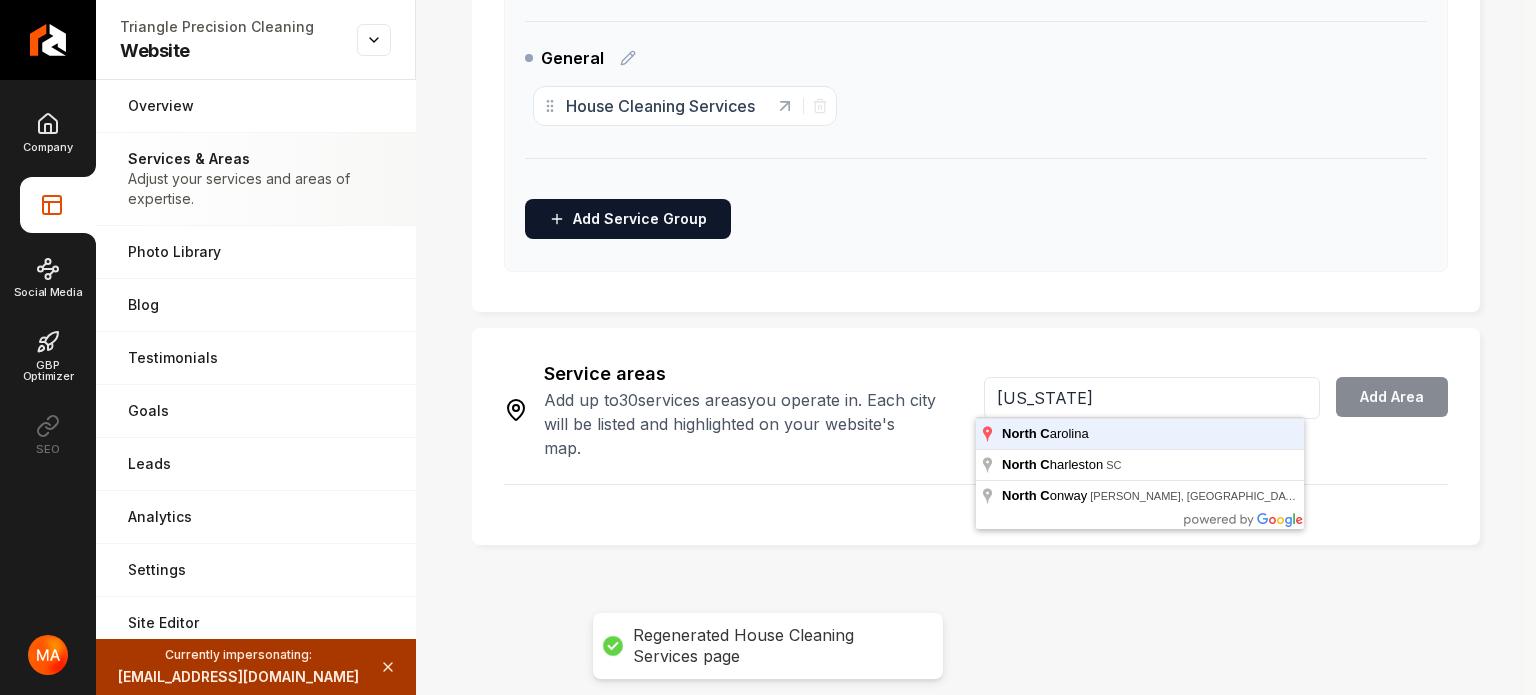 type on "[US_STATE]" 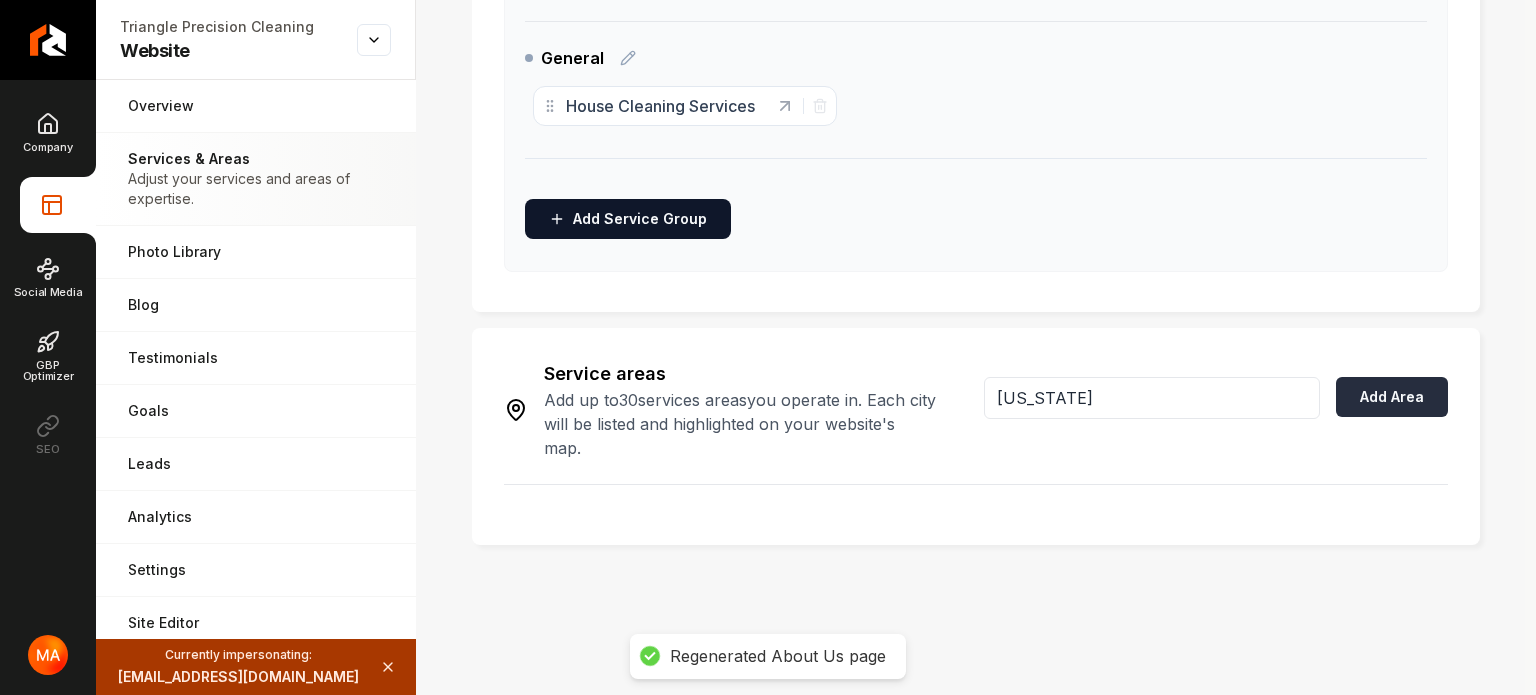click on "Add Area" at bounding box center (1392, 397) 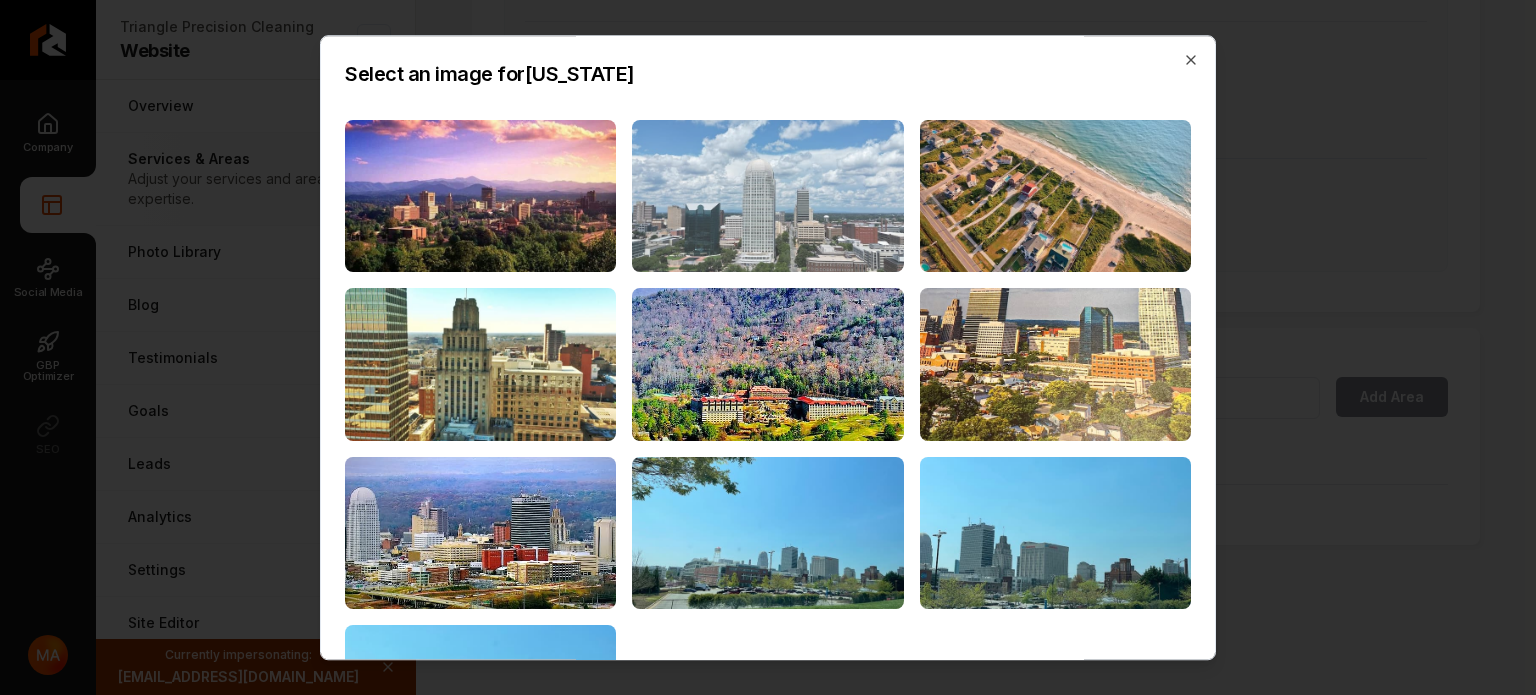 click at bounding box center (767, 196) 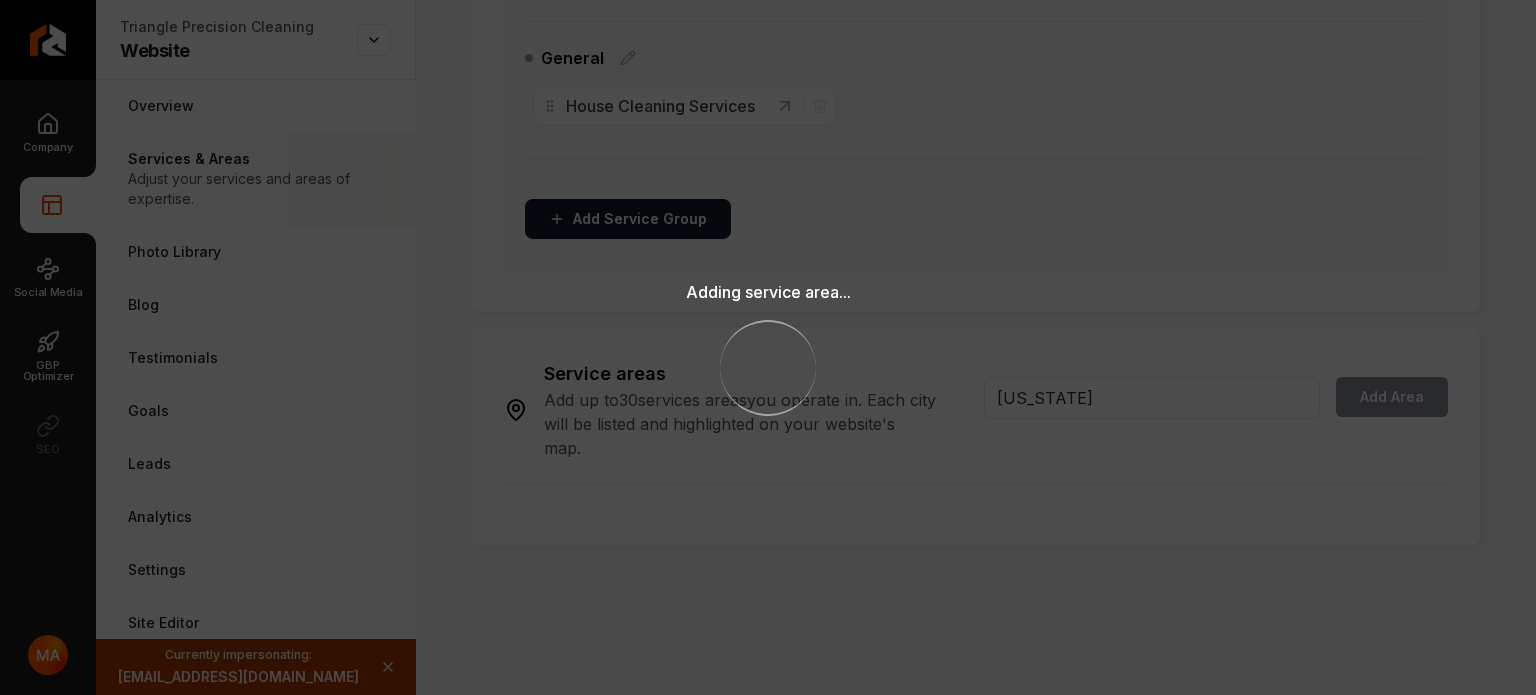 type 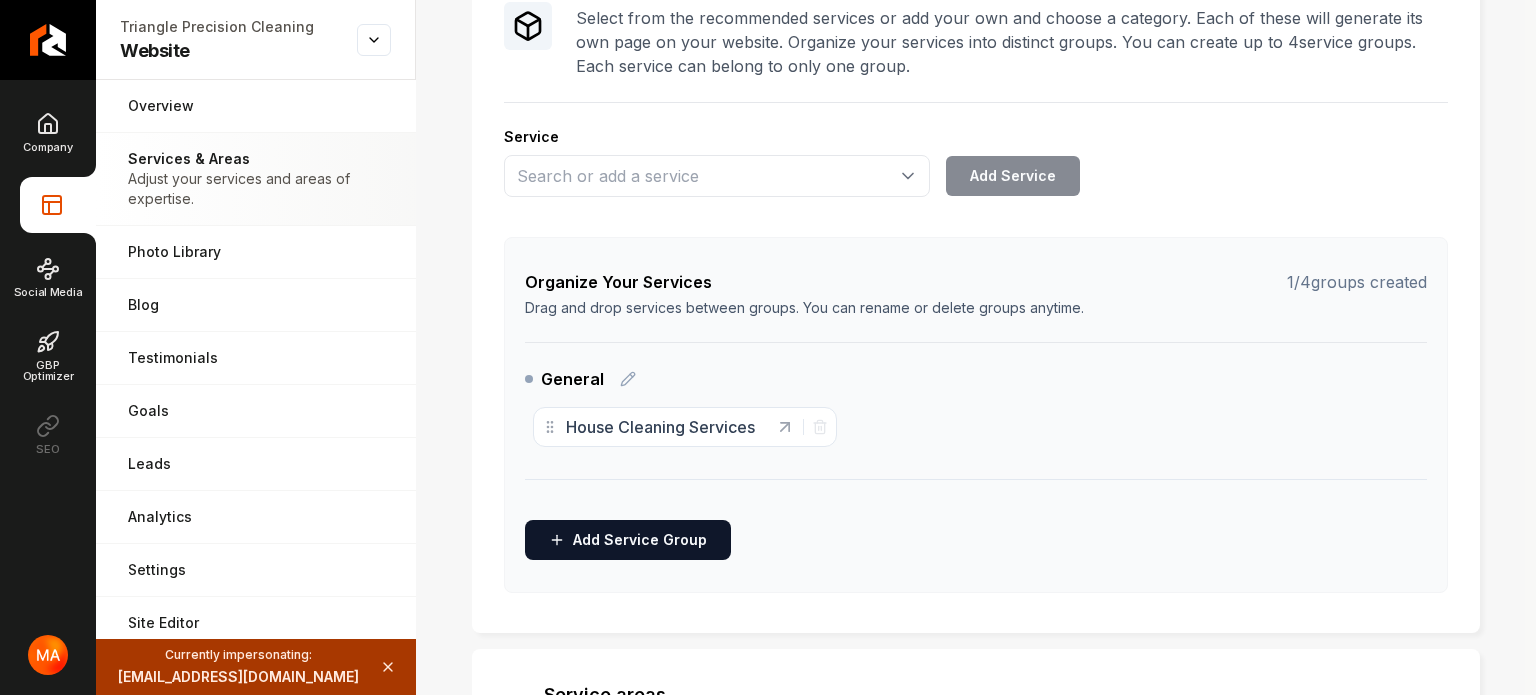 scroll, scrollTop: 0, scrollLeft: 0, axis: both 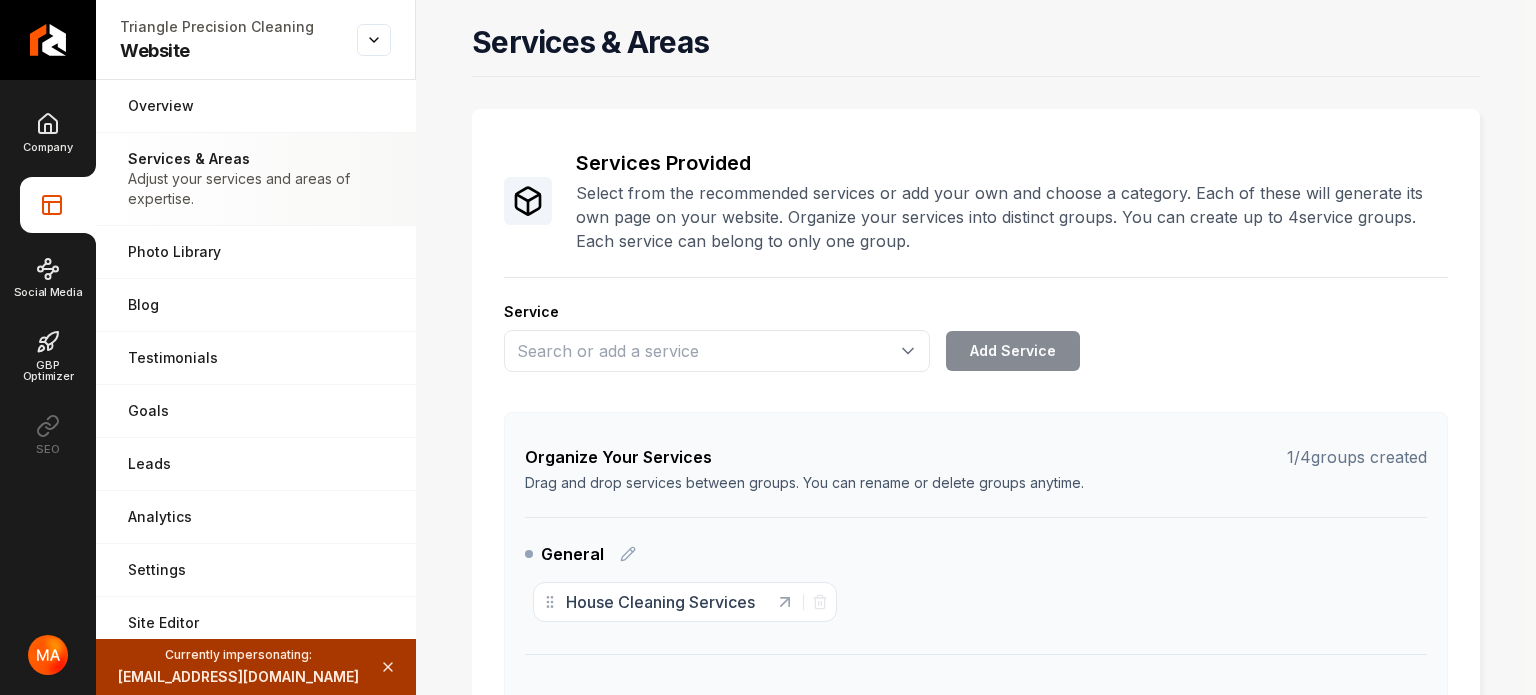 click on "Service" at bounding box center (976, 312) 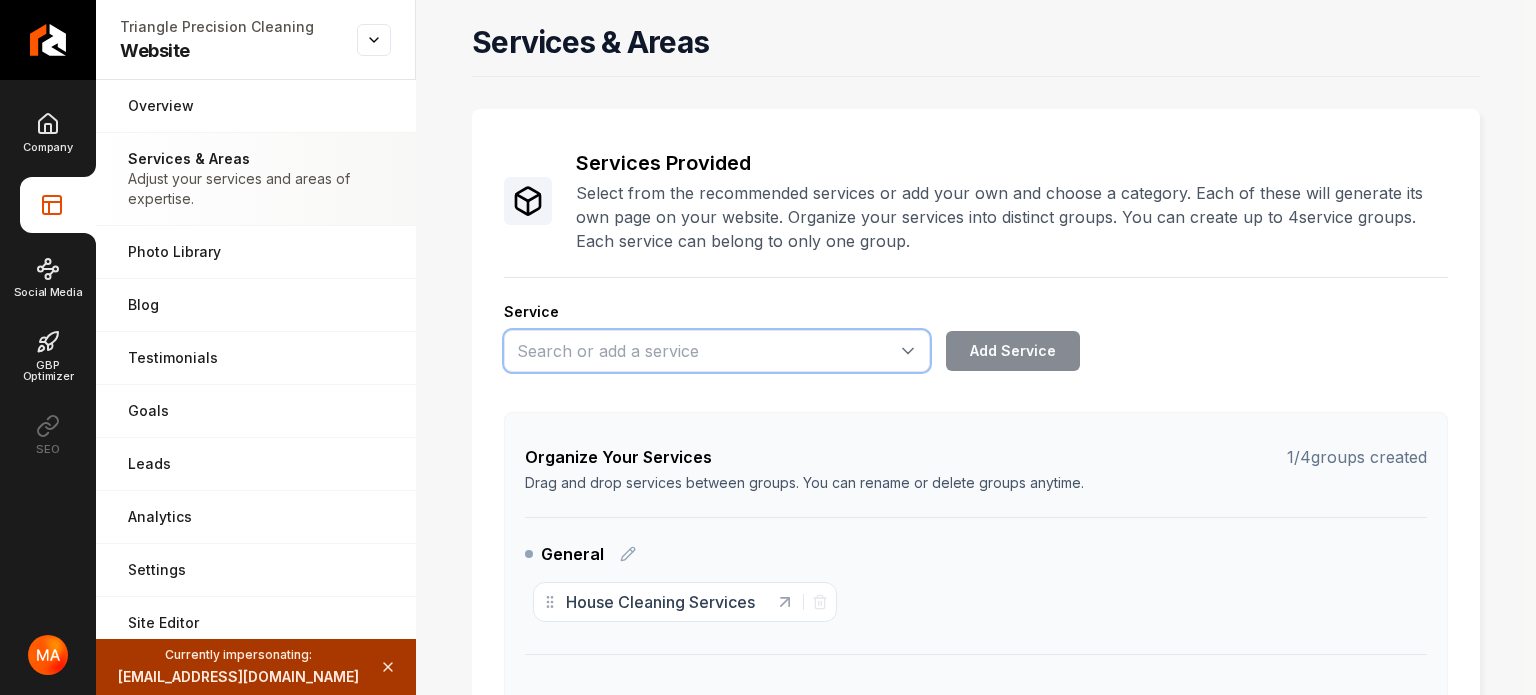 click at bounding box center [717, 351] 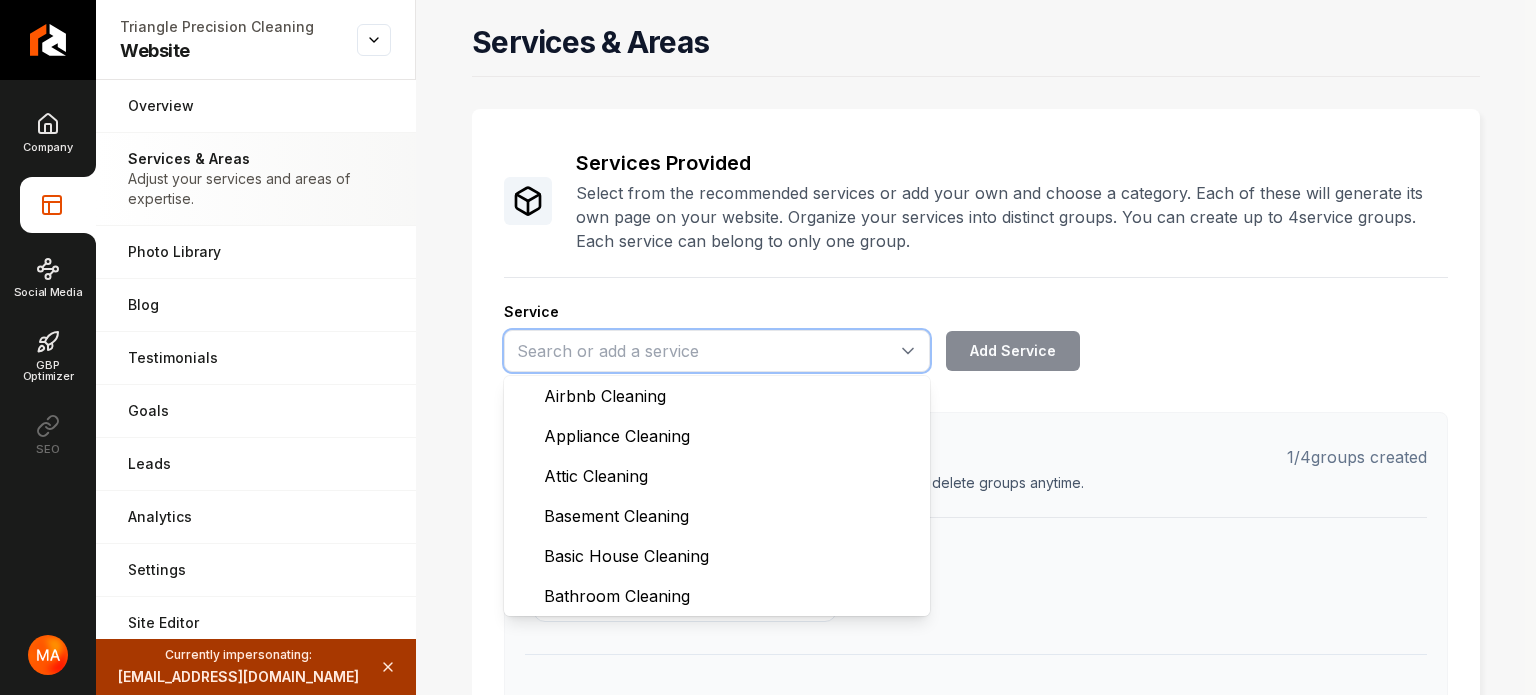 paste on "Deep Cleaning Services" 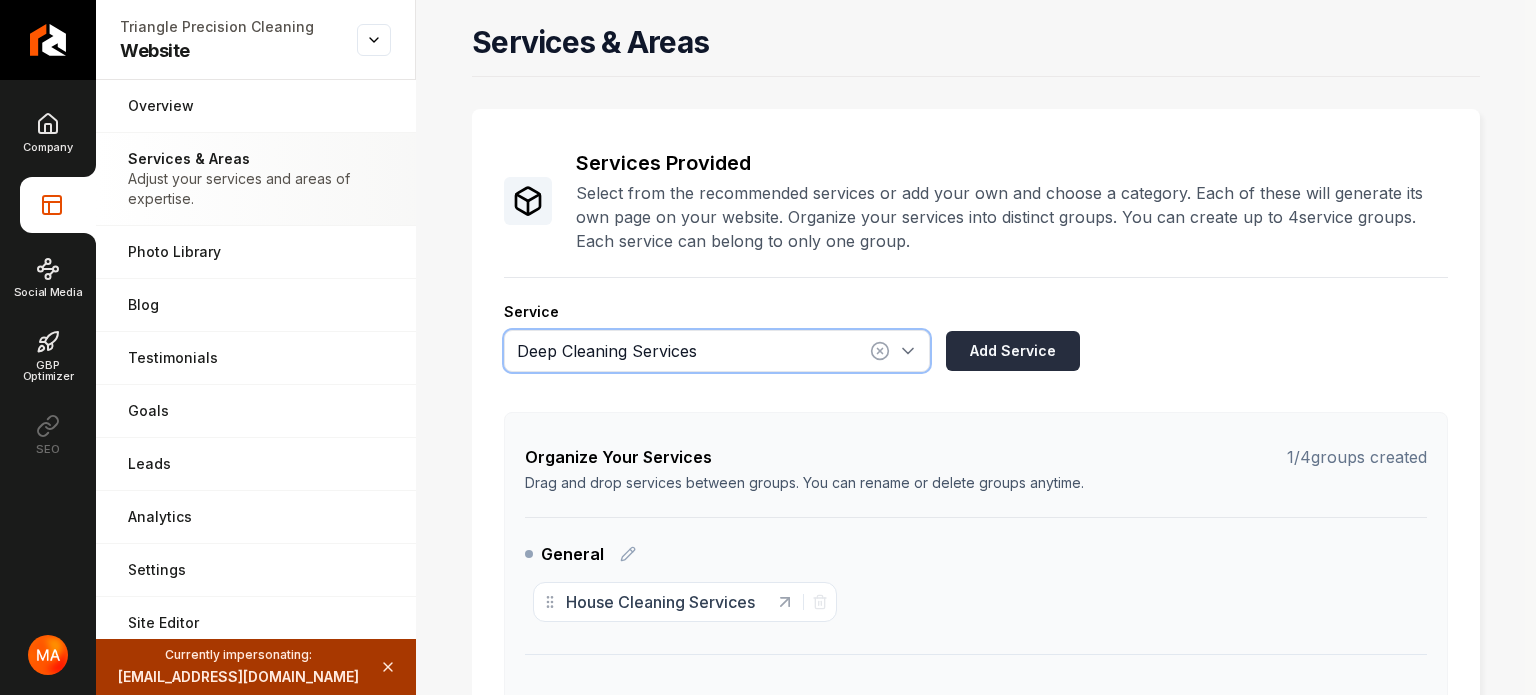 type on "Deep Cleaning Services" 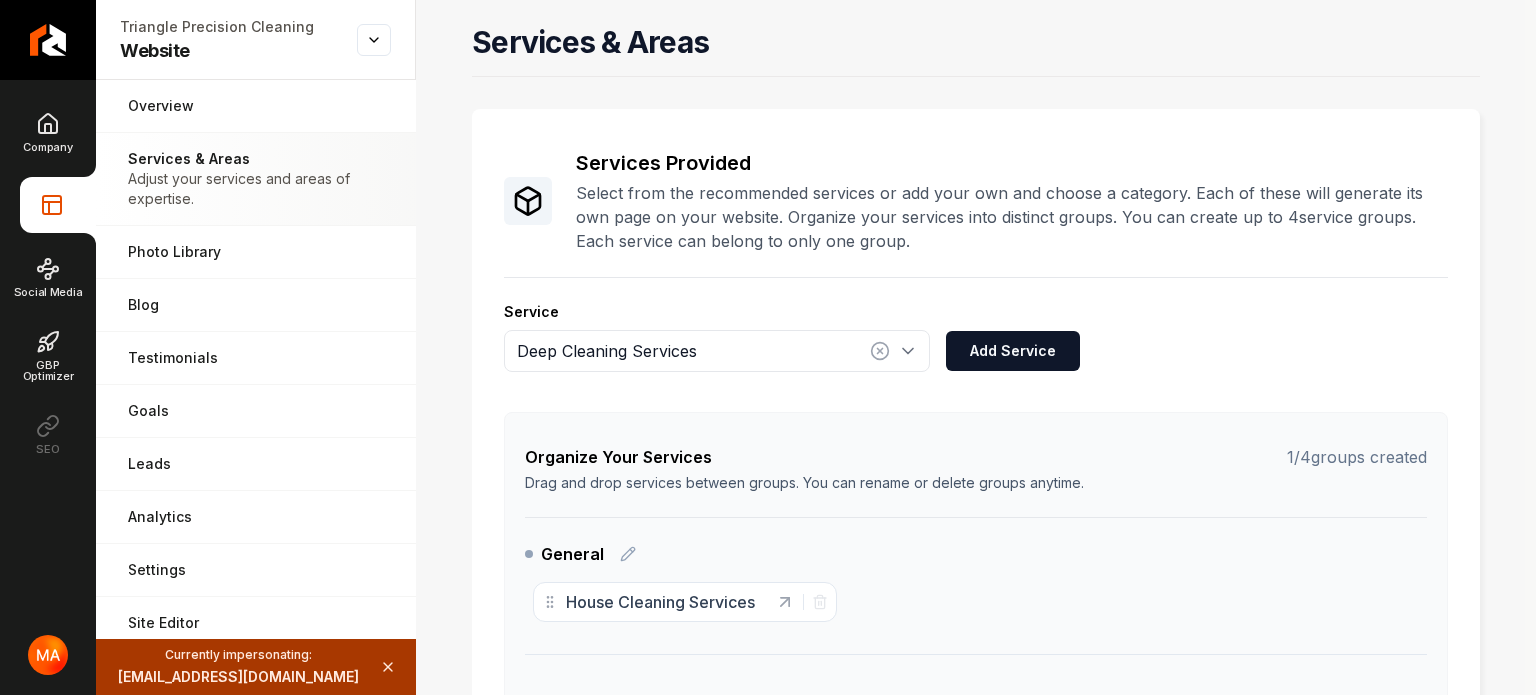 drag, startPoint x: 1004, startPoint y: 359, endPoint x: 950, endPoint y: 281, distance: 94.86833 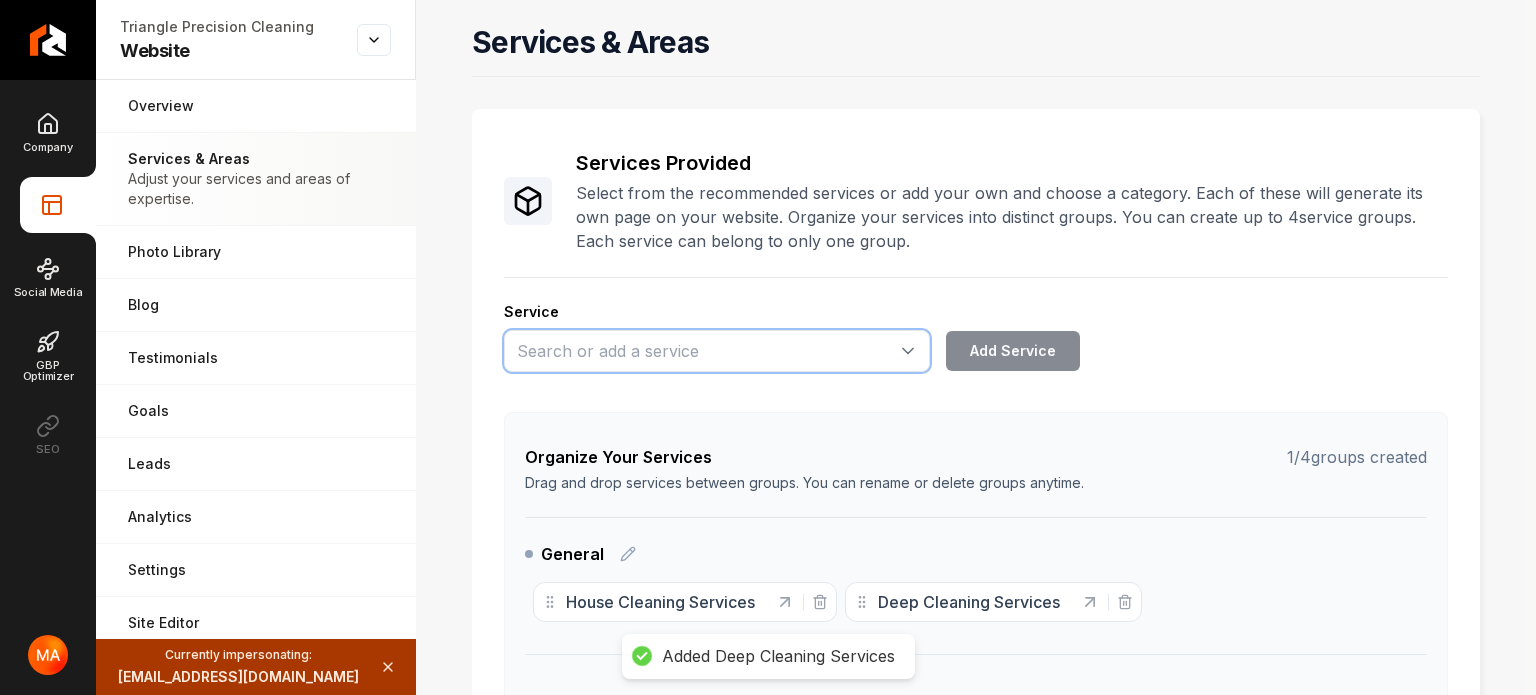 click at bounding box center (717, 351) 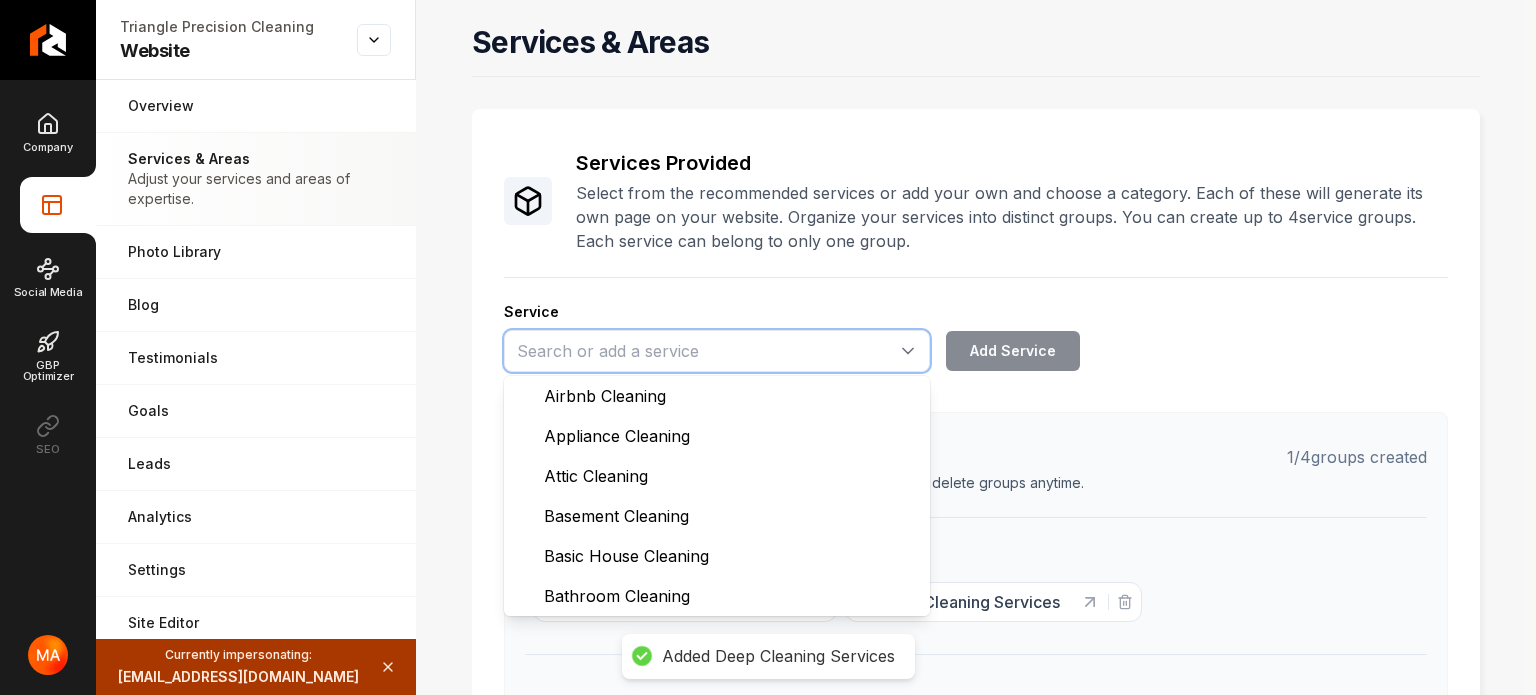paste on "Move-In/Move-Out Cleaning Services" 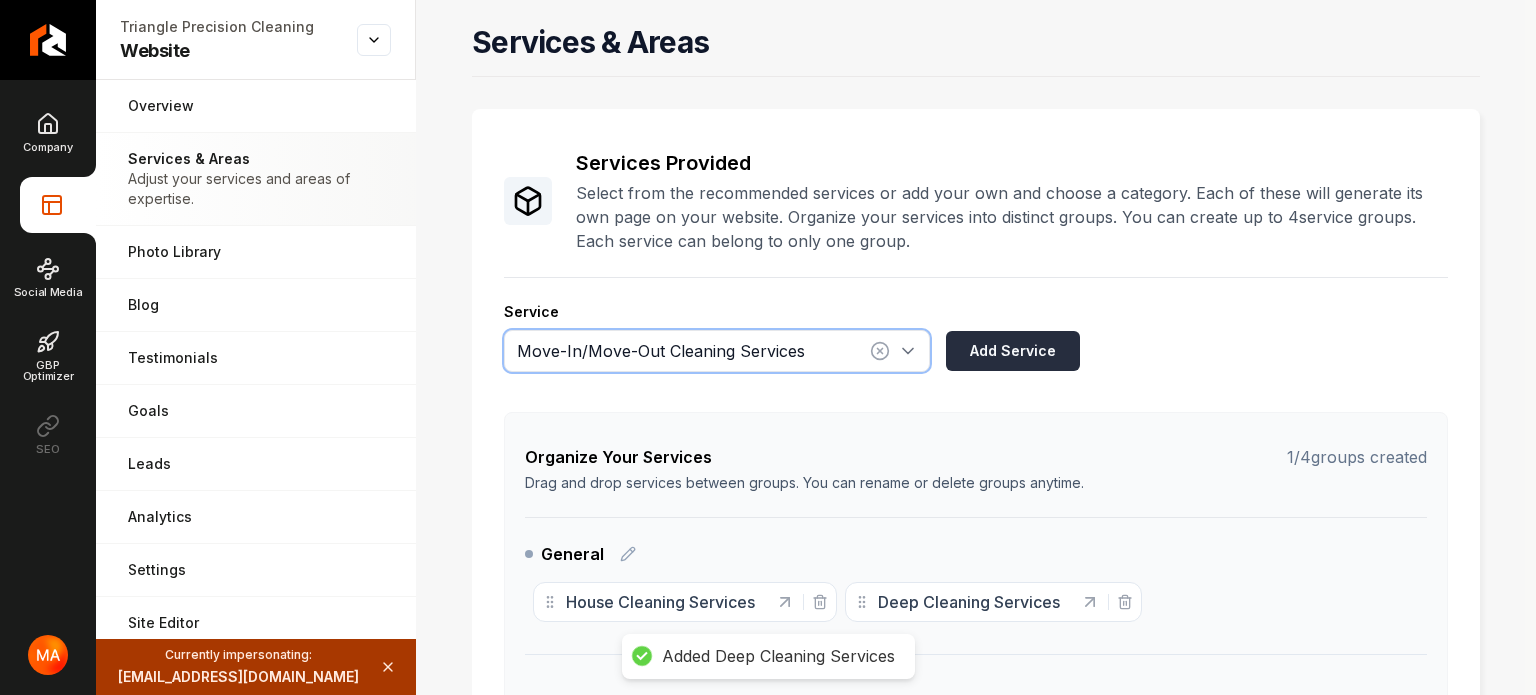 type on "Move-In/Move-Out Cleaning Services" 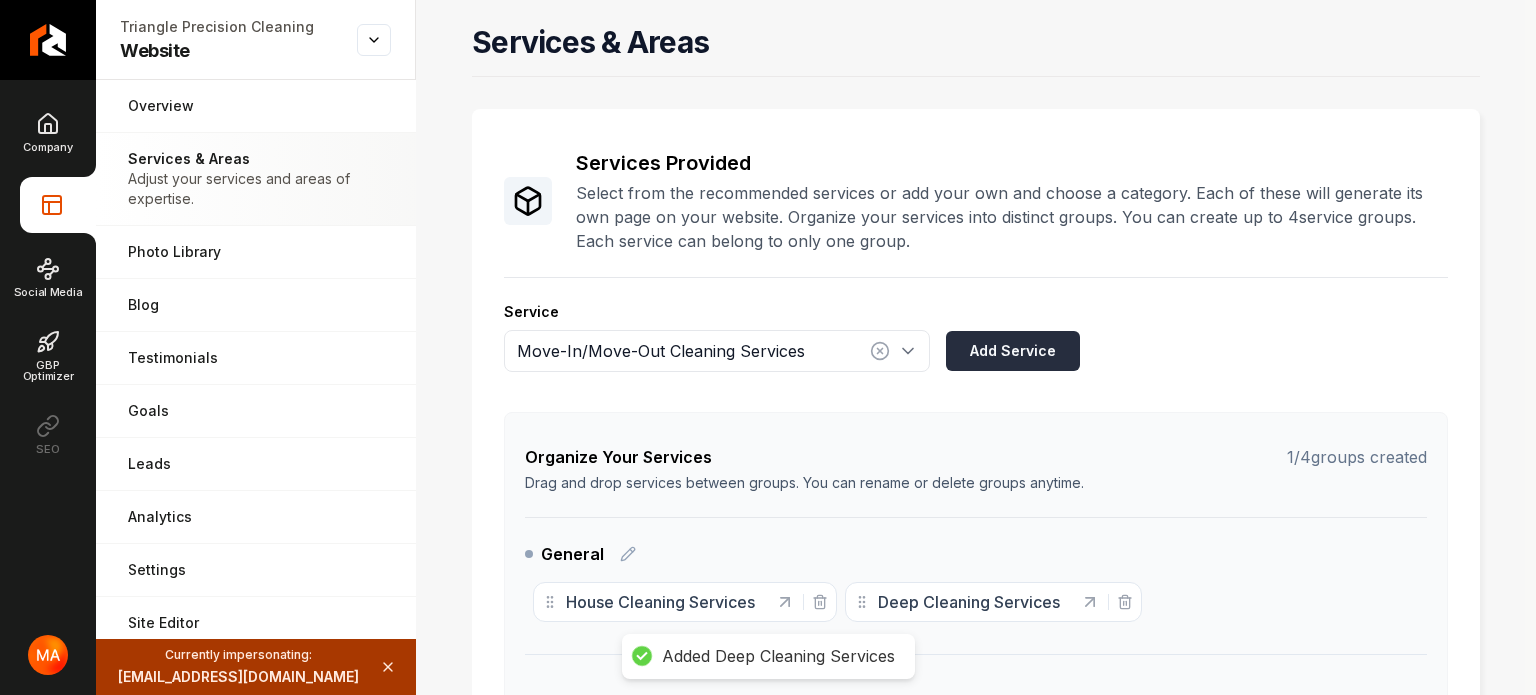 click on "Add Service" at bounding box center [1013, 351] 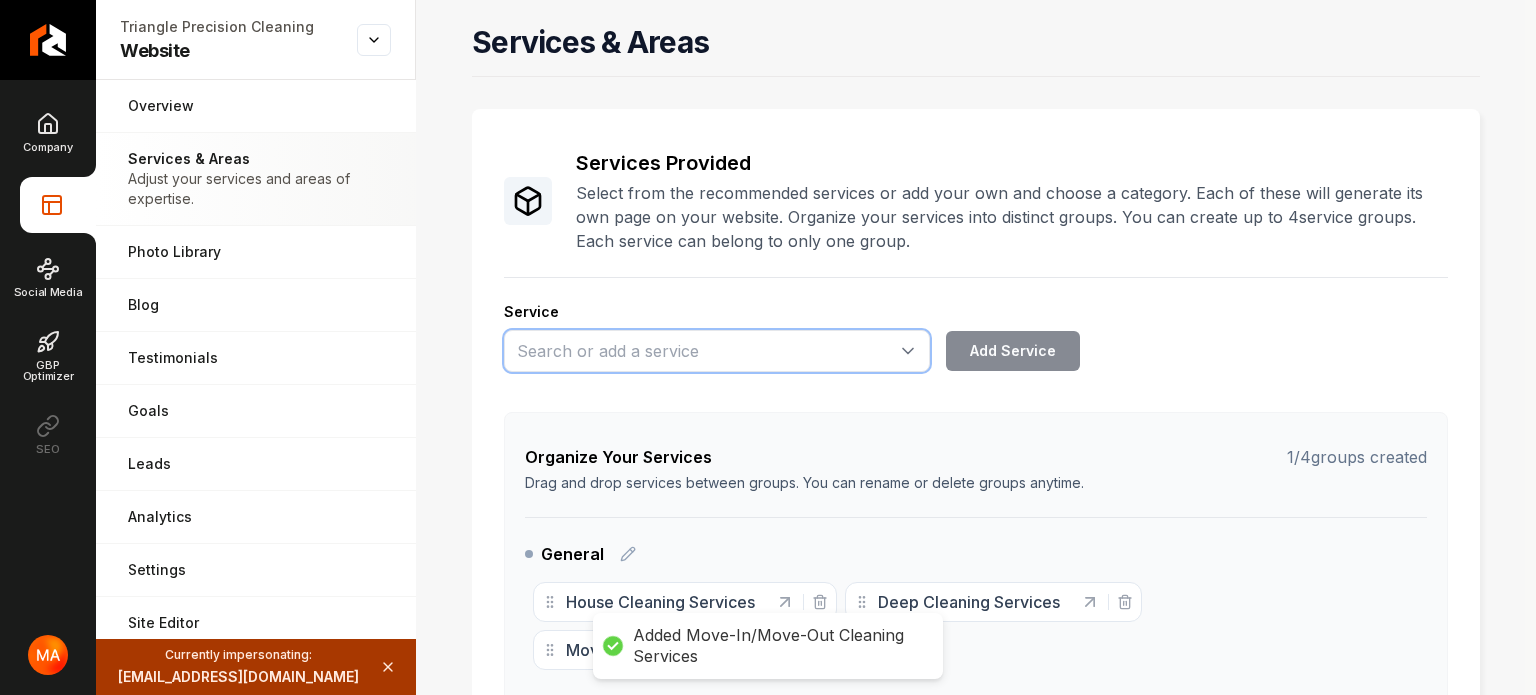 click at bounding box center (717, 351) 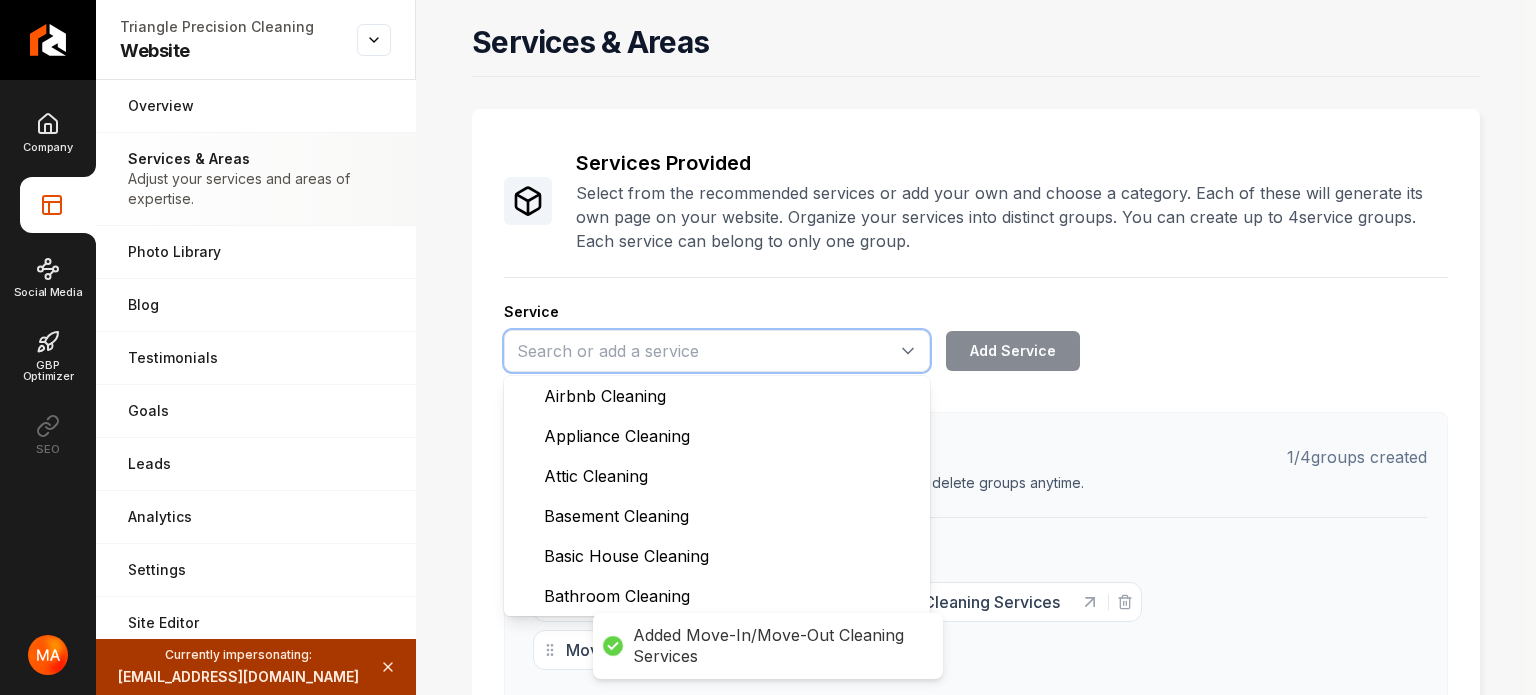 paste on "Recurring Maid Services" 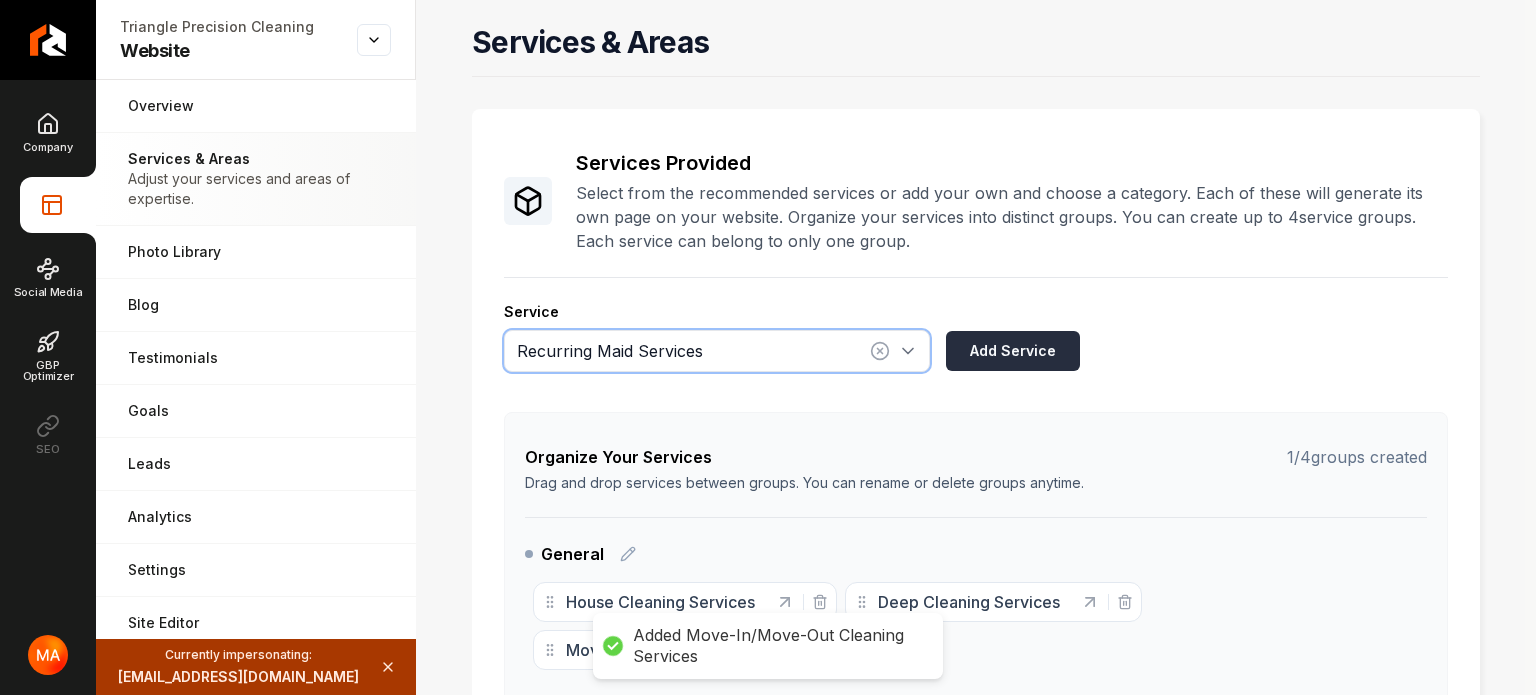 type on "Recurring Maid Services" 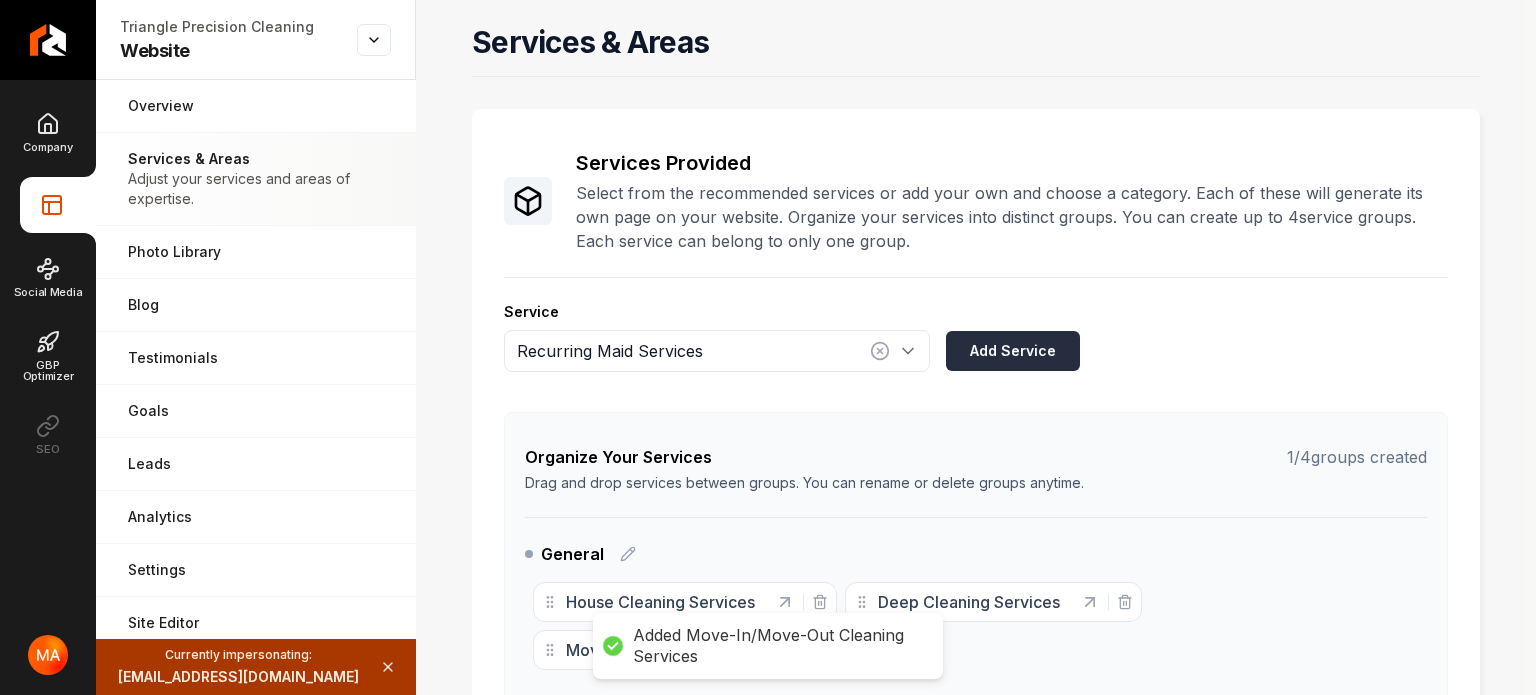 click on "Add Service" at bounding box center [1013, 351] 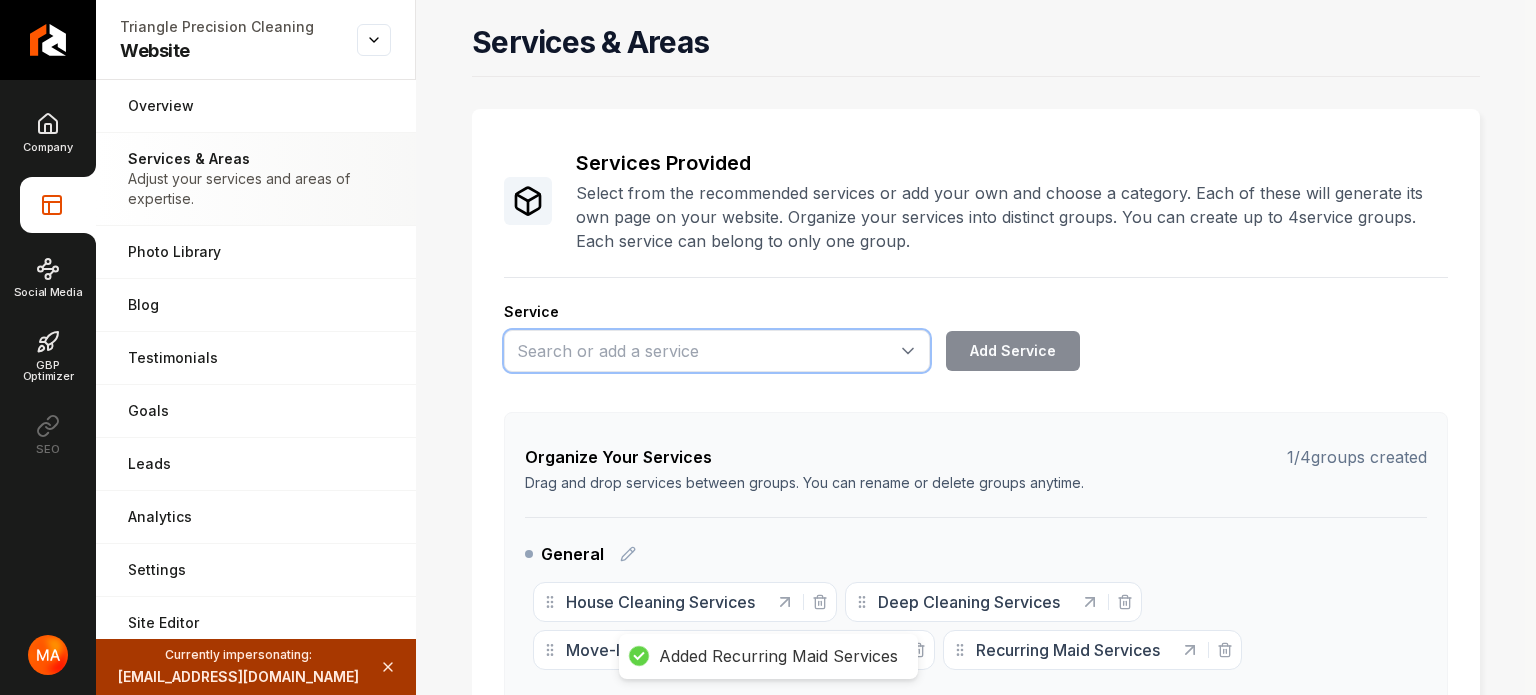 click at bounding box center [717, 351] 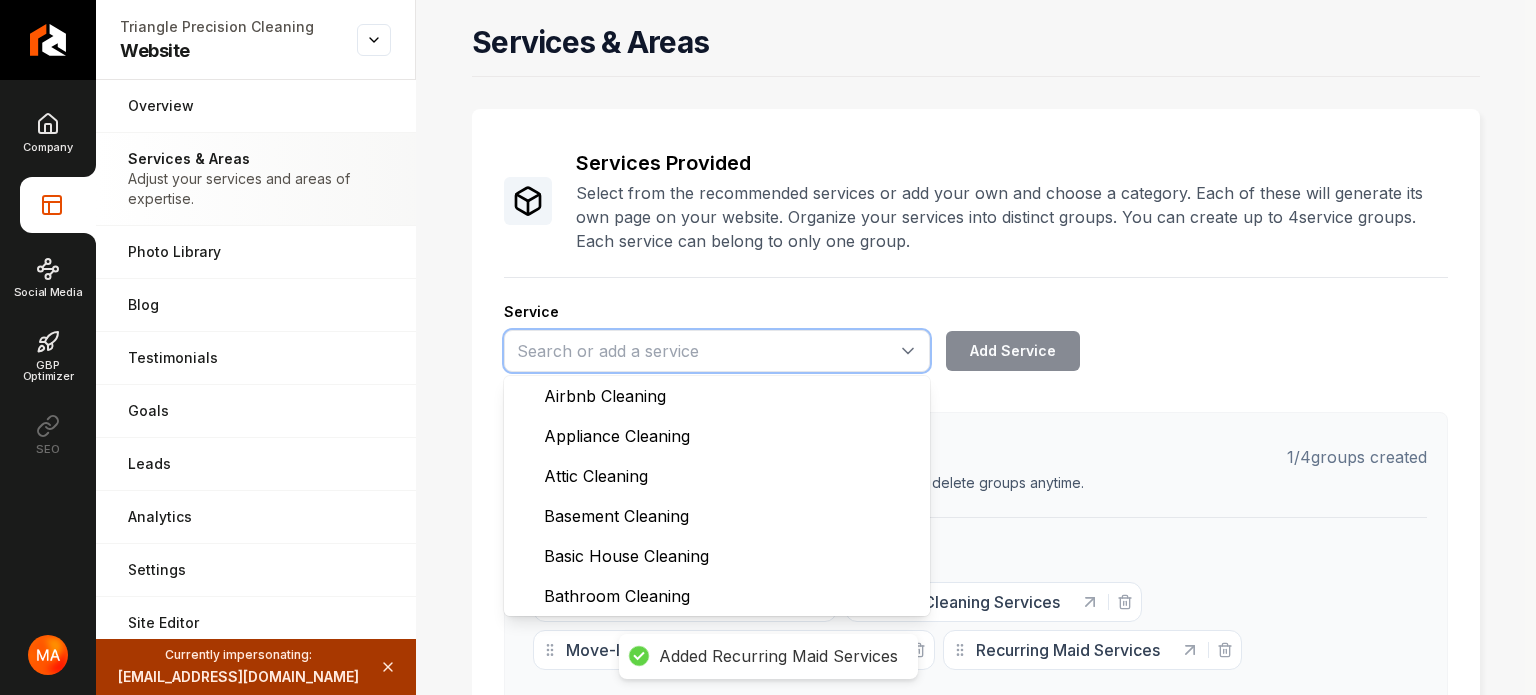 paste on "Airbnb Cleaning Services" 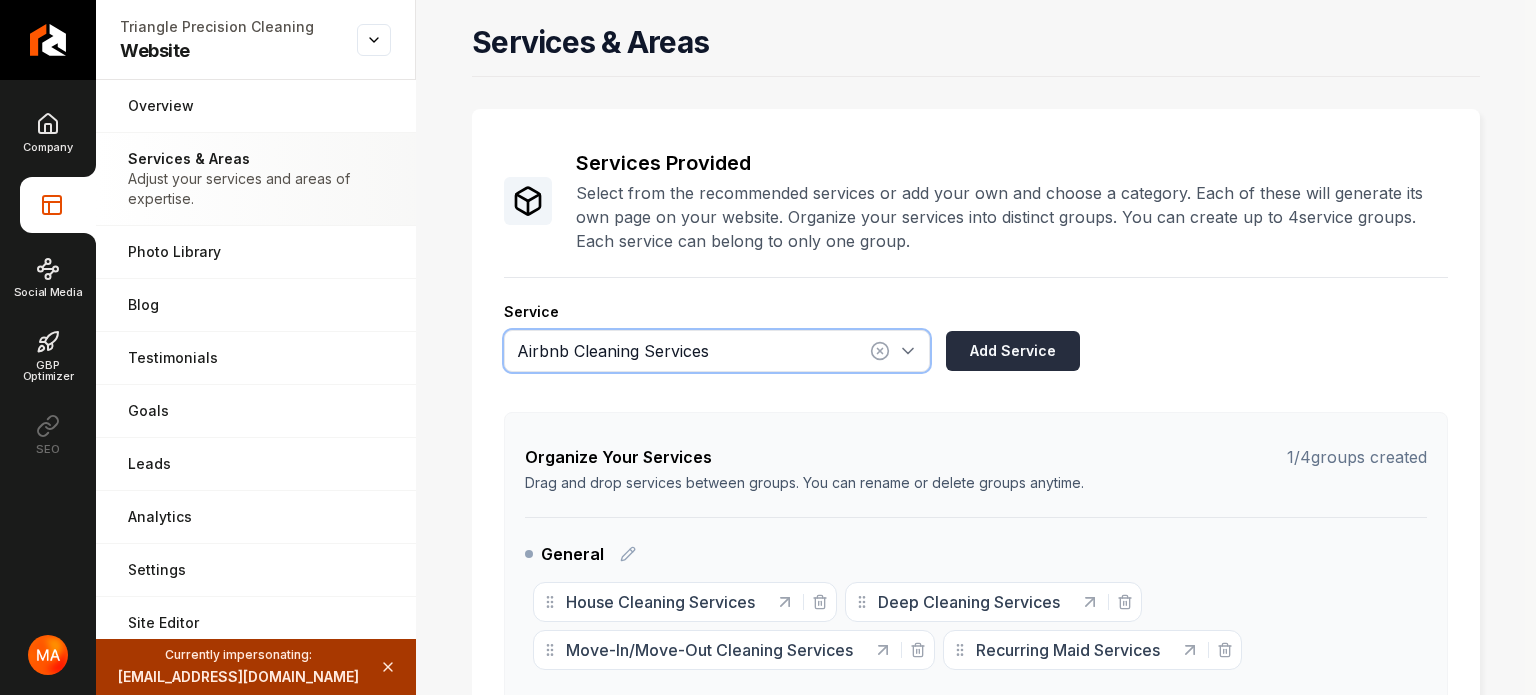 type on "Airbnb Cleaning Services" 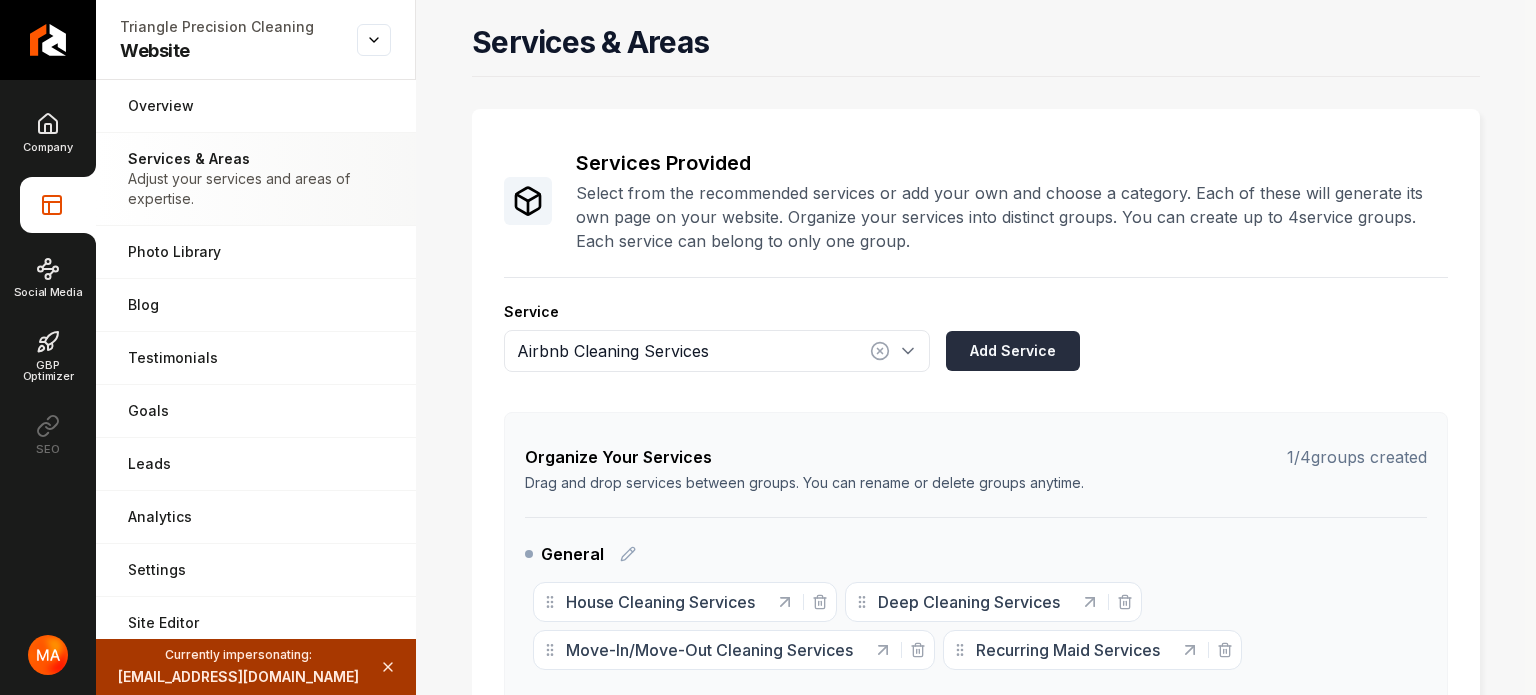 click on "Add Service" at bounding box center [1013, 351] 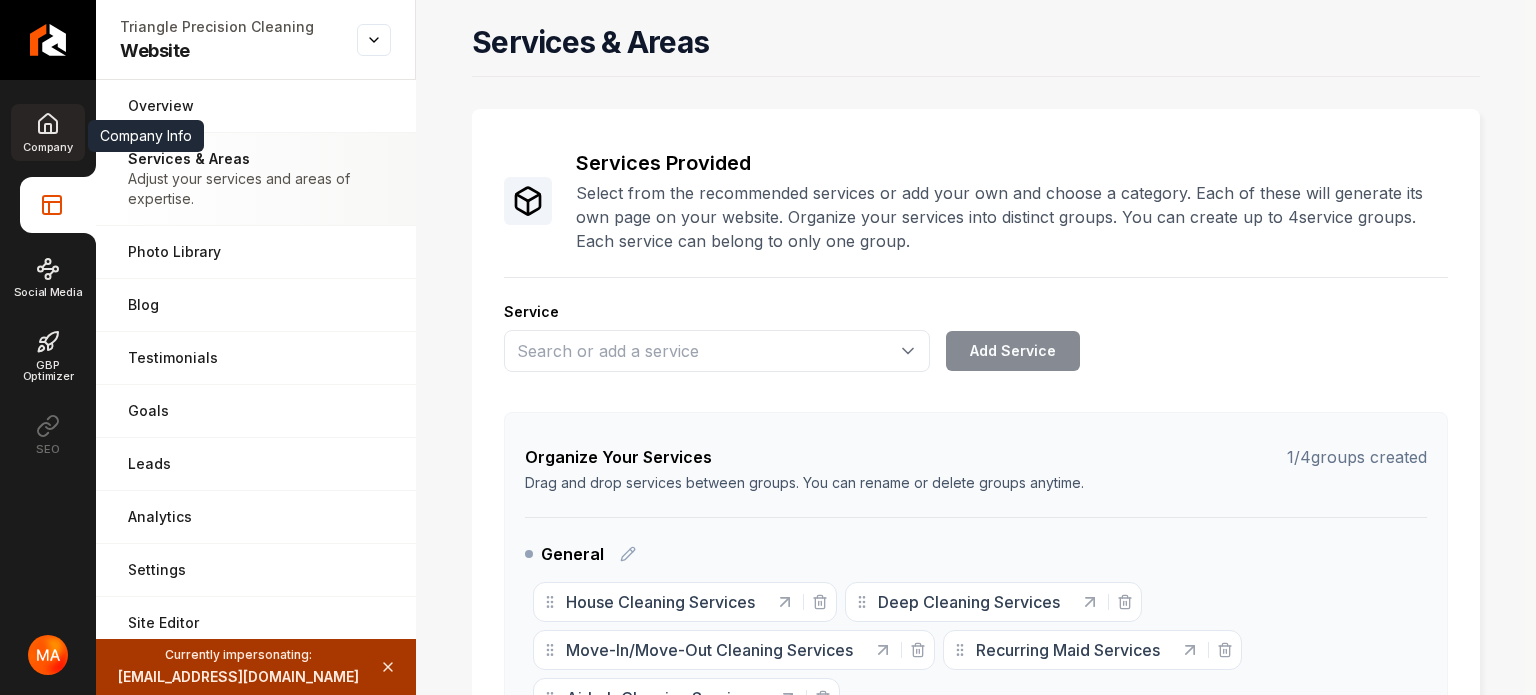 click on "Company" at bounding box center (47, 132) 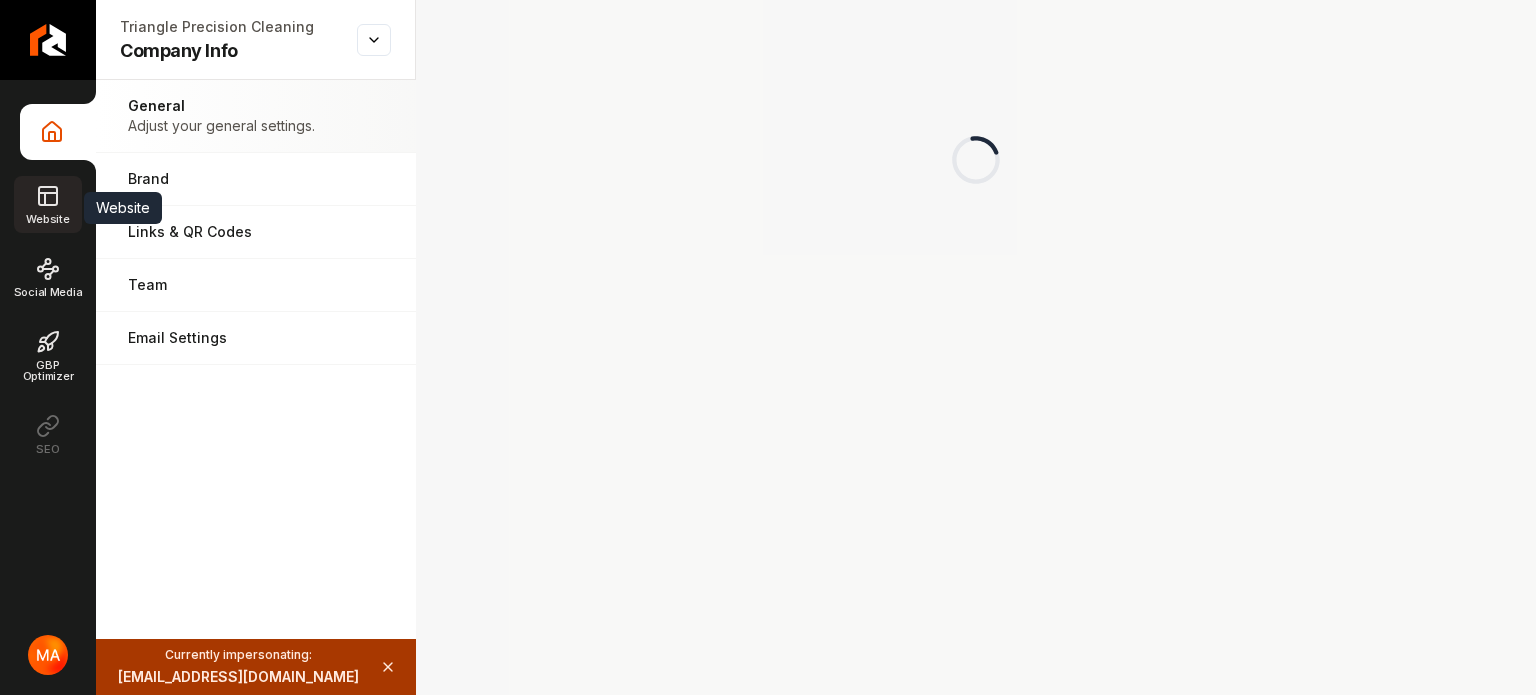 click on "Website" at bounding box center [47, 204] 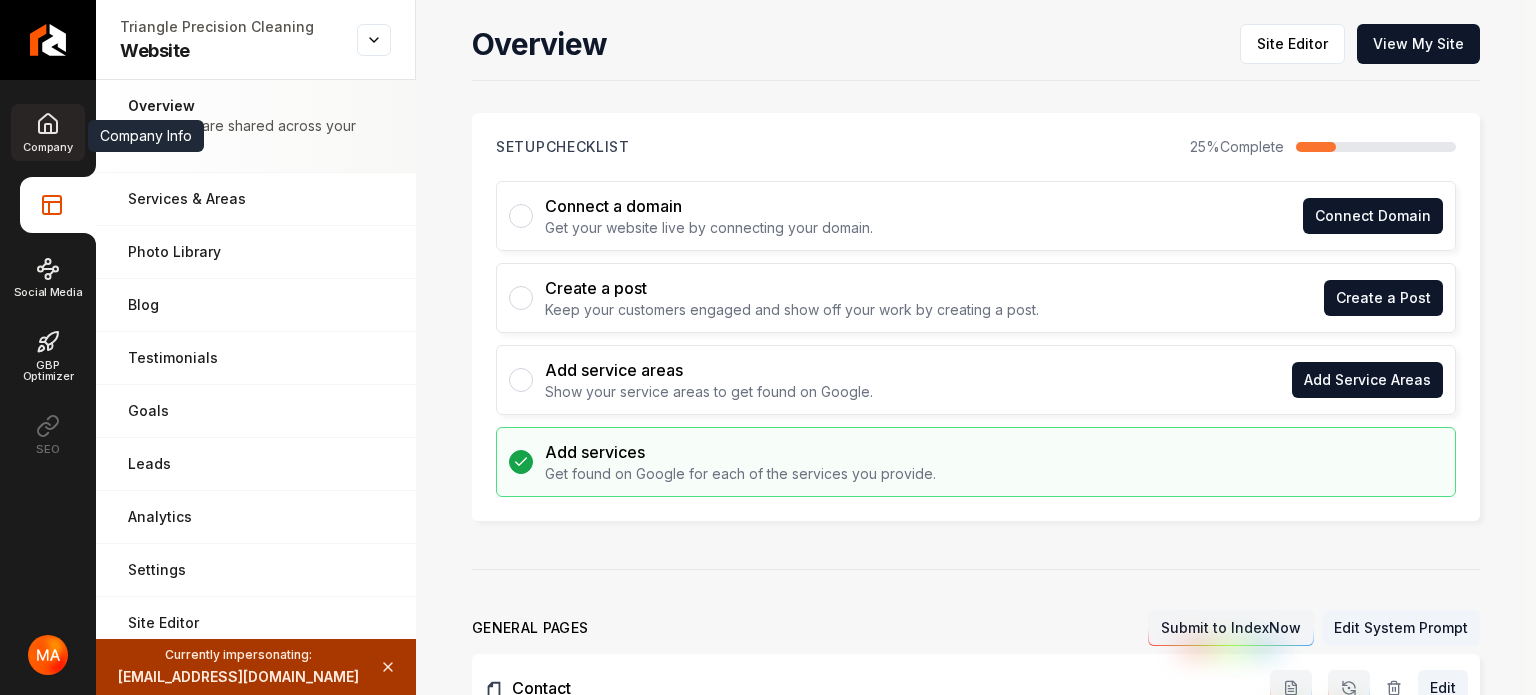 click on "Company" at bounding box center (47, 132) 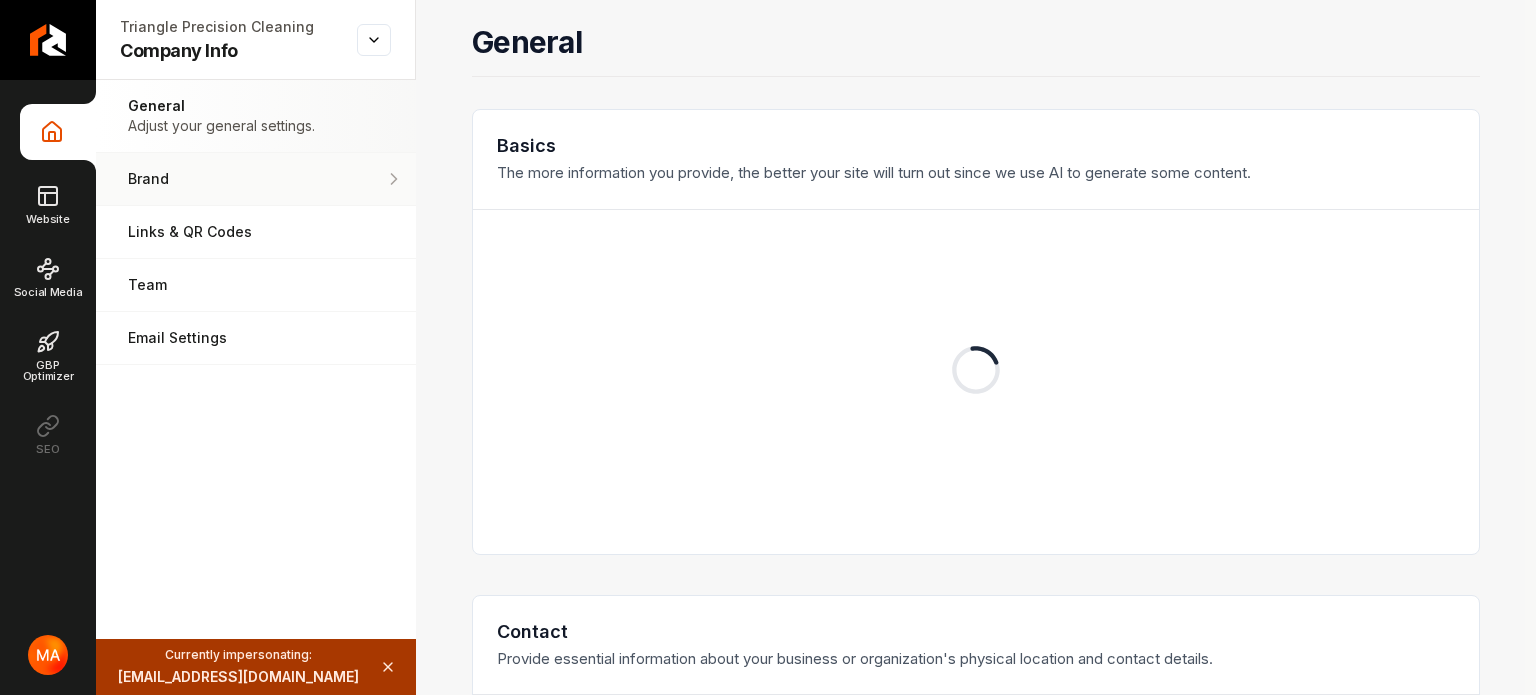 click on "Brand" at bounding box center [256, 179] 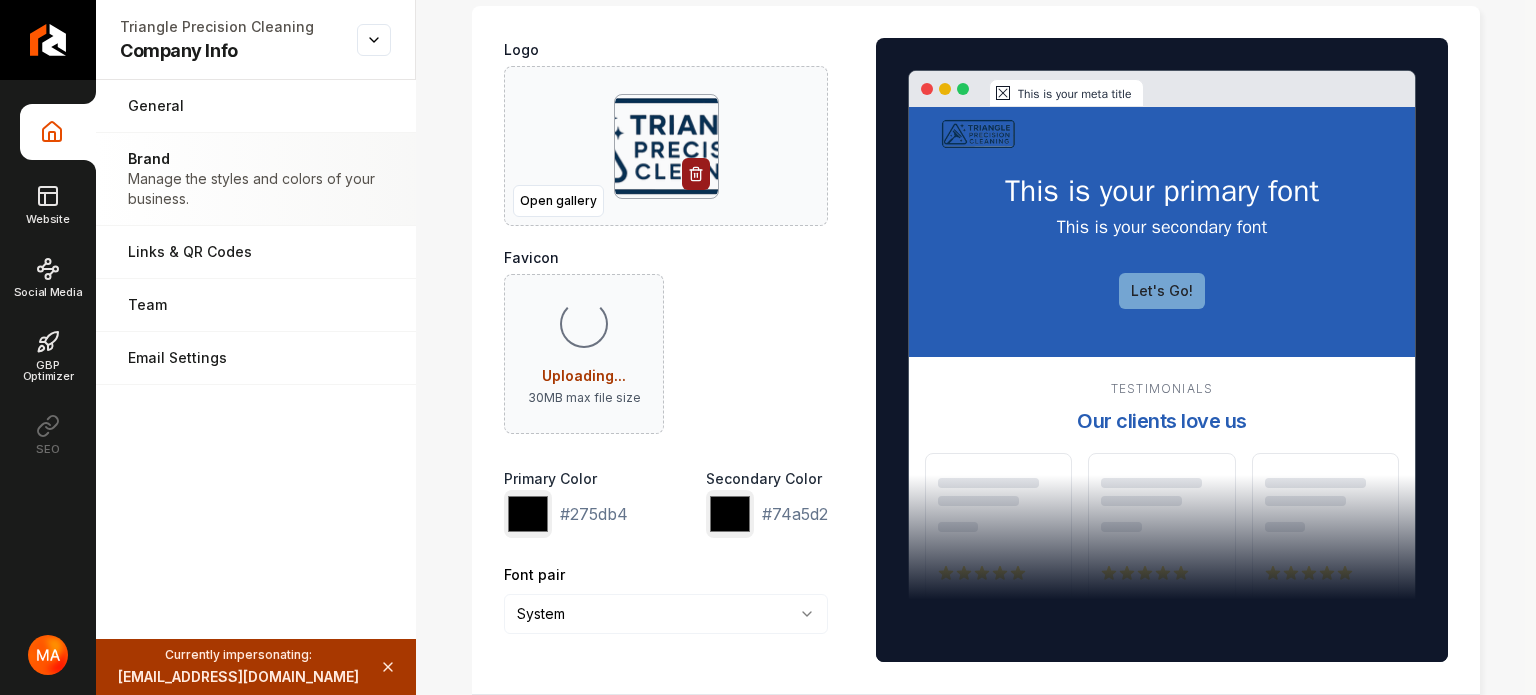 scroll, scrollTop: 200, scrollLeft: 0, axis: vertical 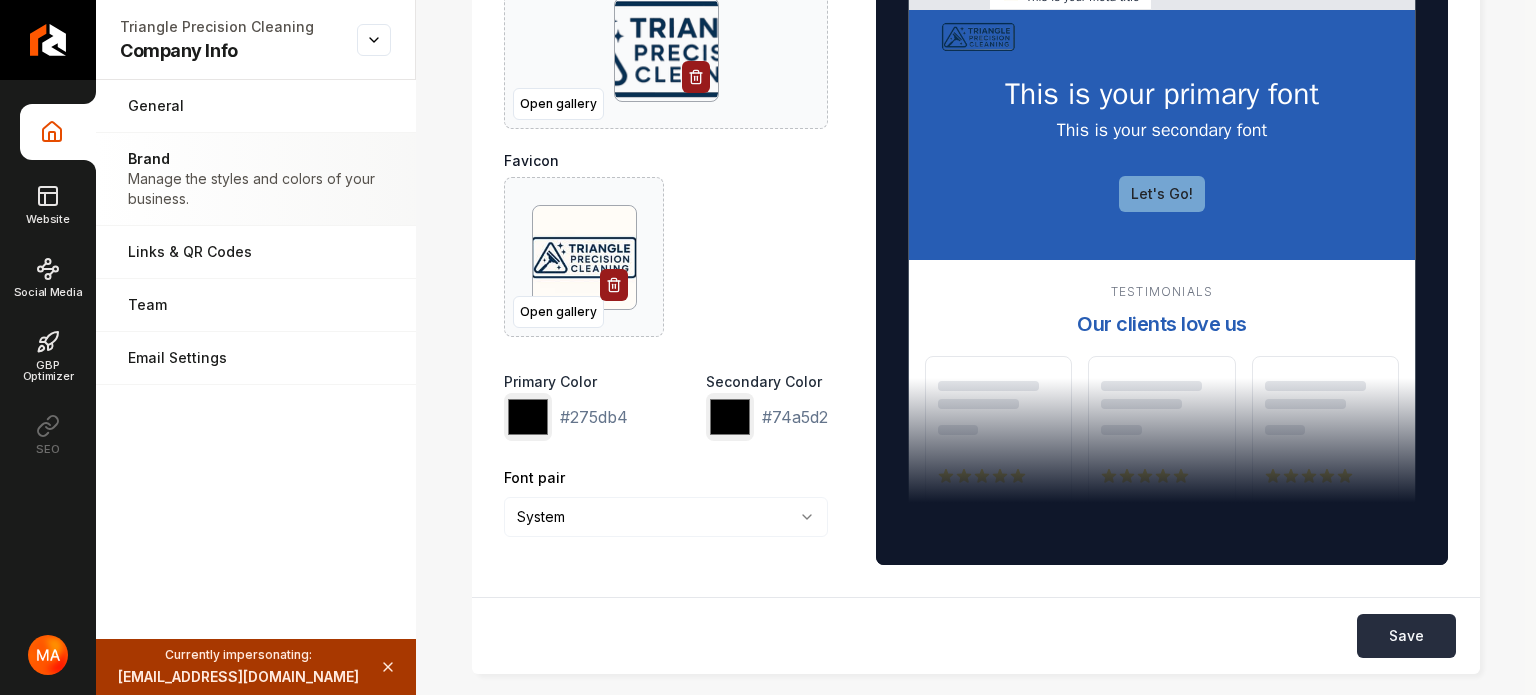 click on "Save" at bounding box center [1406, 636] 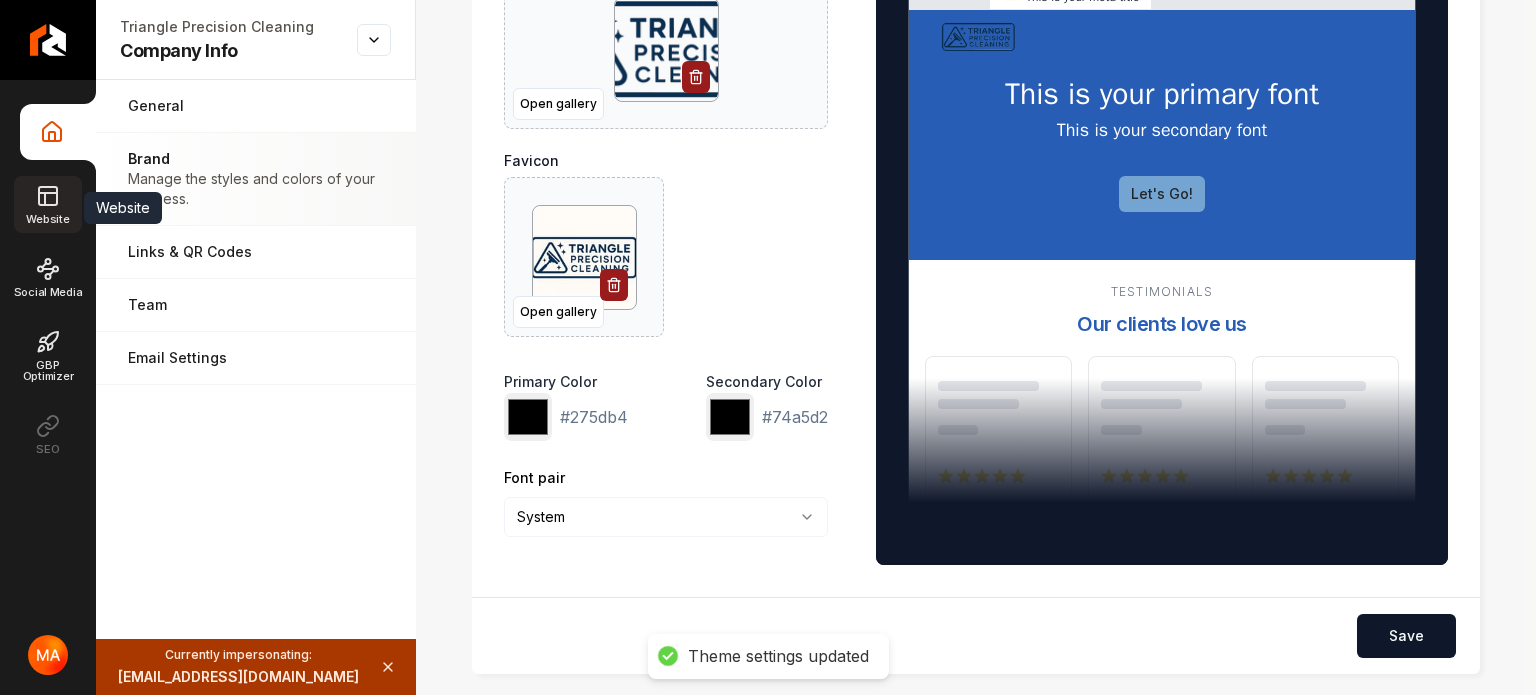 click on "Website" at bounding box center [47, 204] 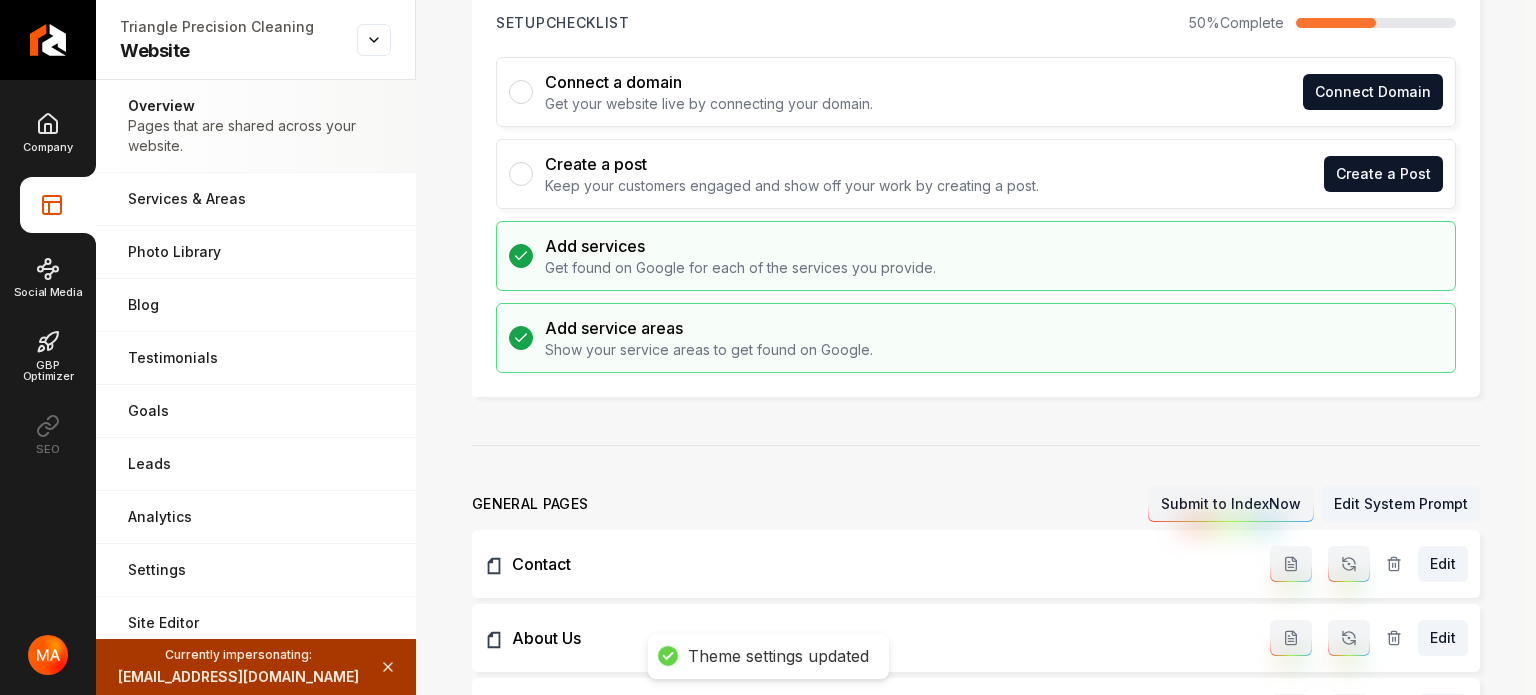 scroll, scrollTop: 0, scrollLeft: 0, axis: both 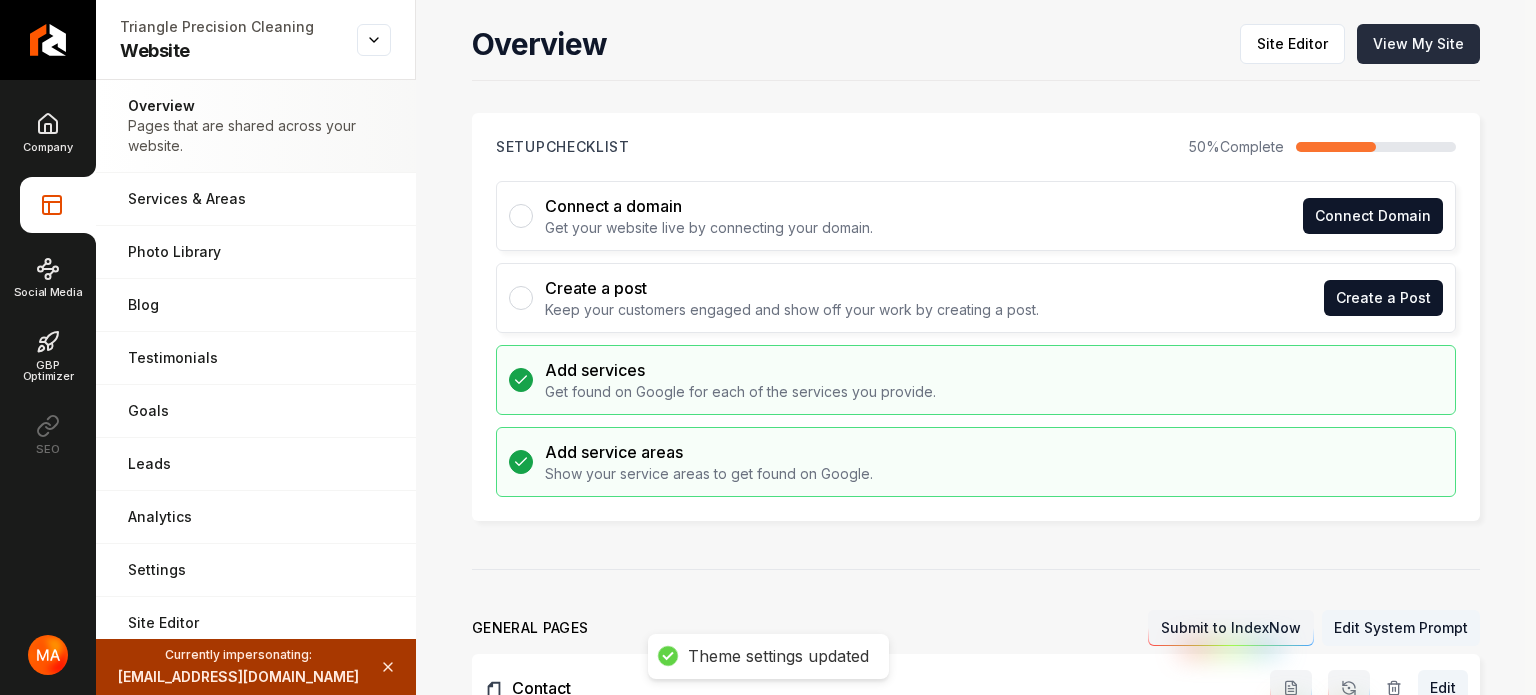 click on "View My Site" at bounding box center [1418, 44] 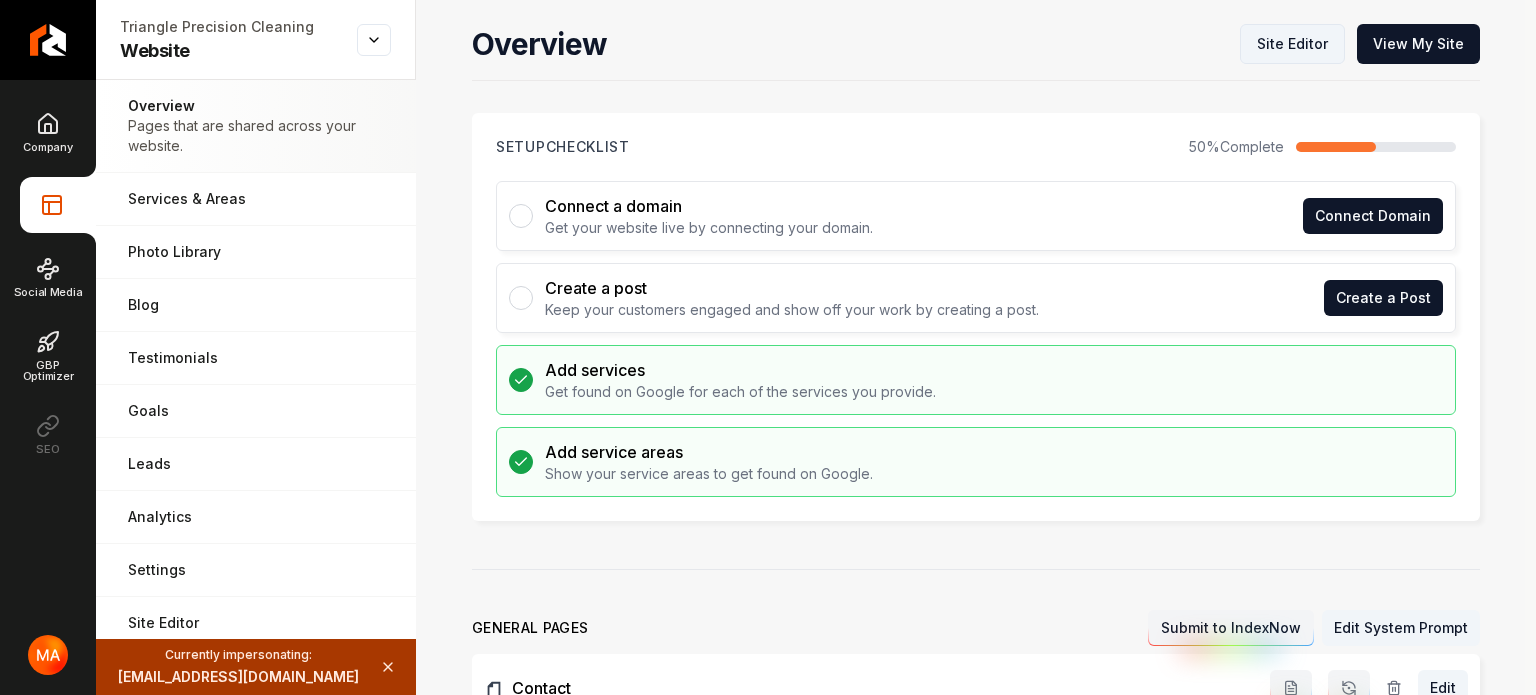 click on "Site Editor" at bounding box center [1292, 44] 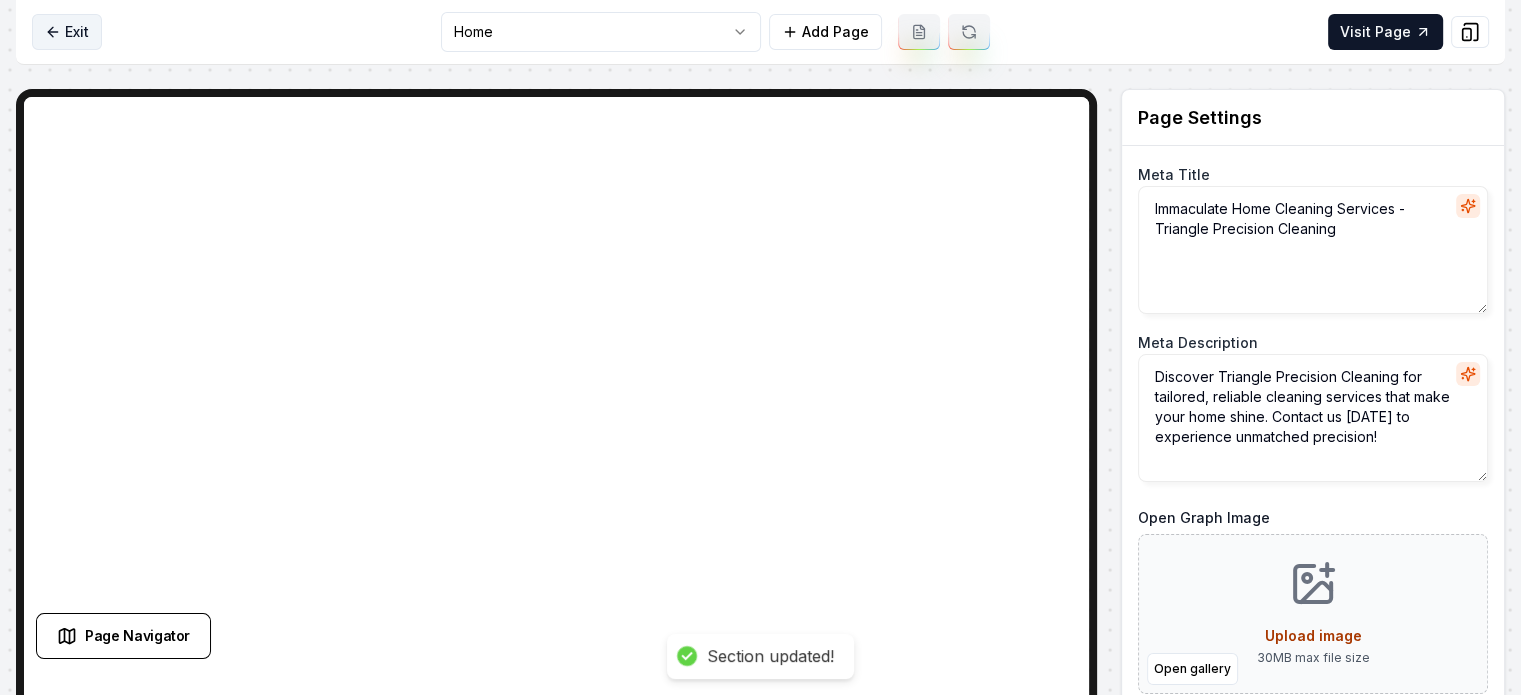 click on "Exit" at bounding box center [67, 32] 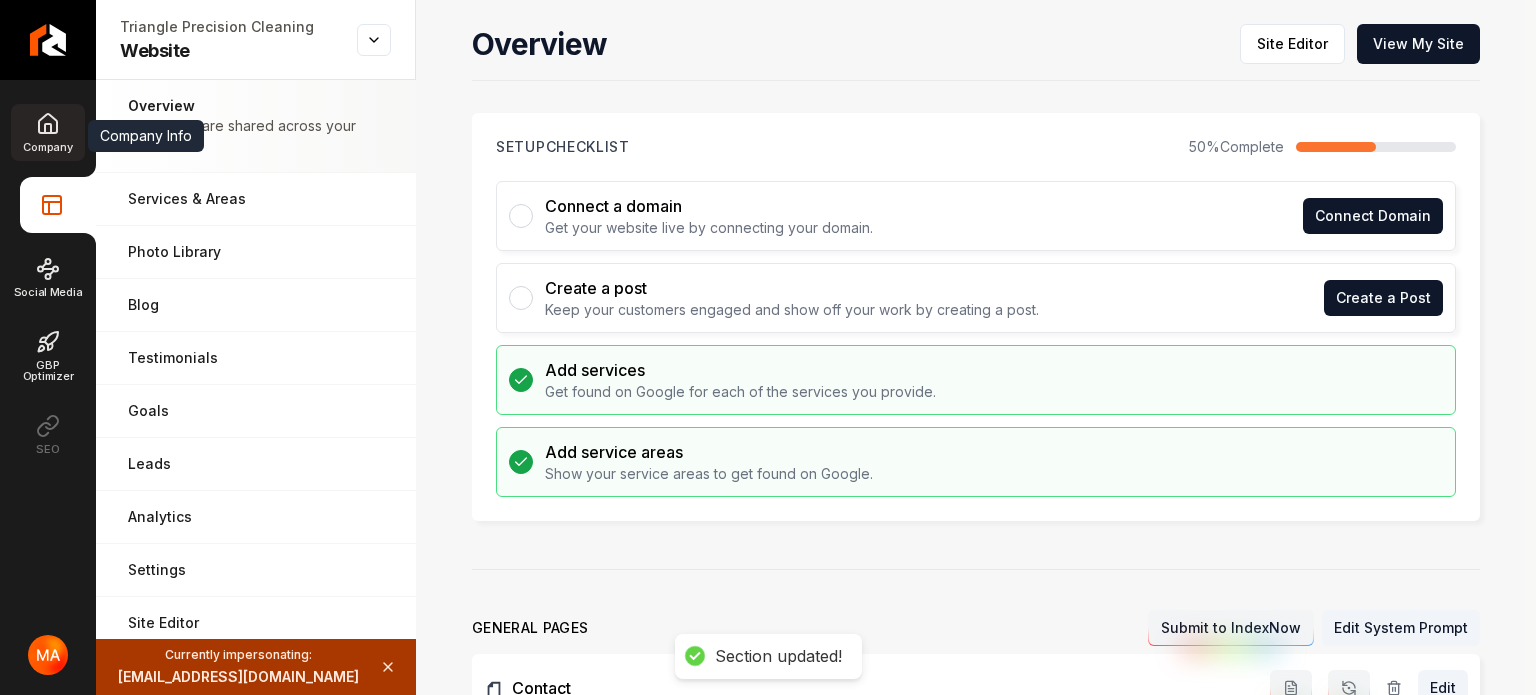 click on "Company" at bounding box center [47, 147] 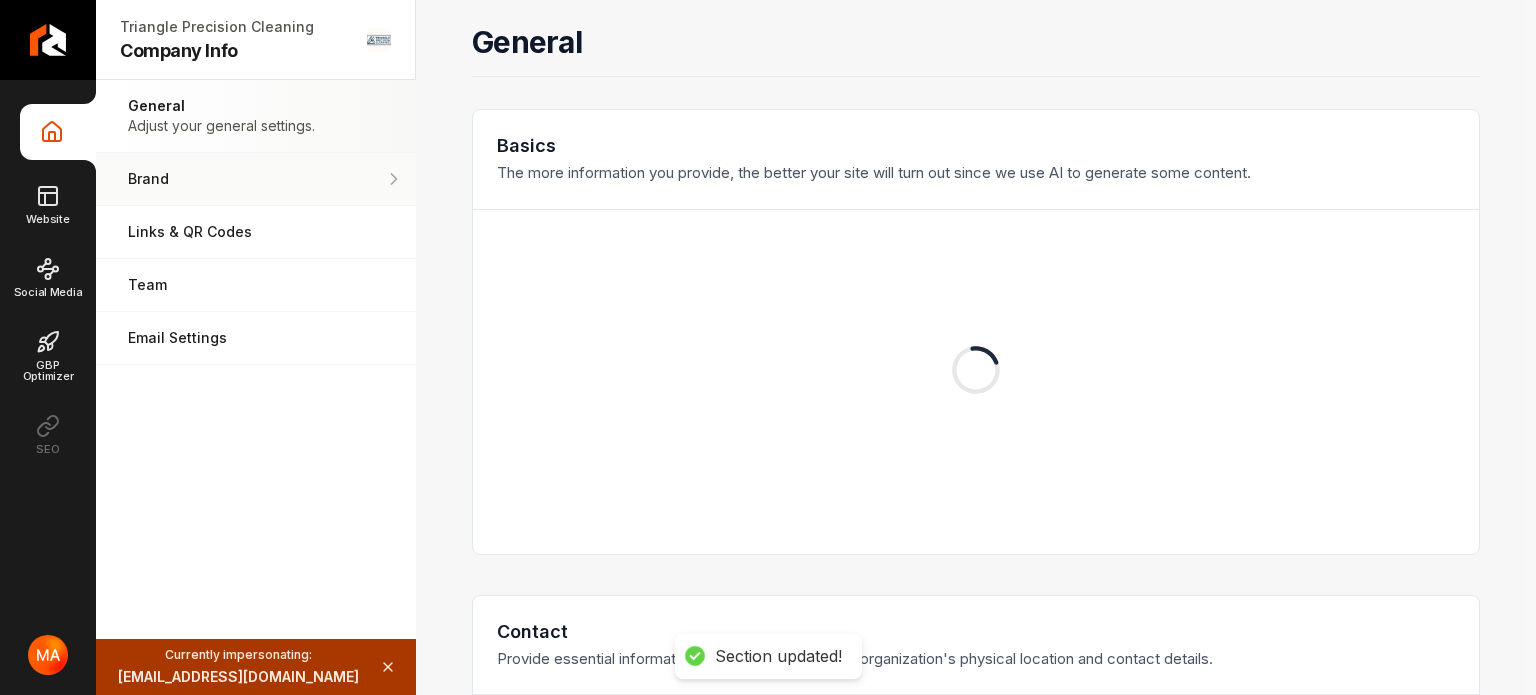 click on "Brand Manage the styles and colors of your business." at bounding box center [256, 179] 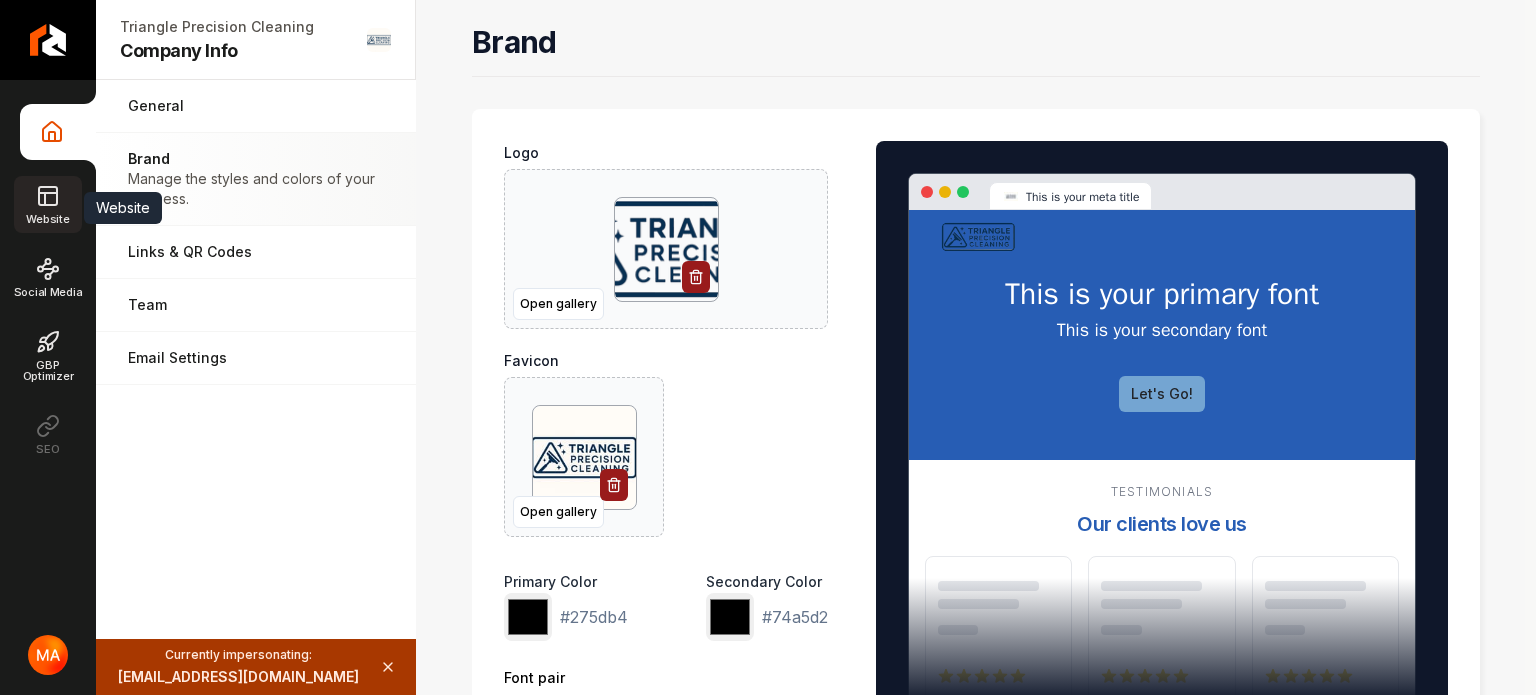 click on "Website" at bounding box center (47, 219) 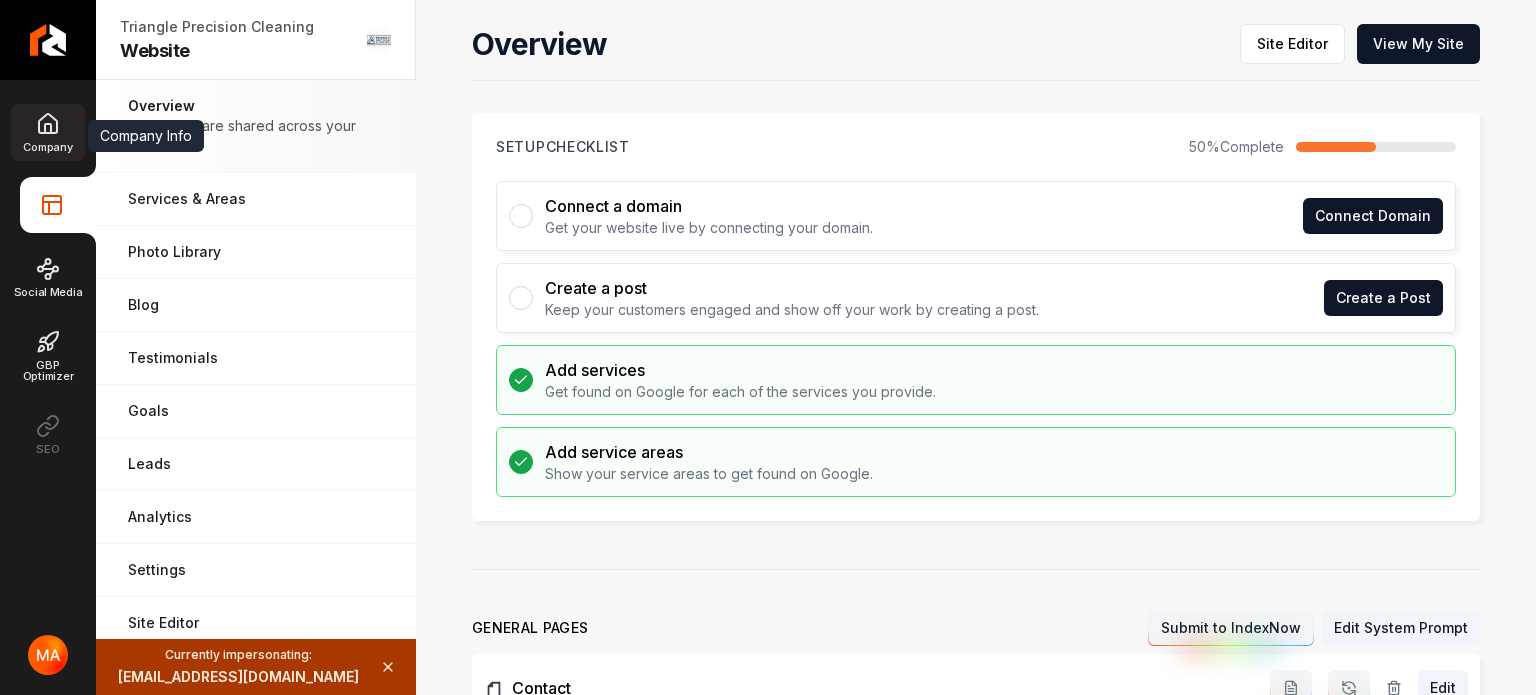 click on "Company" at bounding box center (47, 132) 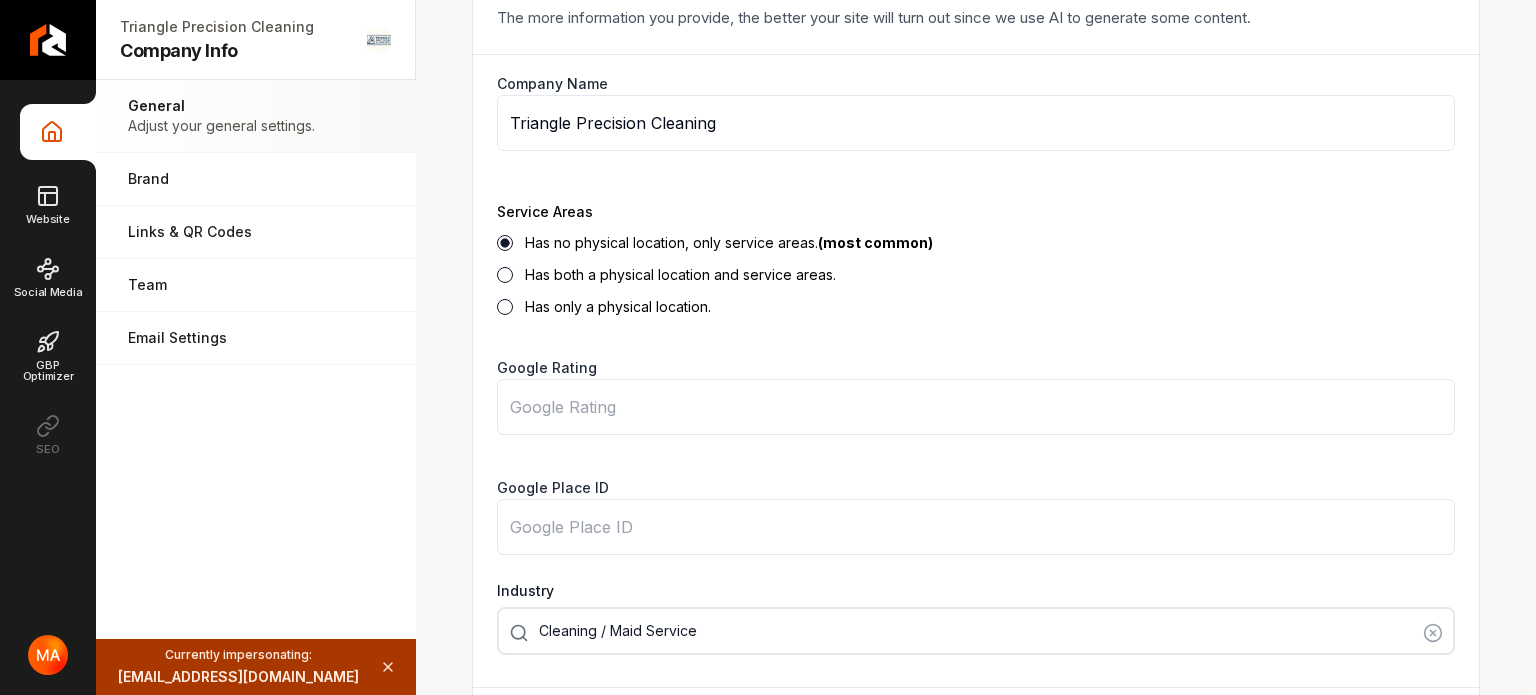 scroll, scrollTop: 0, scrollLeft: 0, axis: both 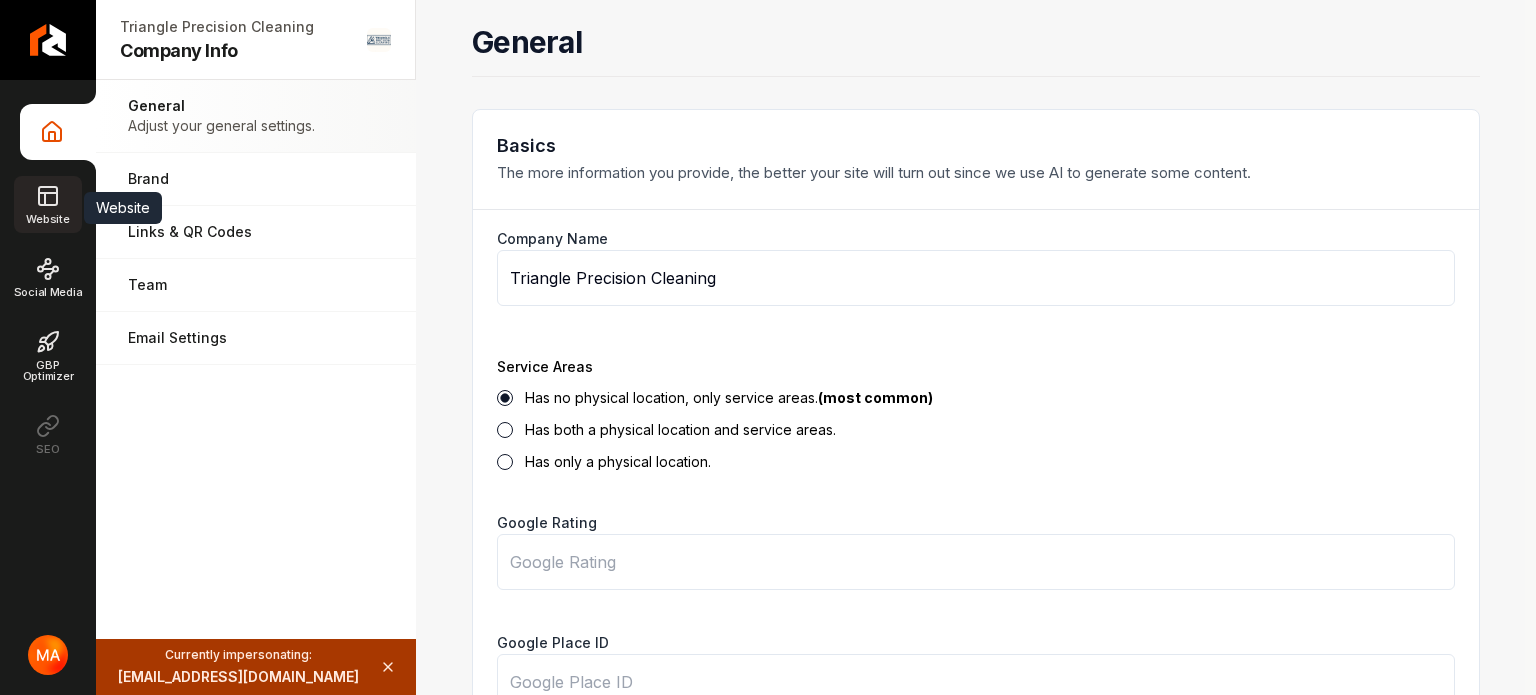click on "Website" at bounding box center (47, 204) 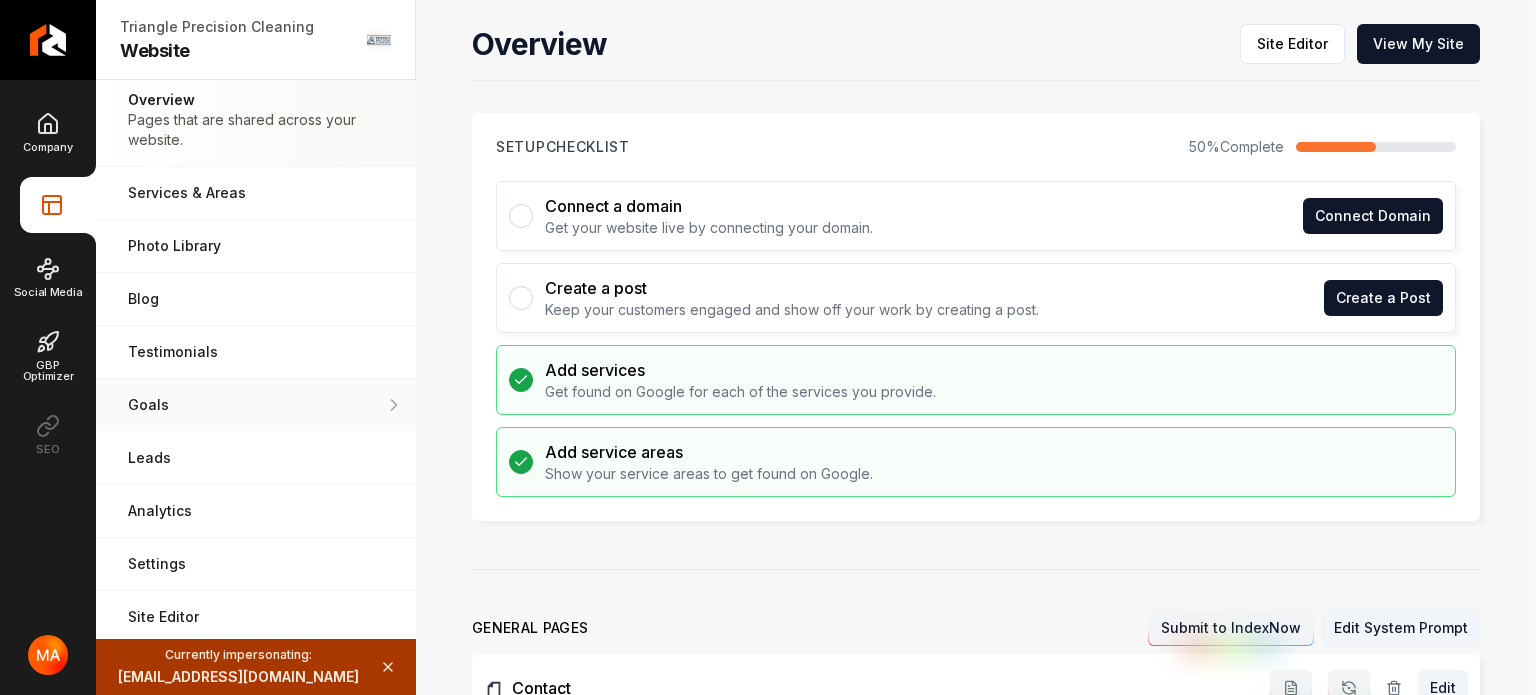 scroll, scrollTop: 8, scrollLeft: 0, axis: vertical 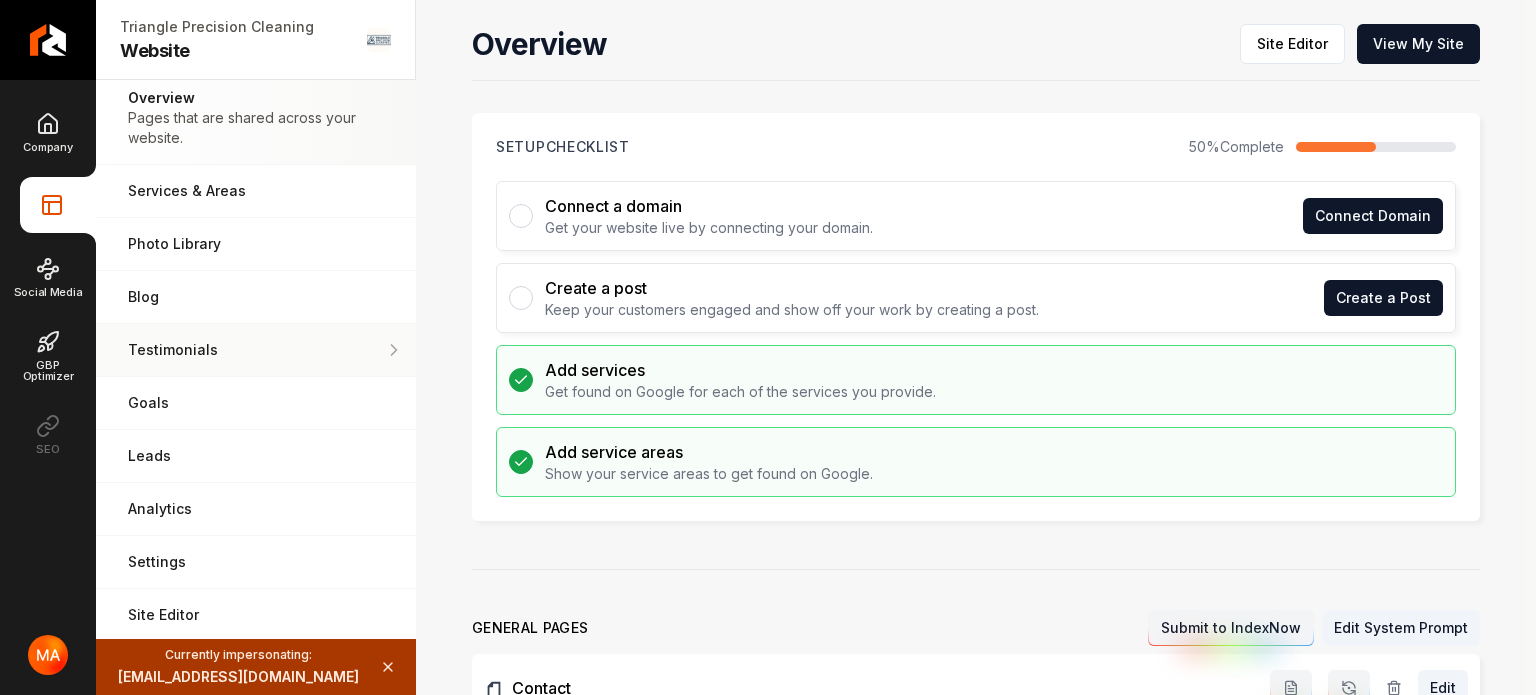 click on "Testimonials Demonstrate social proof via testimonials." at bounding box center [256, 350] 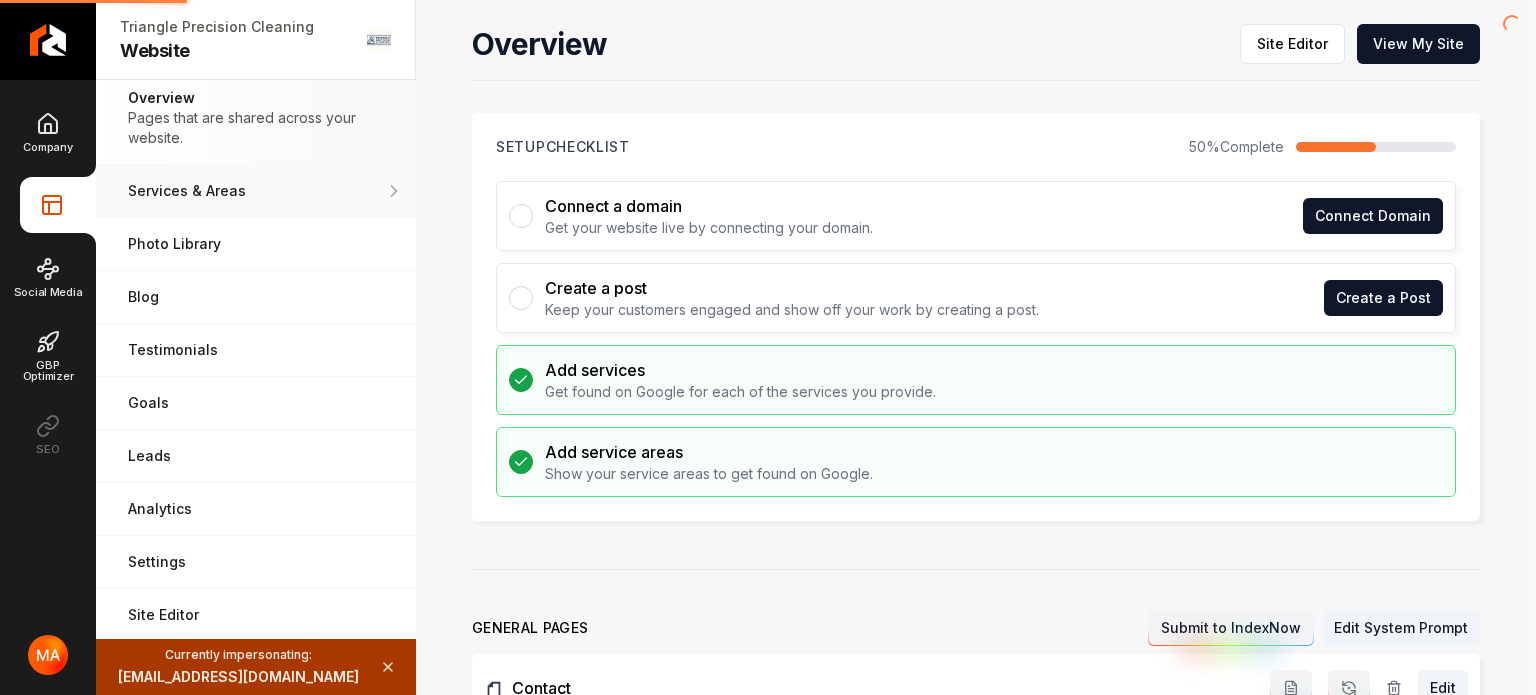 click on "Services & Areas" at bounding box center (256, 191) 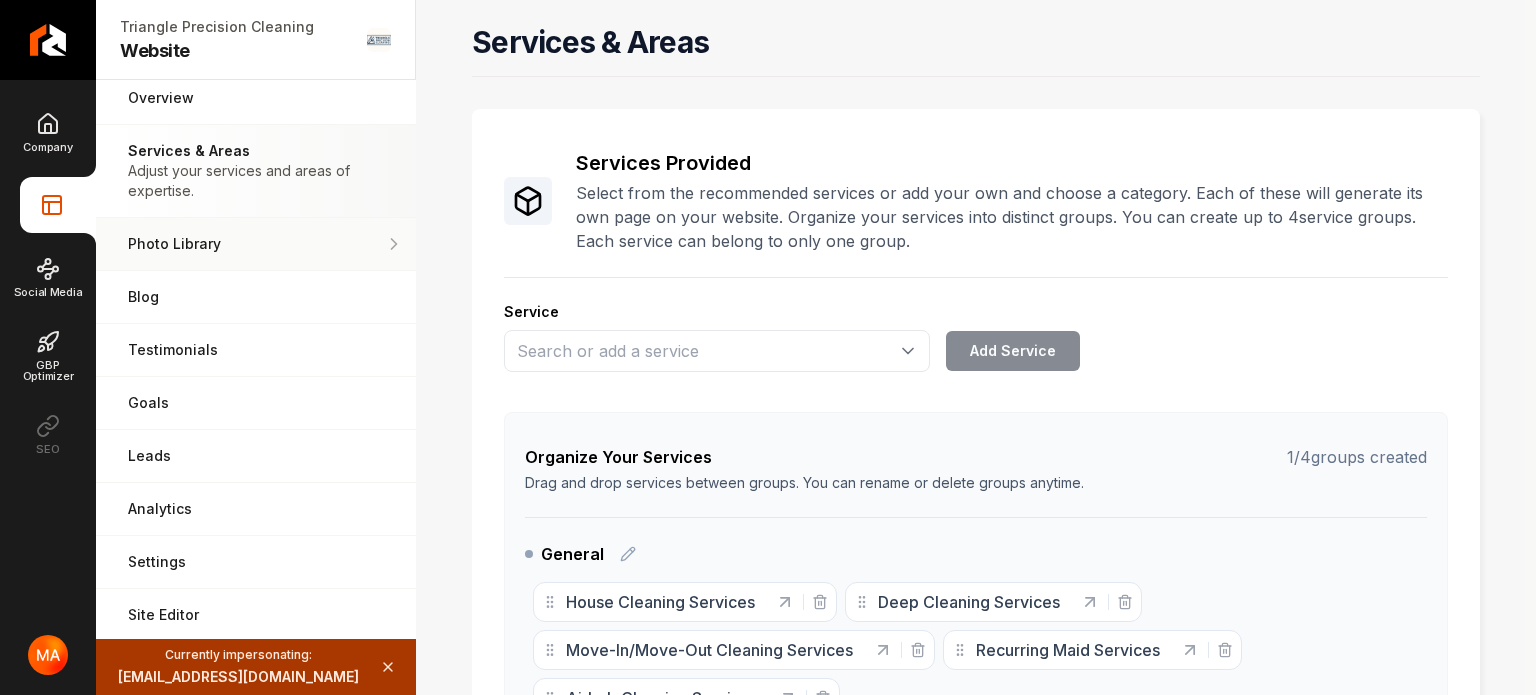 click on "Photo Library Manage the media for your website." at bounding box center (256, 244) 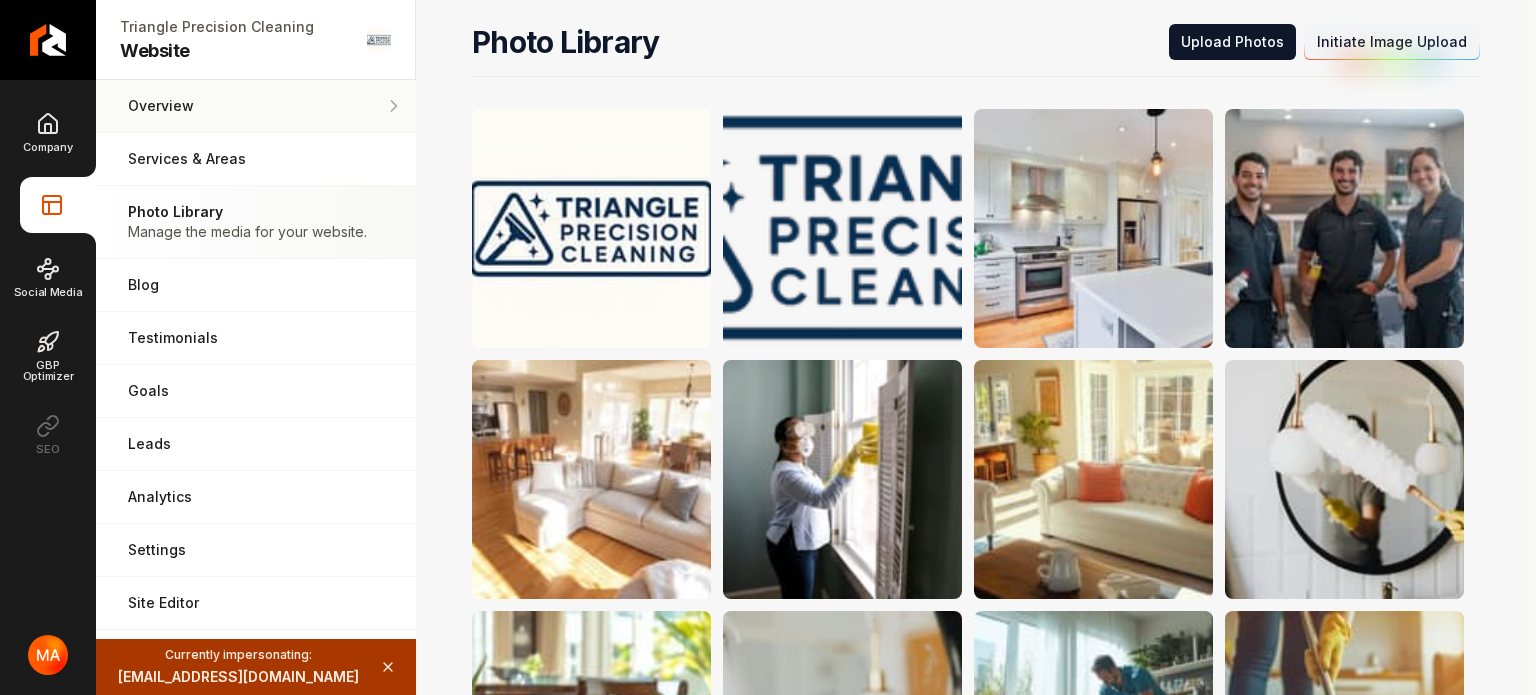 click on "Overview" at bounding box center (256, 106) 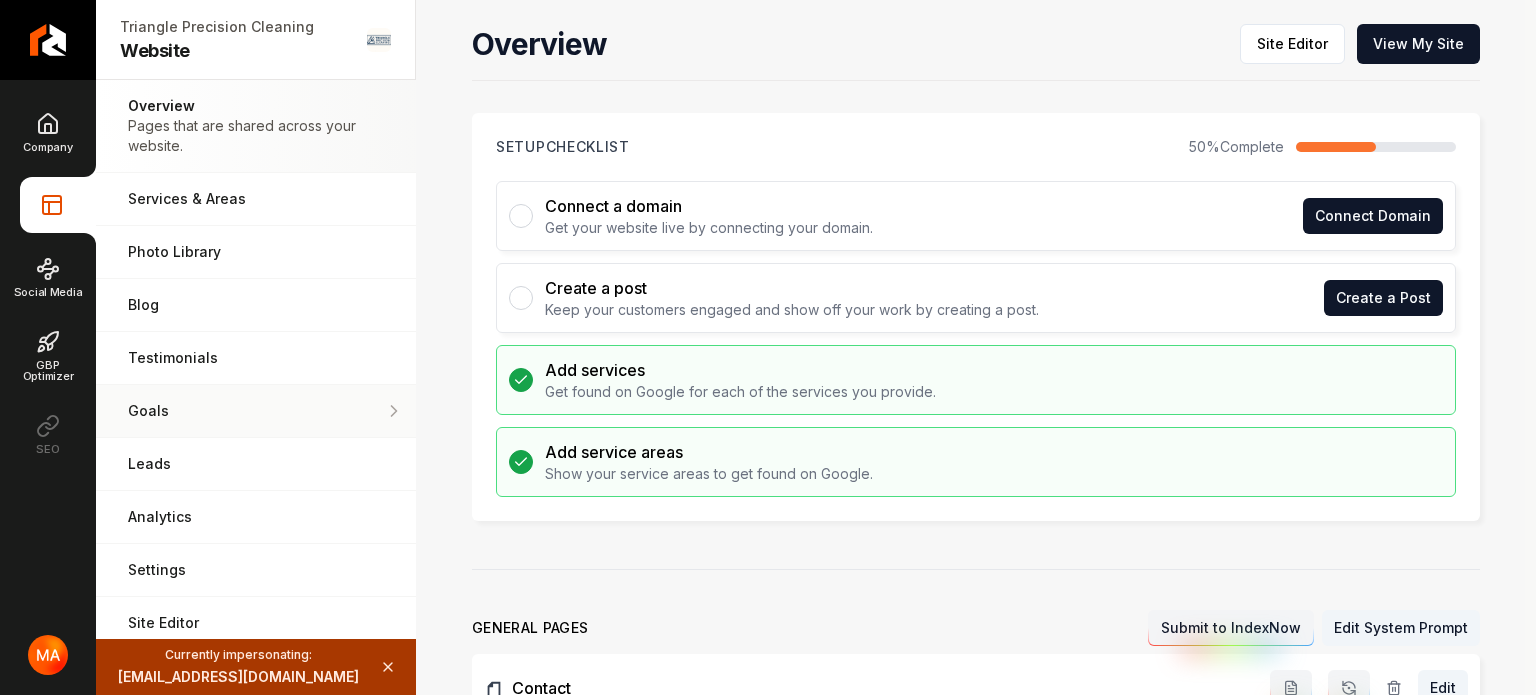 click on "Goals Set your goals and track your progress." at bounding box center (256, 411) 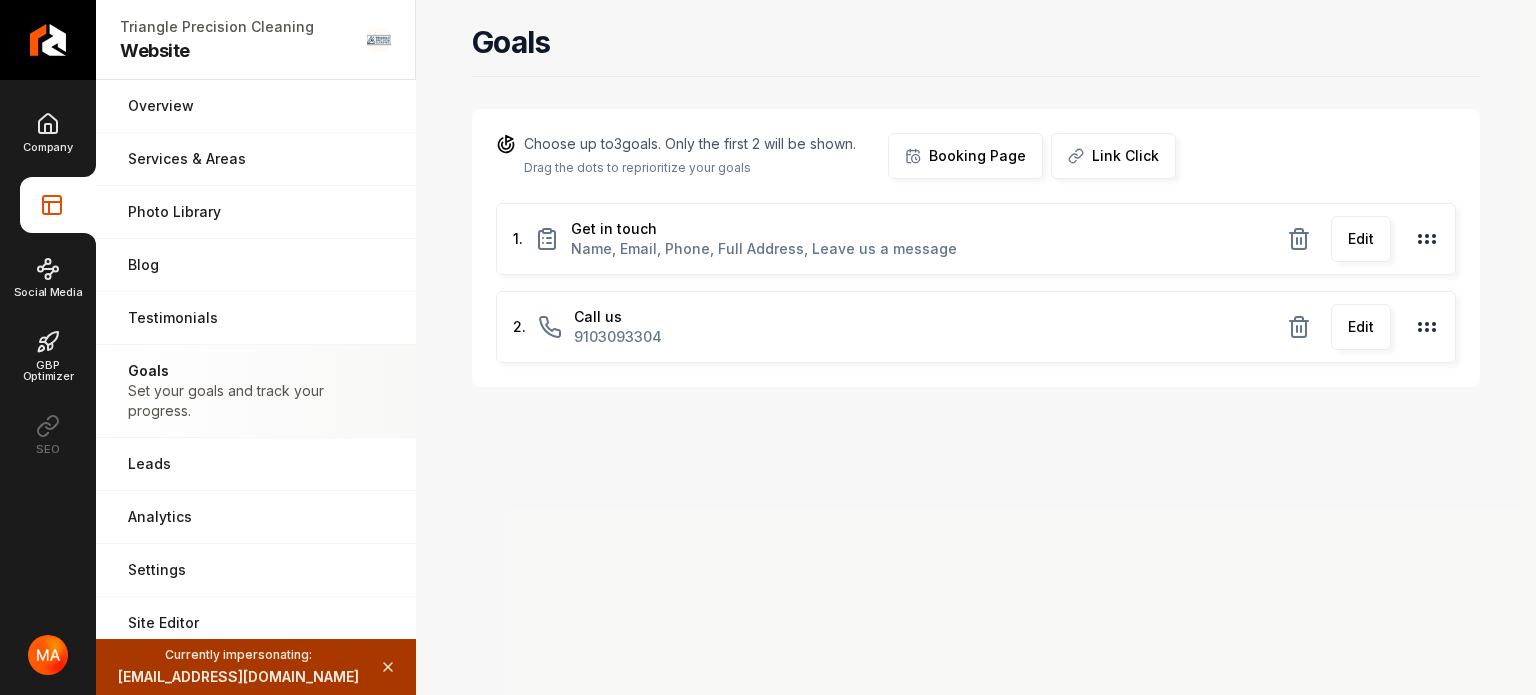 click on "Booking Page" at bounding box center (965, 156) 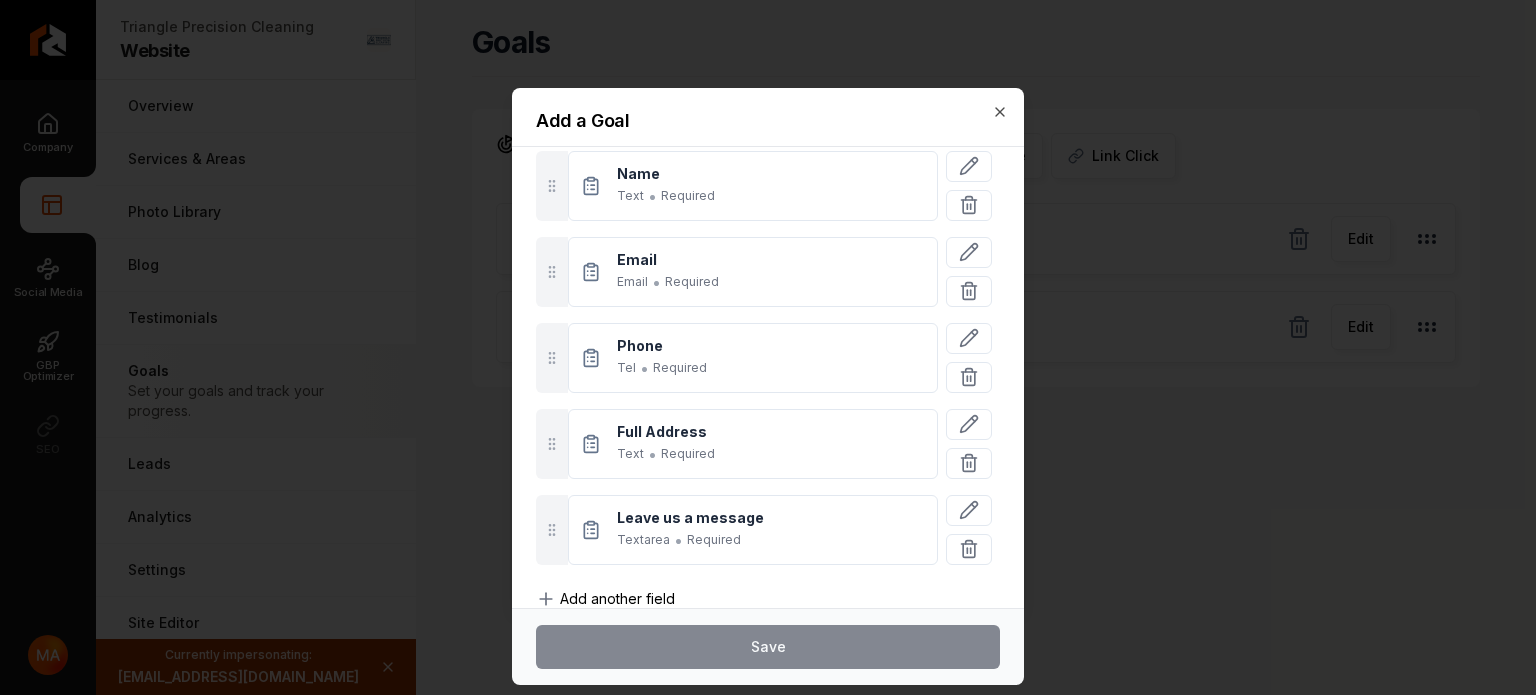 scroll, scrollTop: 178, scrollLeft: 0, axis: vertical 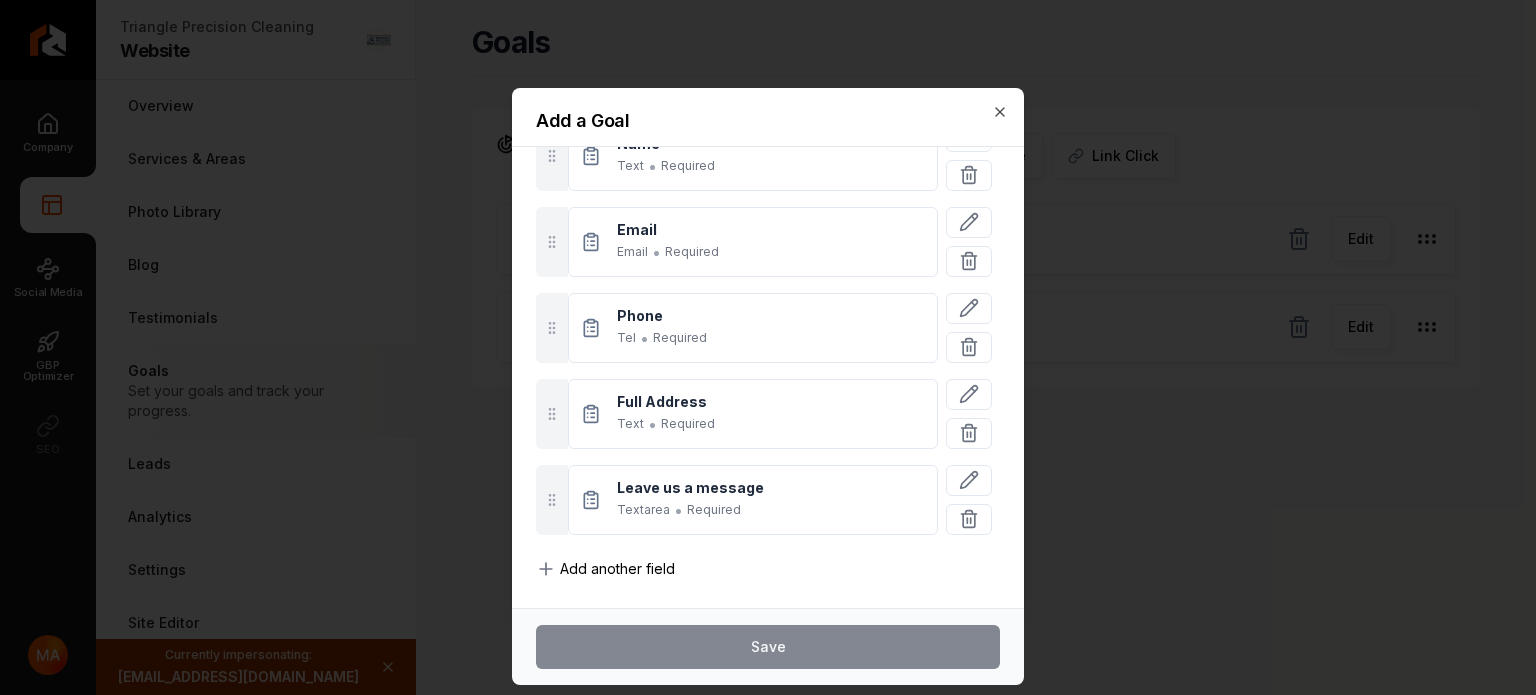 click on "Add another field" at bounding box center [617, 569] 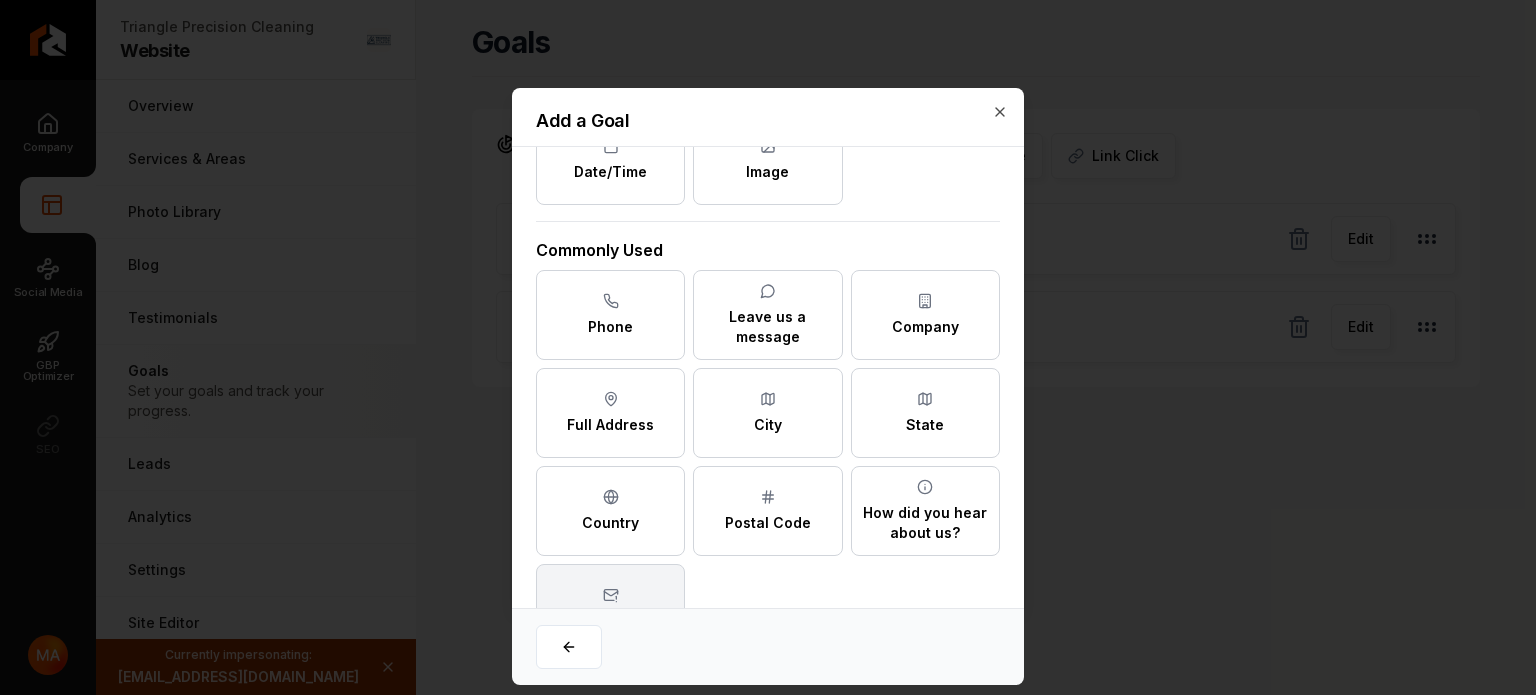 scroll, scrollTop: 243, scrollLeft: 0, axis: vertical 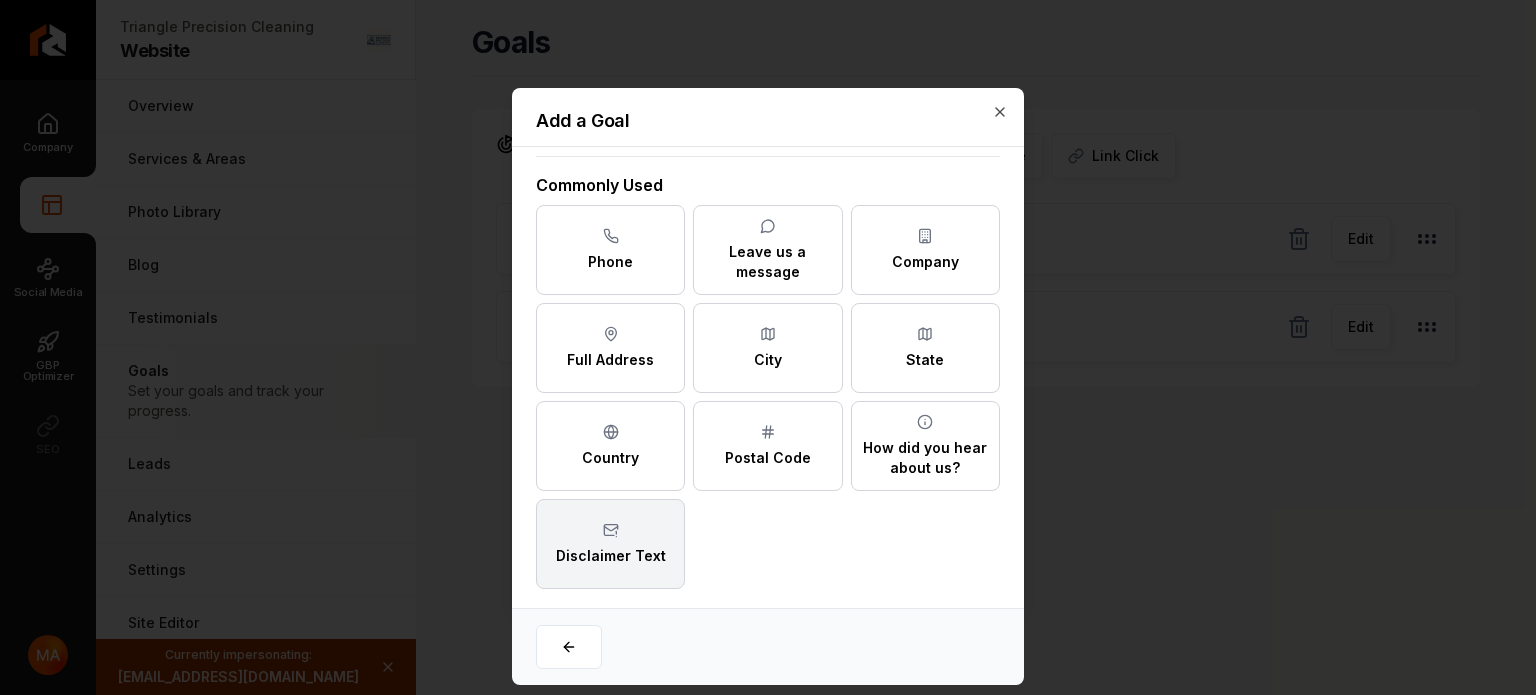 click on "Disclaimer Text" at bounding box center (610, 544) 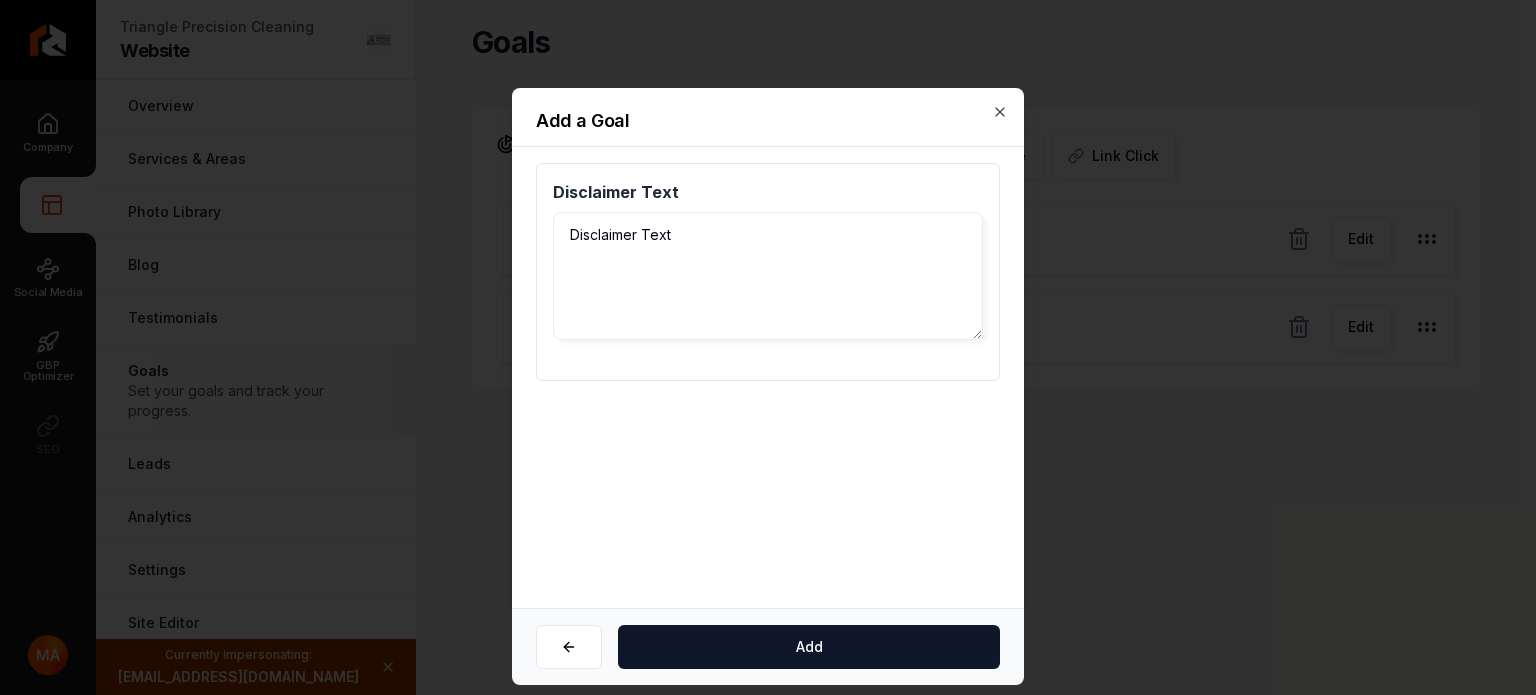scroll, scrollTop: 0, scrollLeft: 0, axis: both 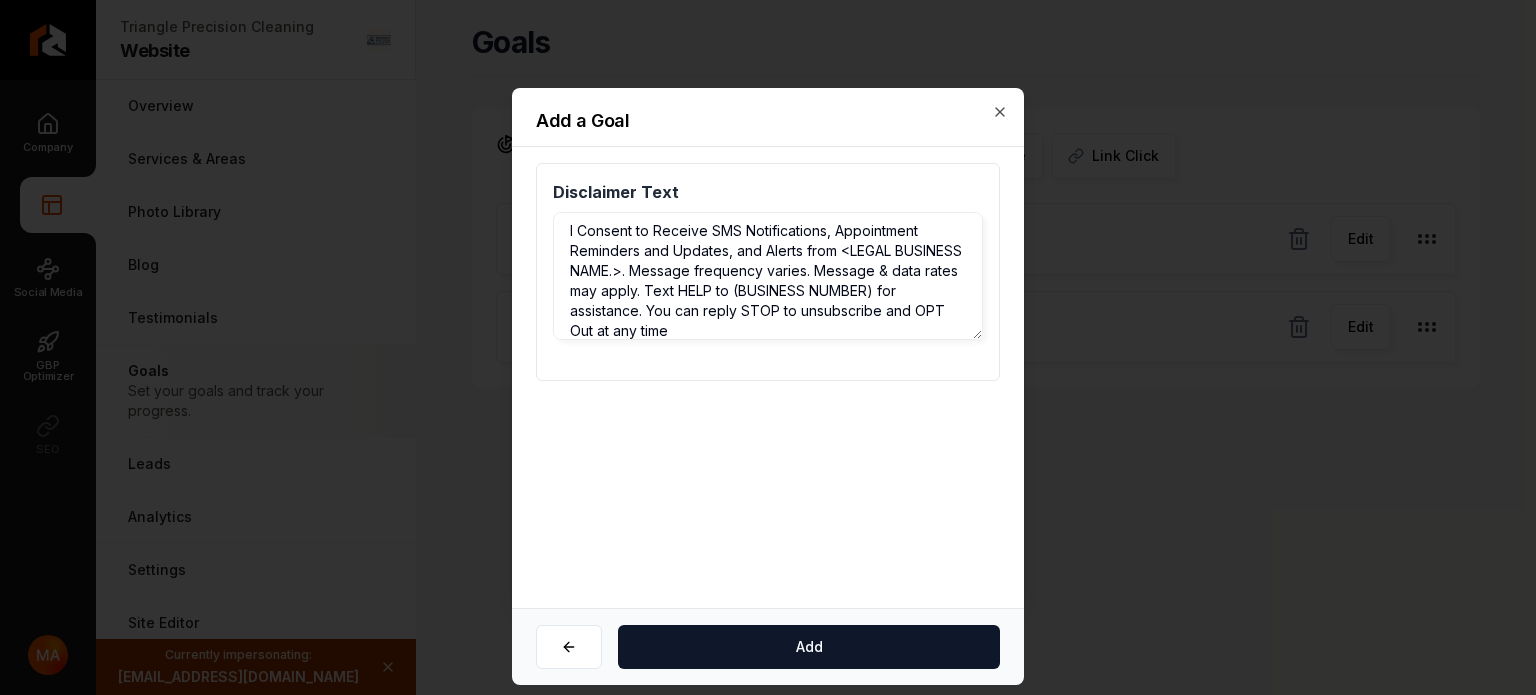 drag, startPoint x: 842, startPoint y: 249, endPoint x: 699, endPoint y: 271, distance: 144.6824 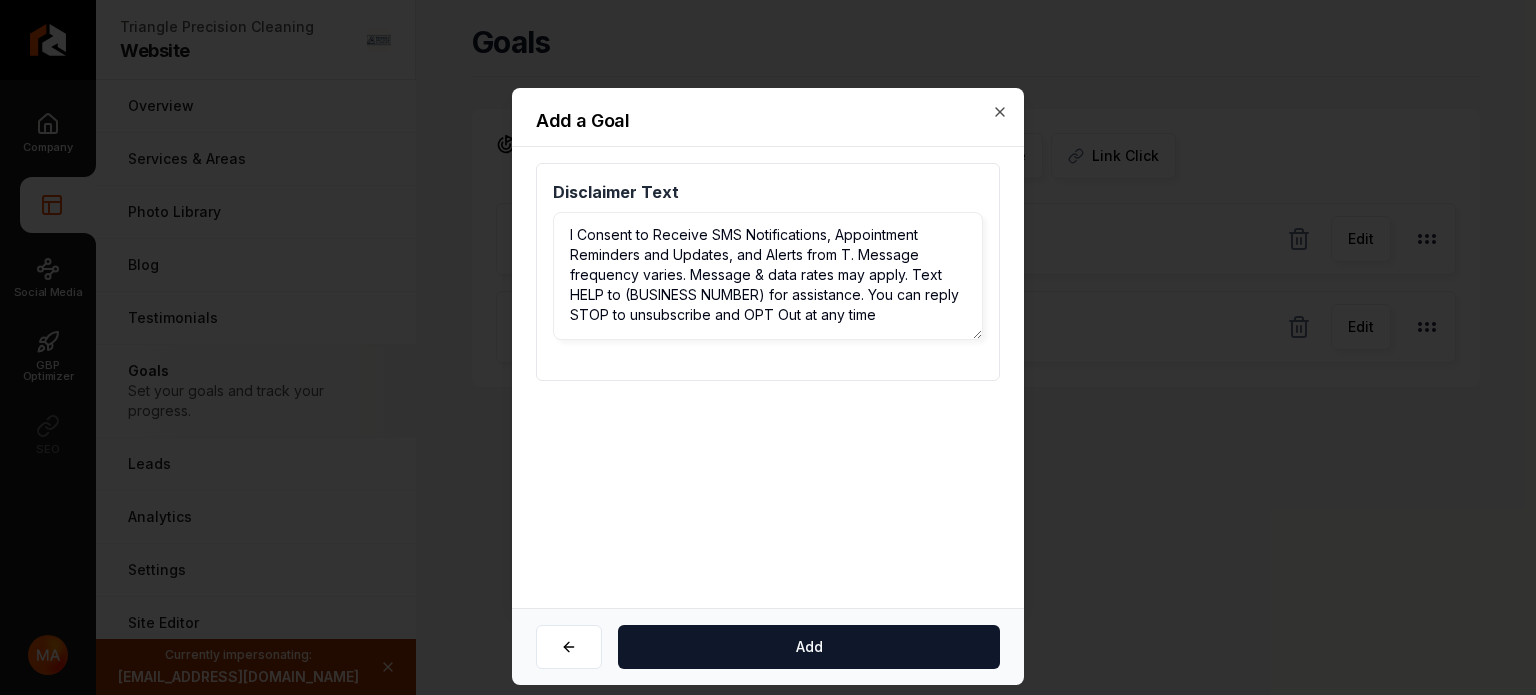 scroll, scrollTop: 0, scrollLeft: 0, axis: both 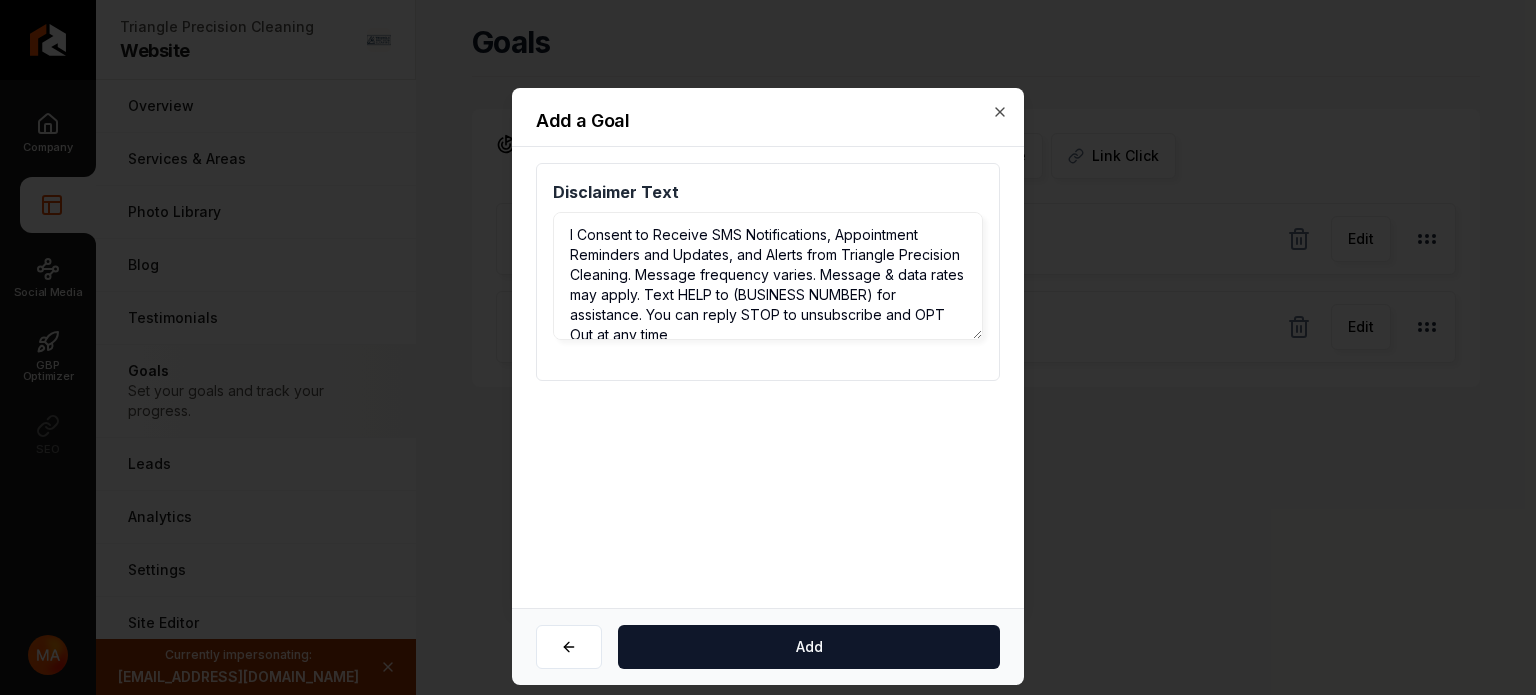 drag, startPoint x: 817, startPoint y: 287, endPoint x: 633, endPoint y: 311, distance: 185.55861 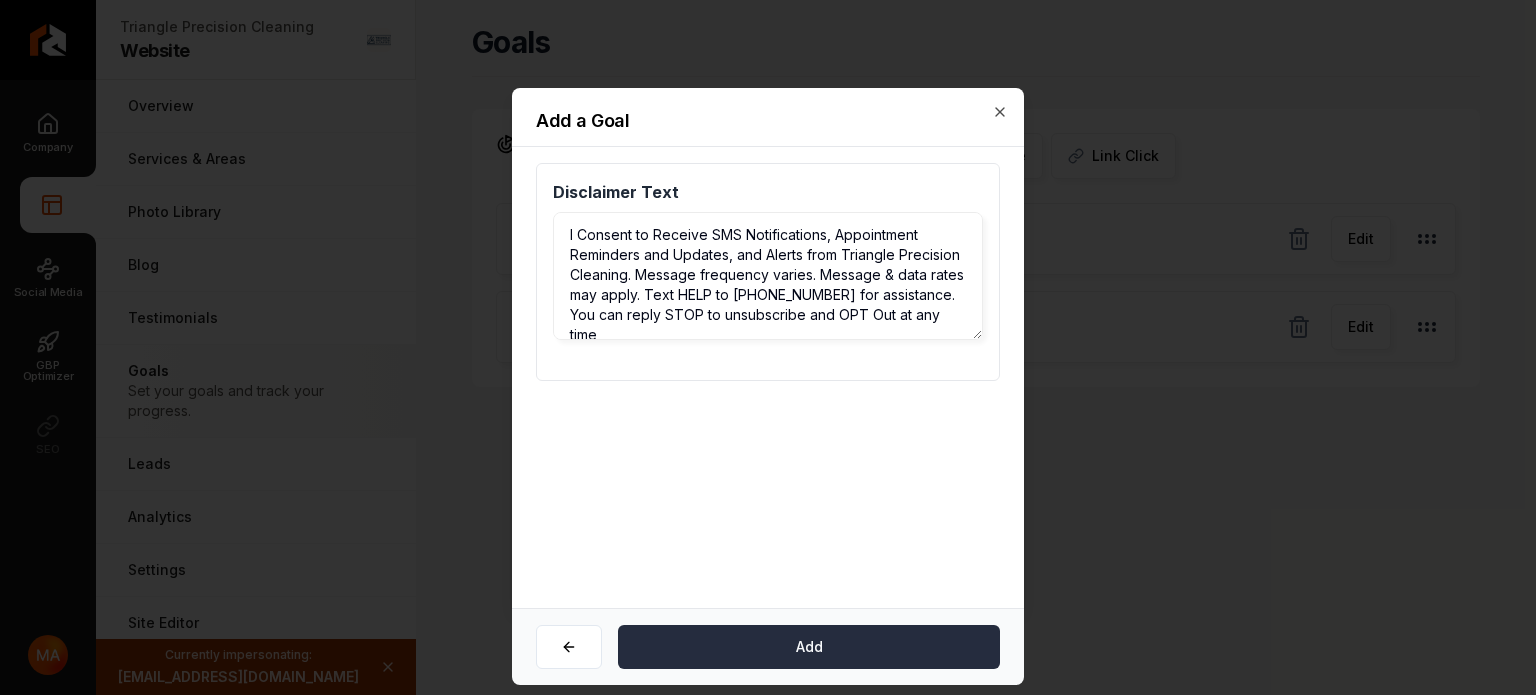 type on "I Consent to Receive SMS Notifications, Appointment Reminders and Updates, and Alerts from Triangle Precision Cleaning. Message frequency varies. Message & data rates may apply. Text HELP to [PHONE_NUMBER] for assistance. You can reply STOP to unsubscribe and OPT Out at any time" 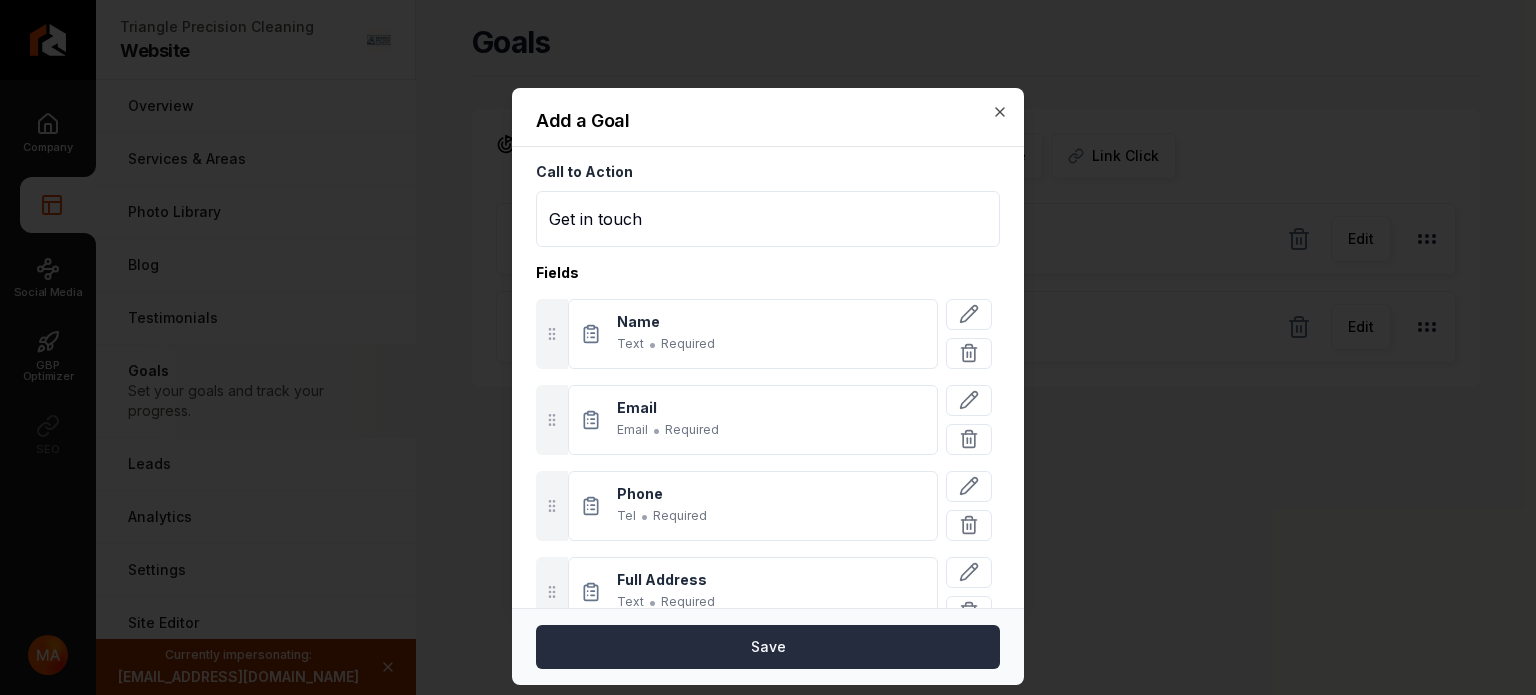 click on "Save" at bounding box center [768, 647] 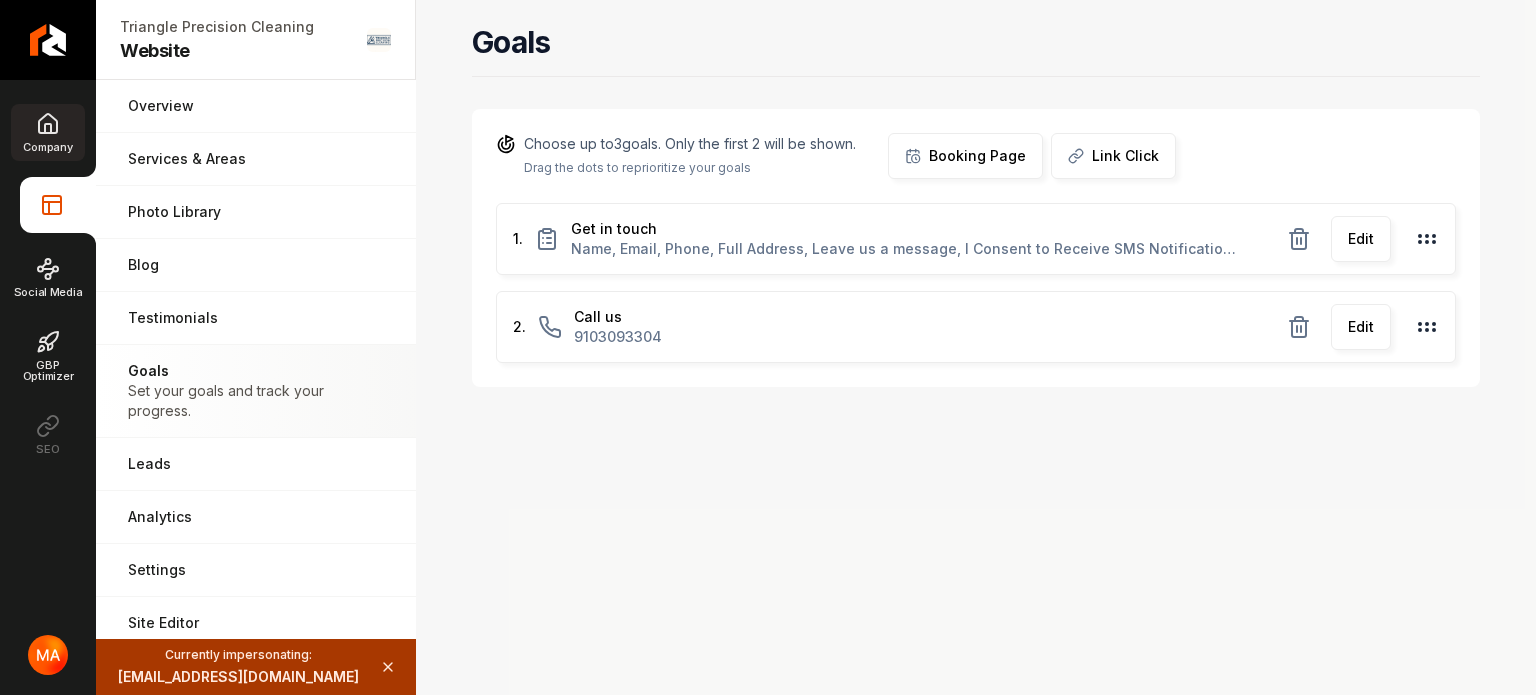 click on "Company" at bounding box center (47, 147) 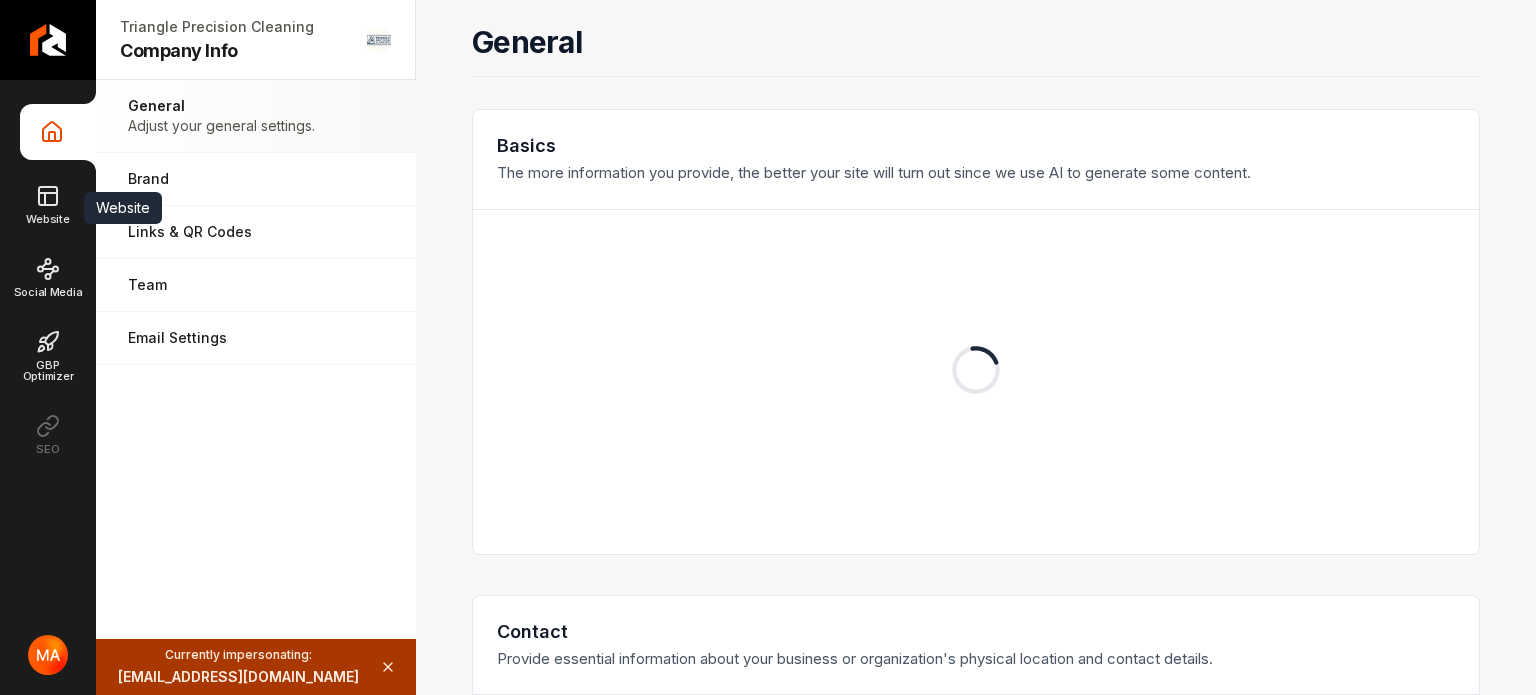 click 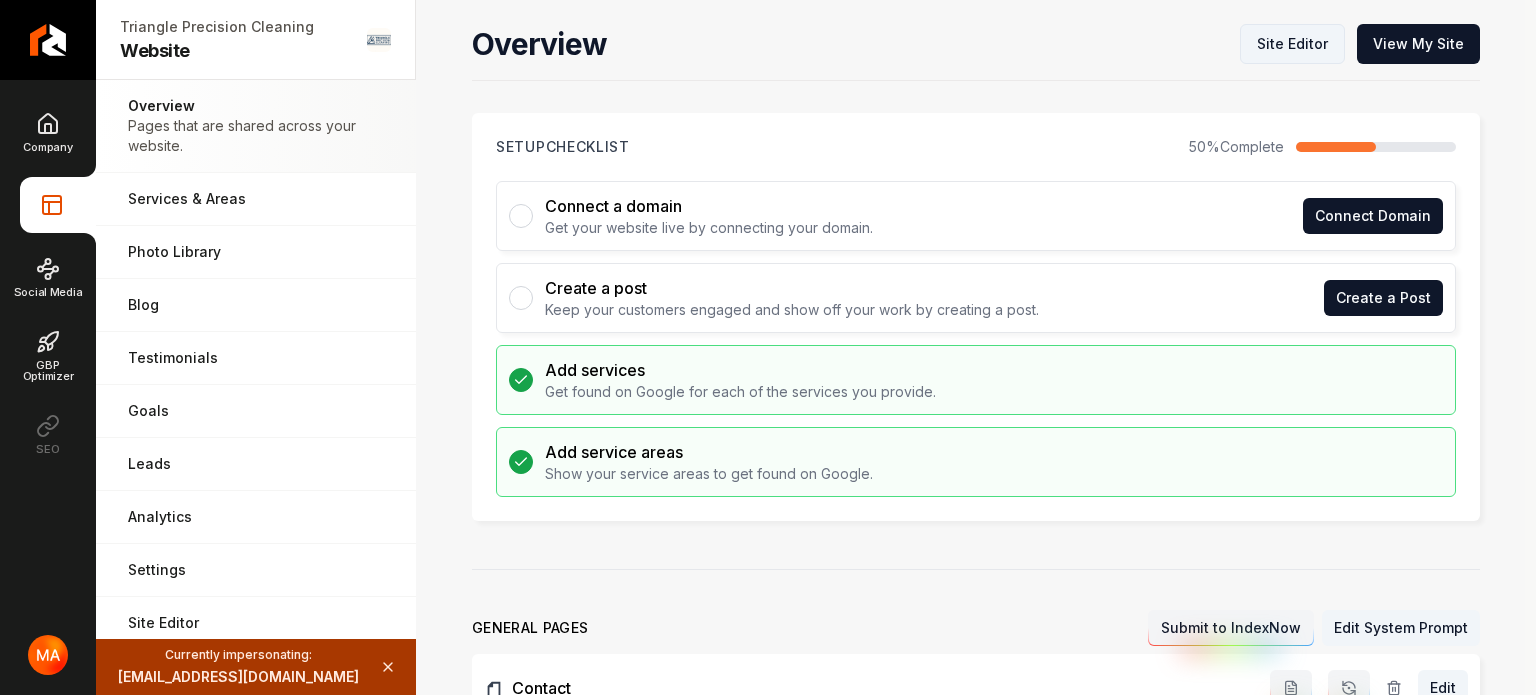 click on "Site Editor" at bounding box center [1292, 44] 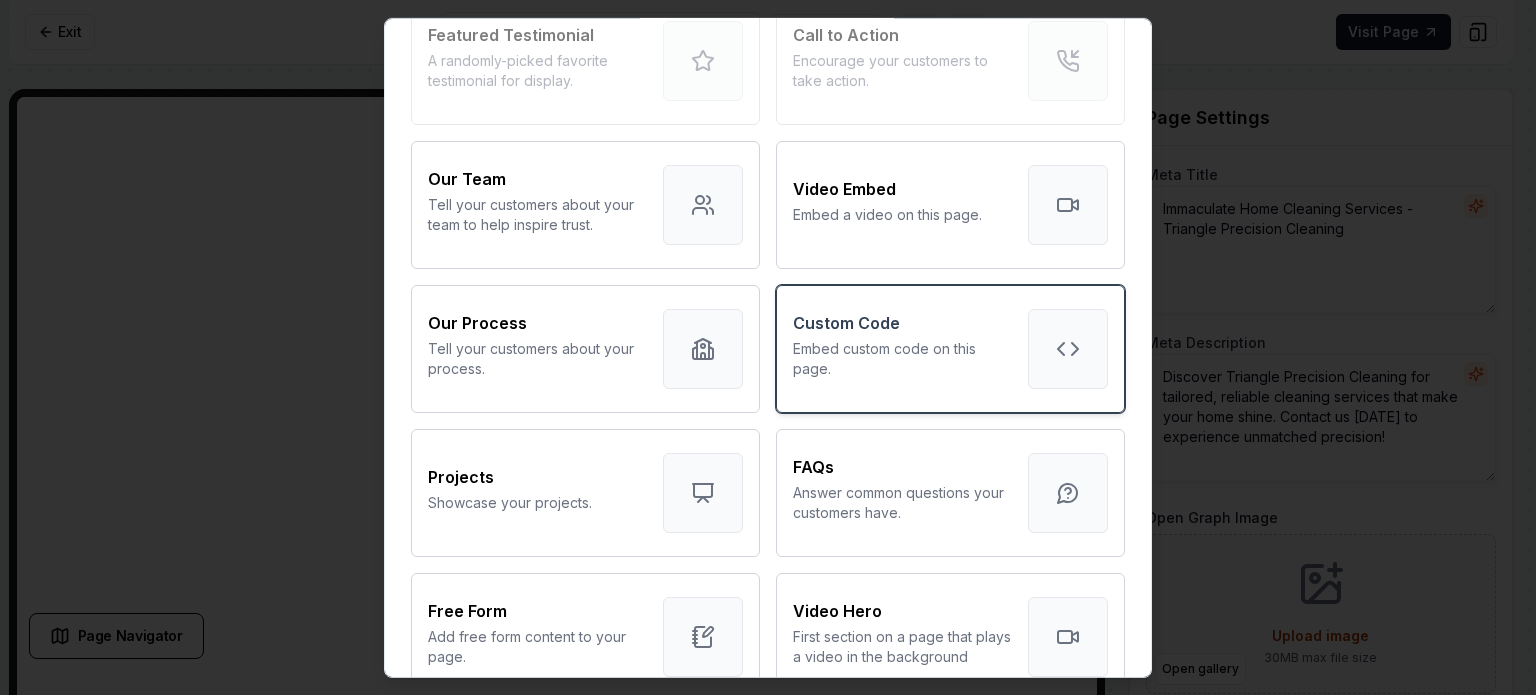 scroll, scrollTop: 600, scrollLeft: 0, axis: vertical 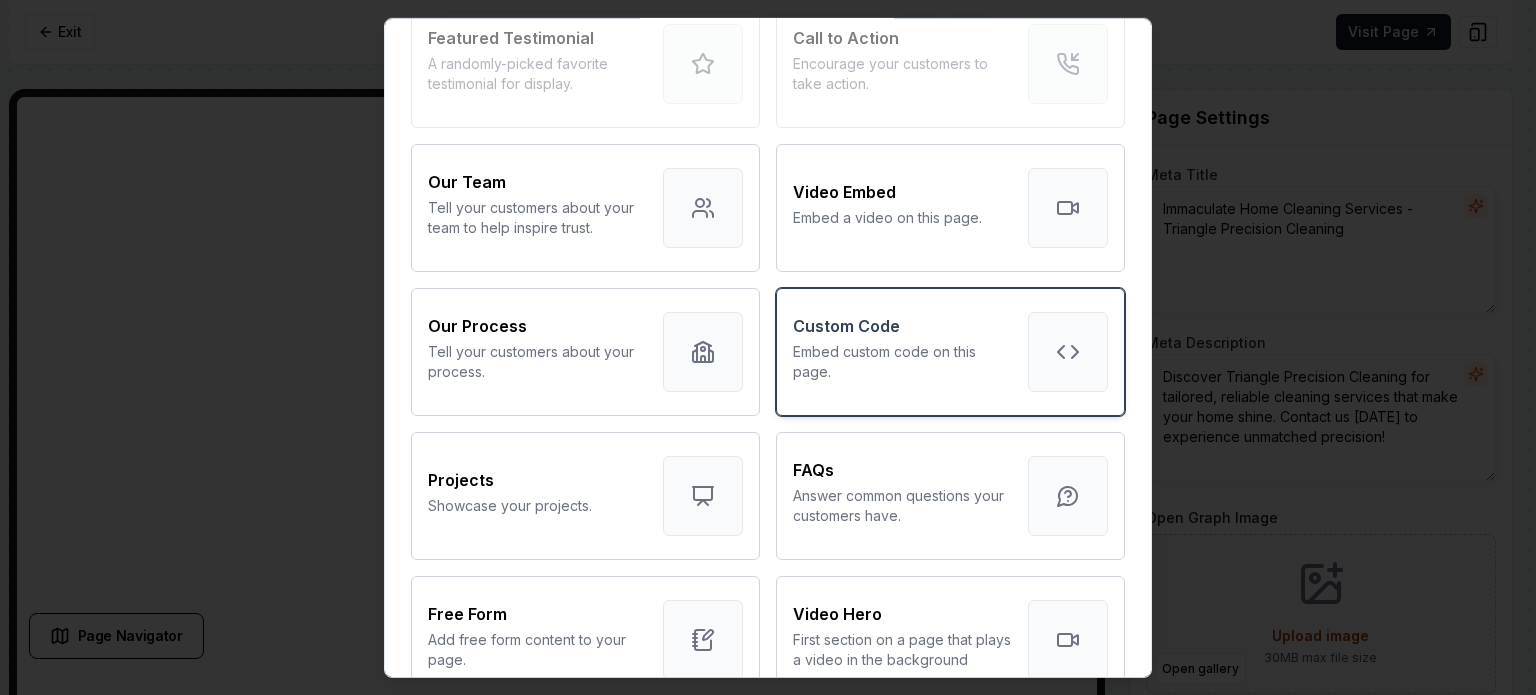 click on "Custom Code Embed custom code on this page." at bounding box center (950, 351) 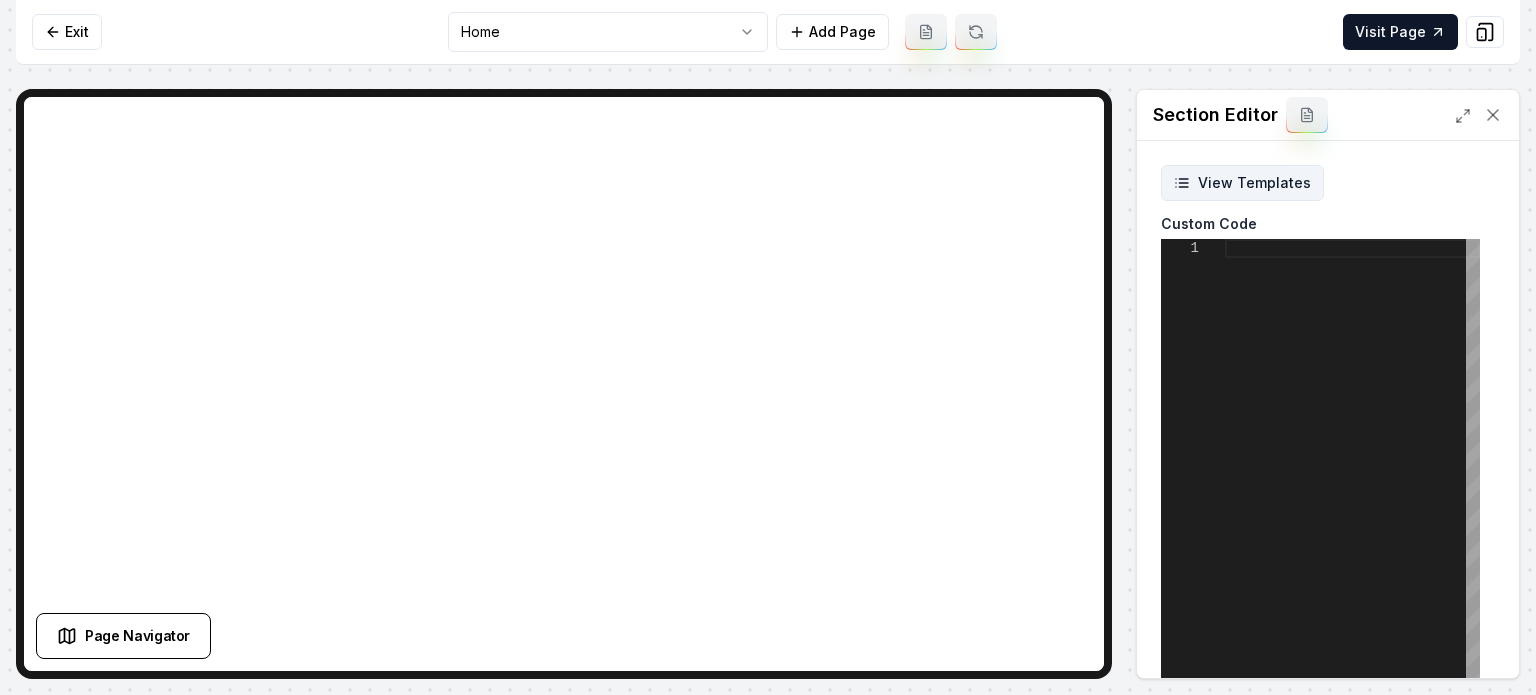 click on "View Templates" at bounding box center [1242, 183] 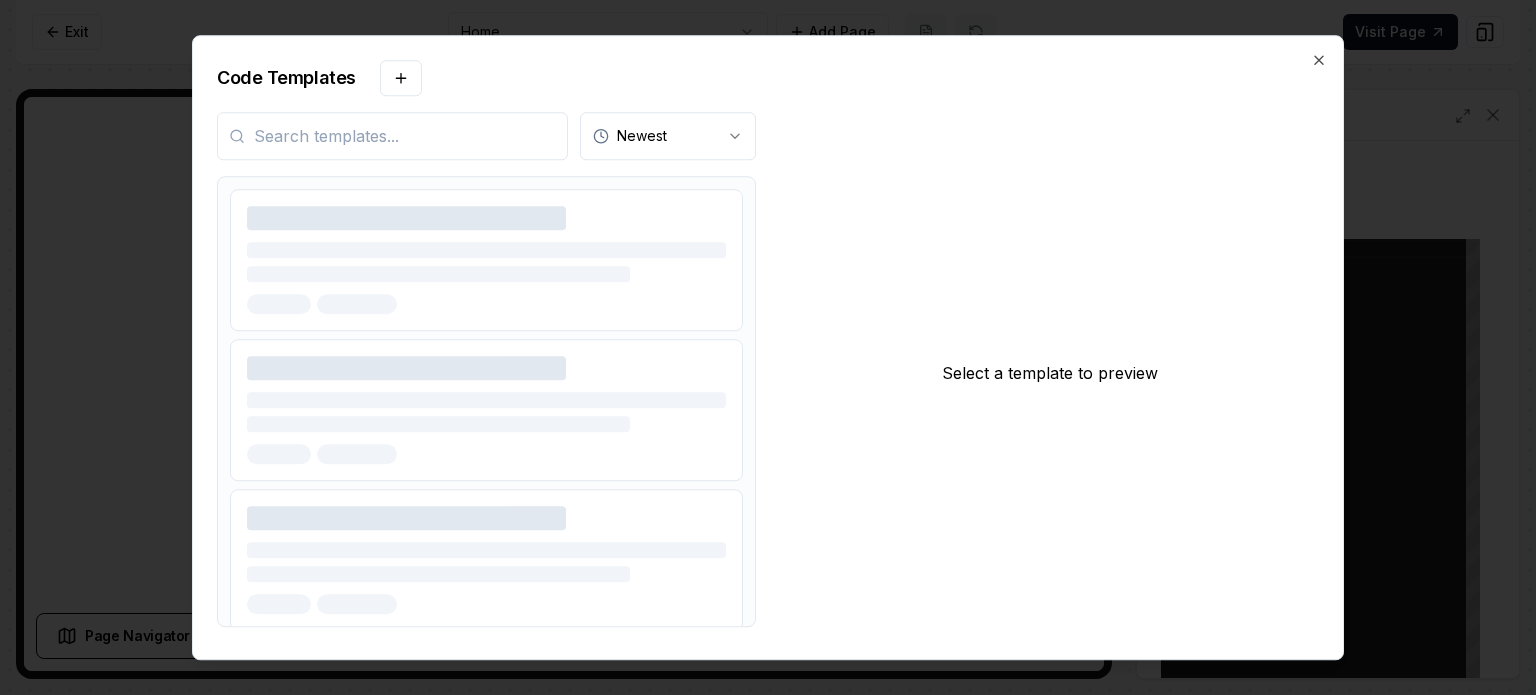 click at bounding box center [392, 136] 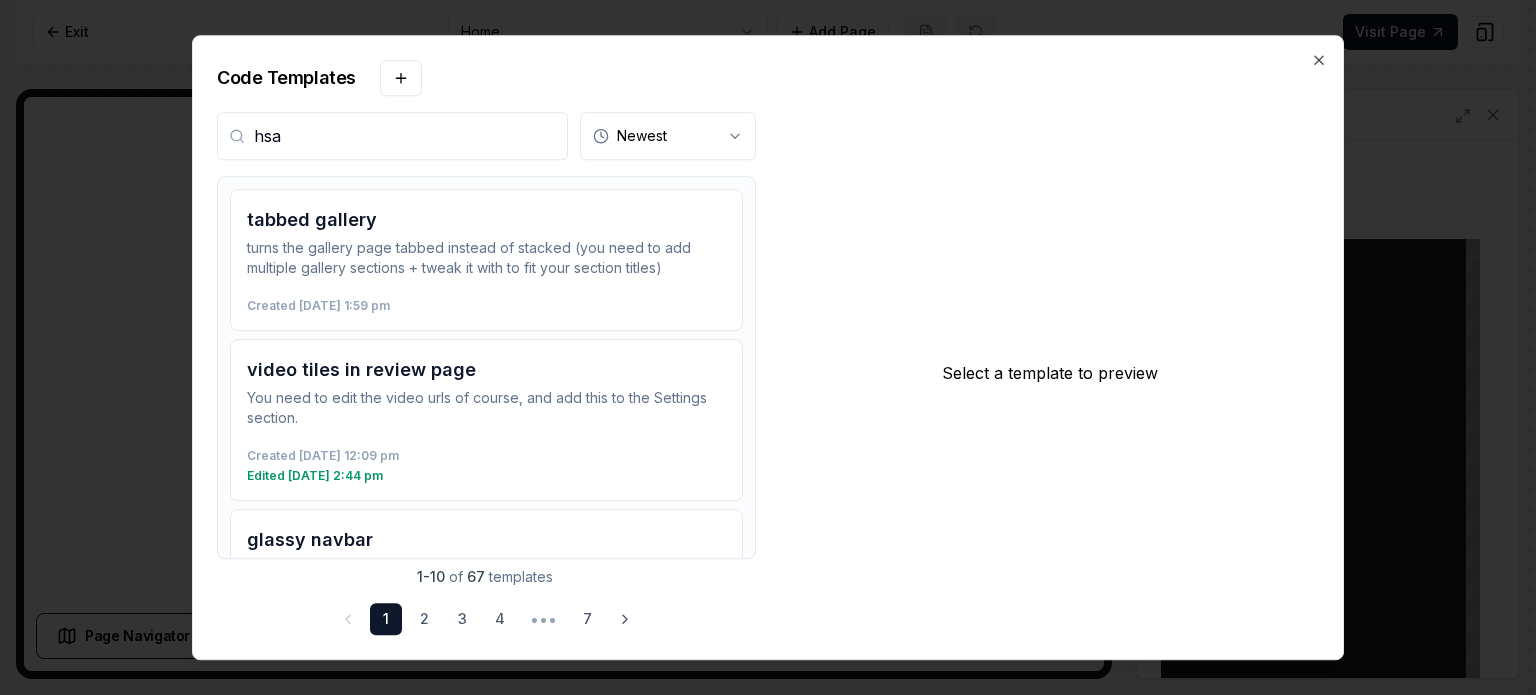 type on "hsa" 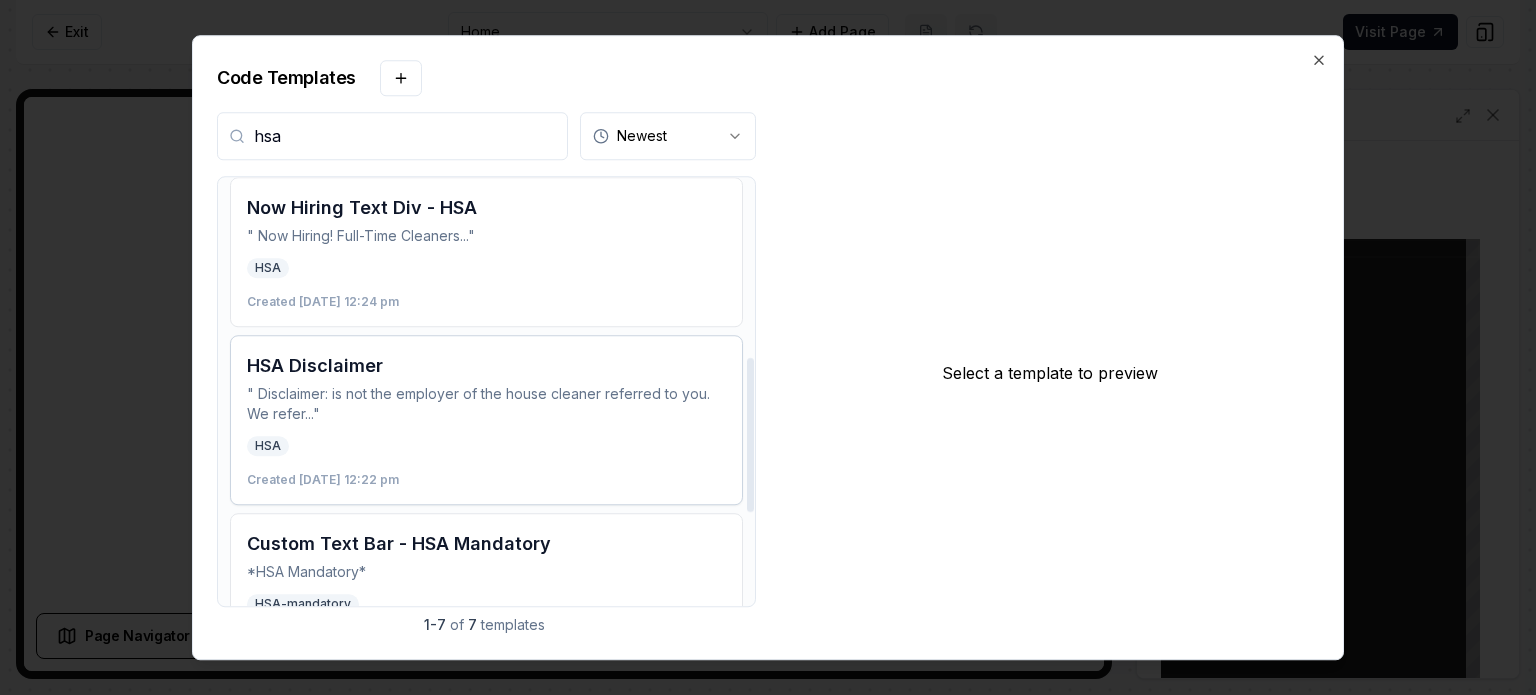 scroll, scrollTop: 500, scrollLeft: 0, axis: vertical 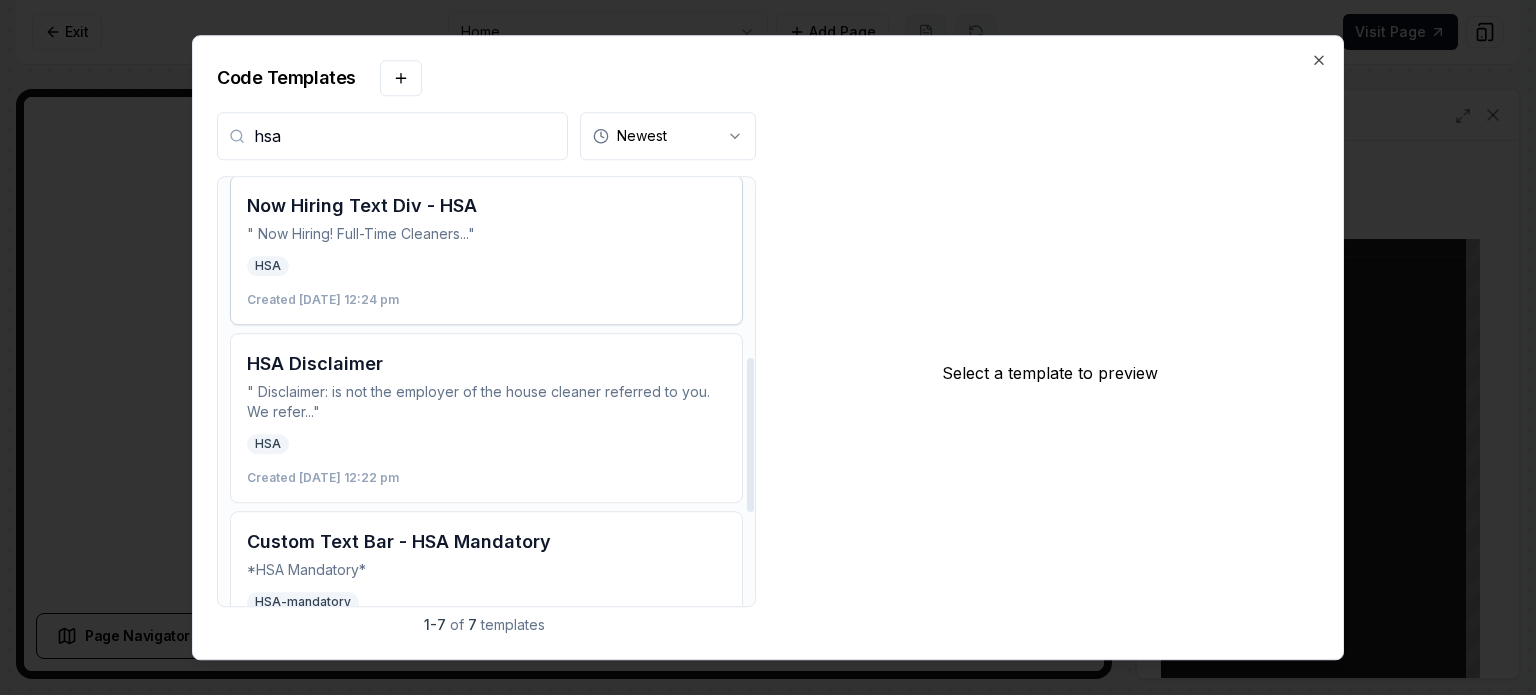 click on "HSA Created [DATE] 12:24 pm" at bounding box center (486, 282) 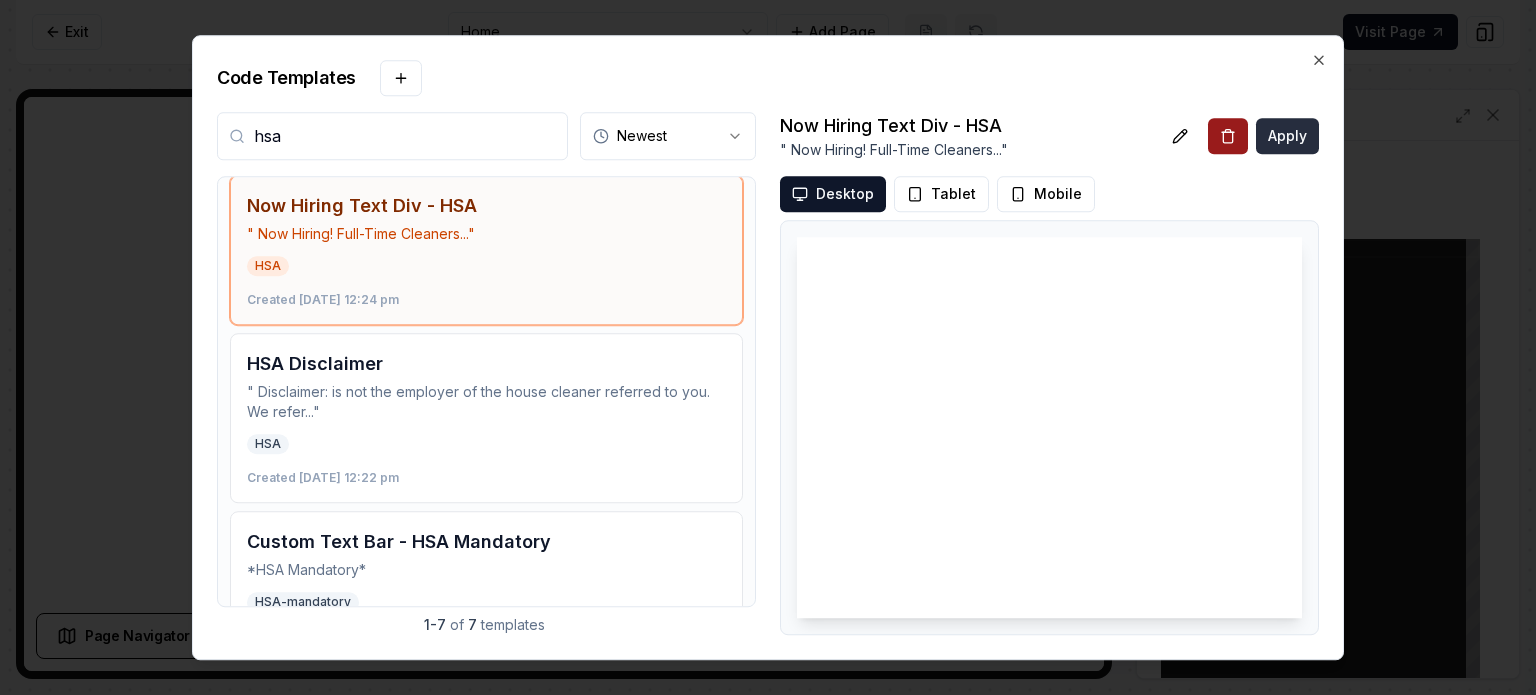 click on "Apply" at bounding box center (1287, 136) 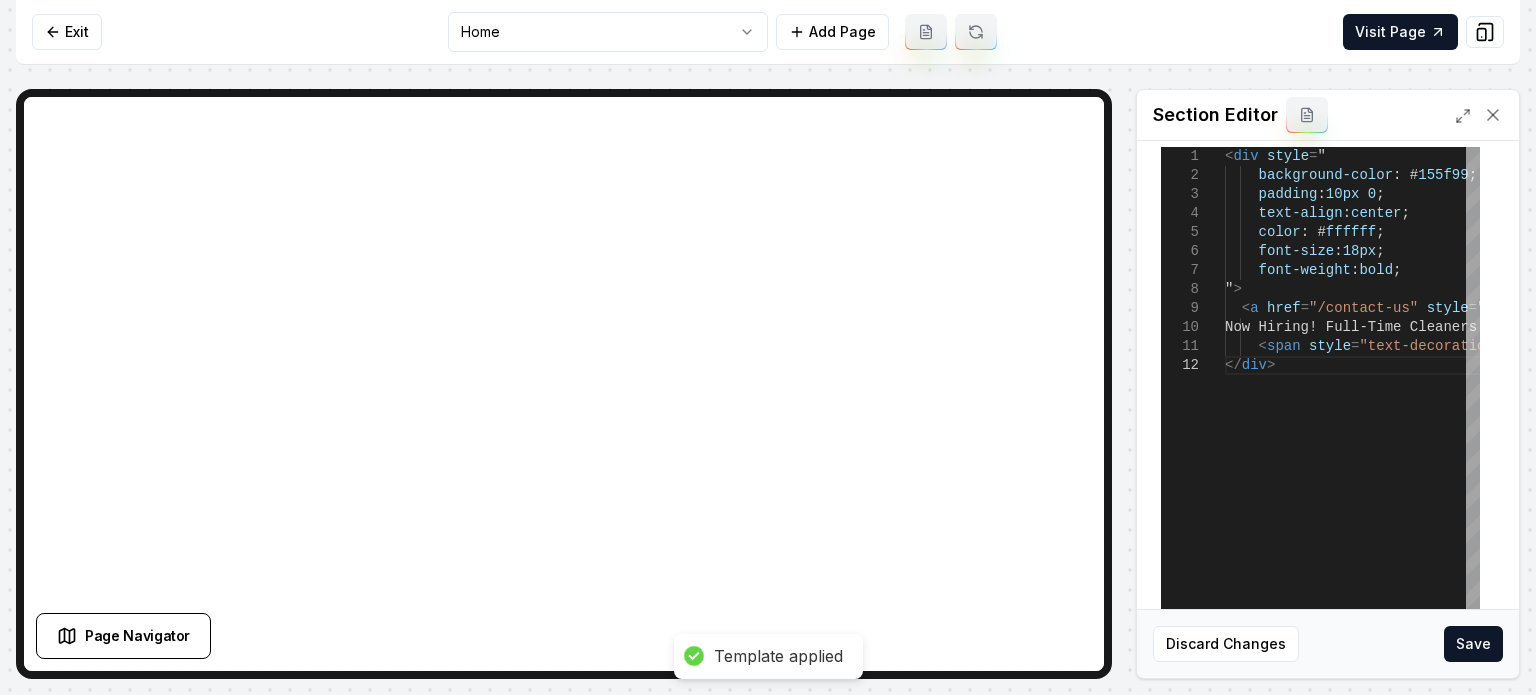 scroll, scrollTop: 252, scrollLeft: 0, axis: vertical 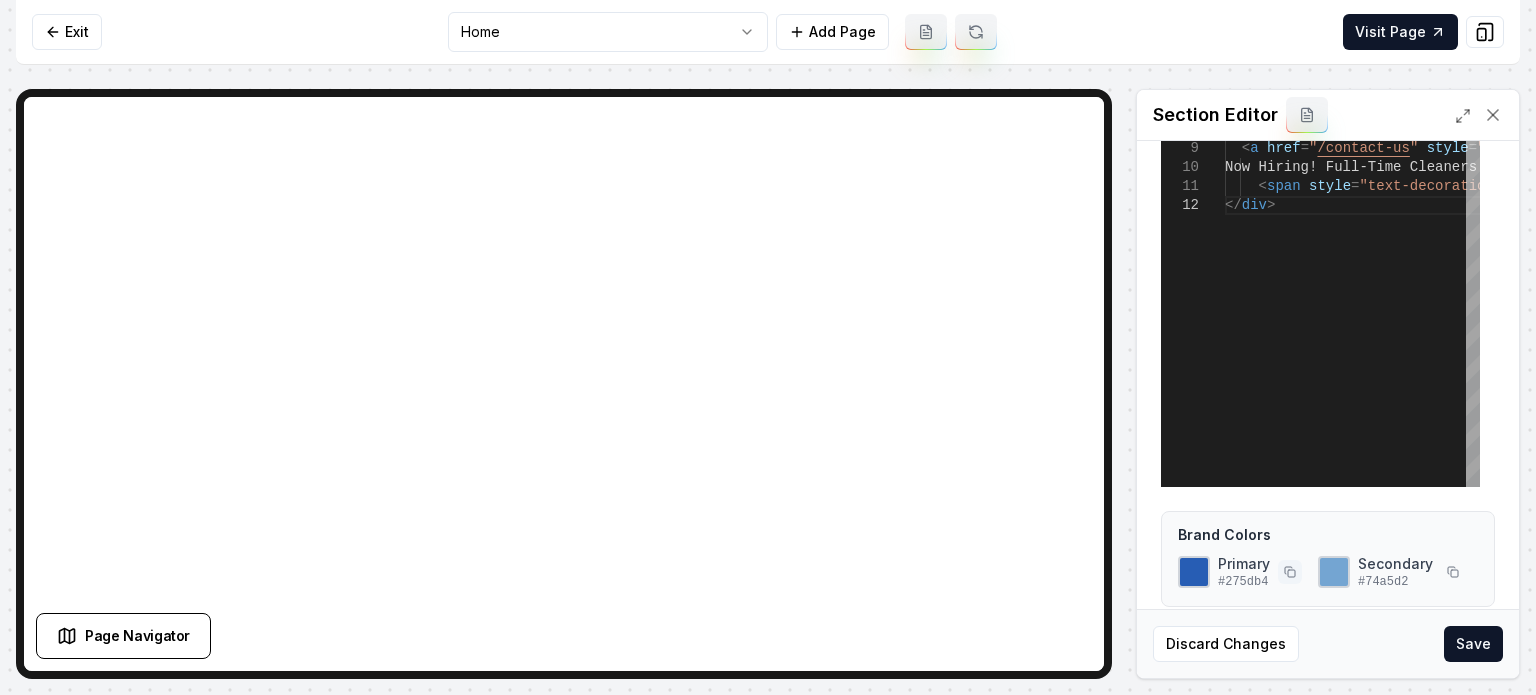 click 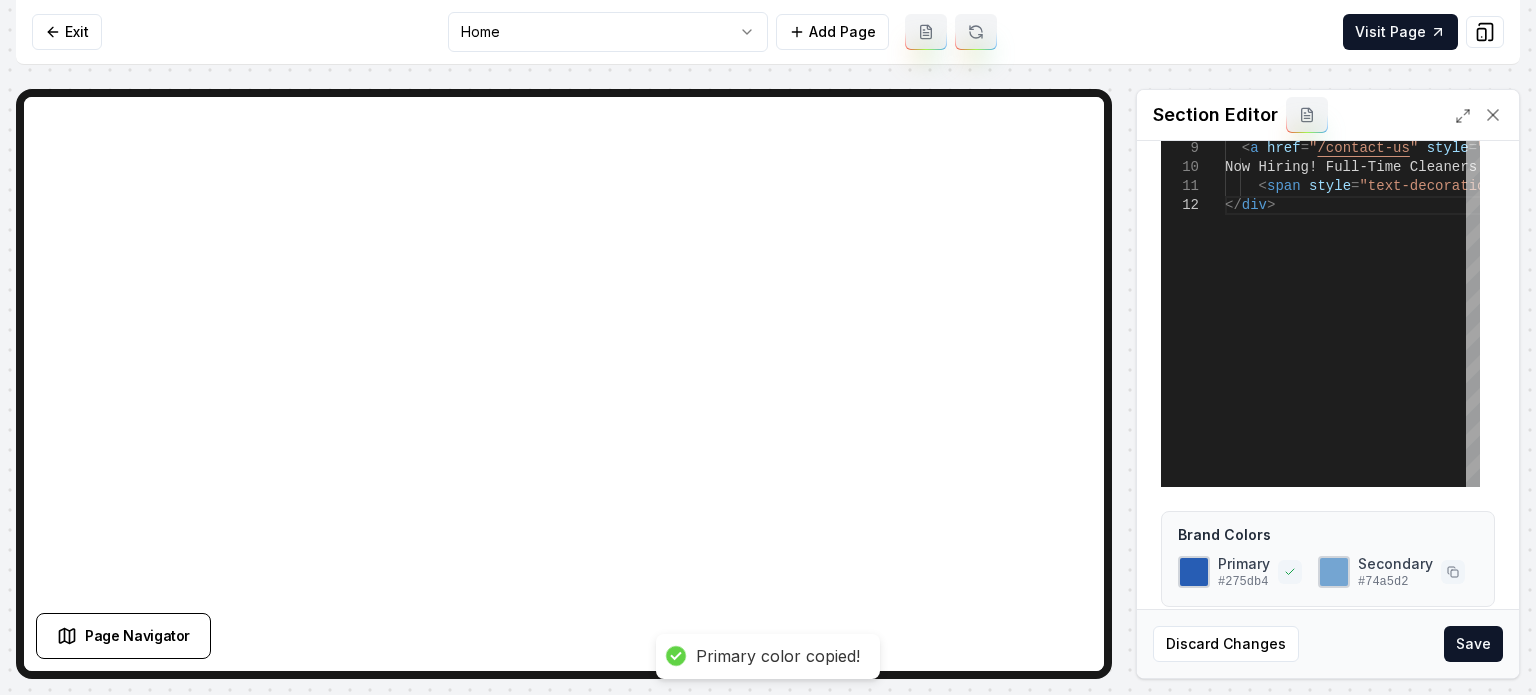 click 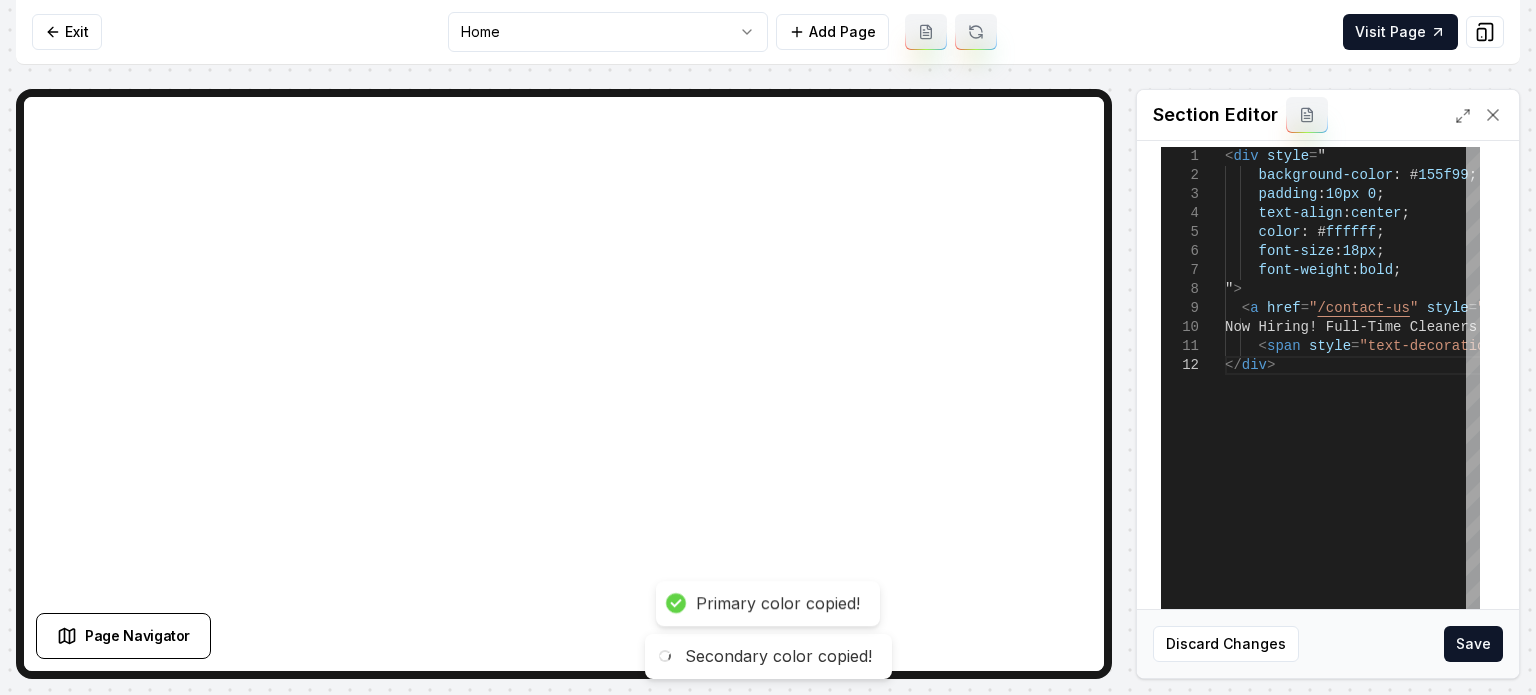 scroll, scrollTop: 0, scrollLeft: 0, axis: both 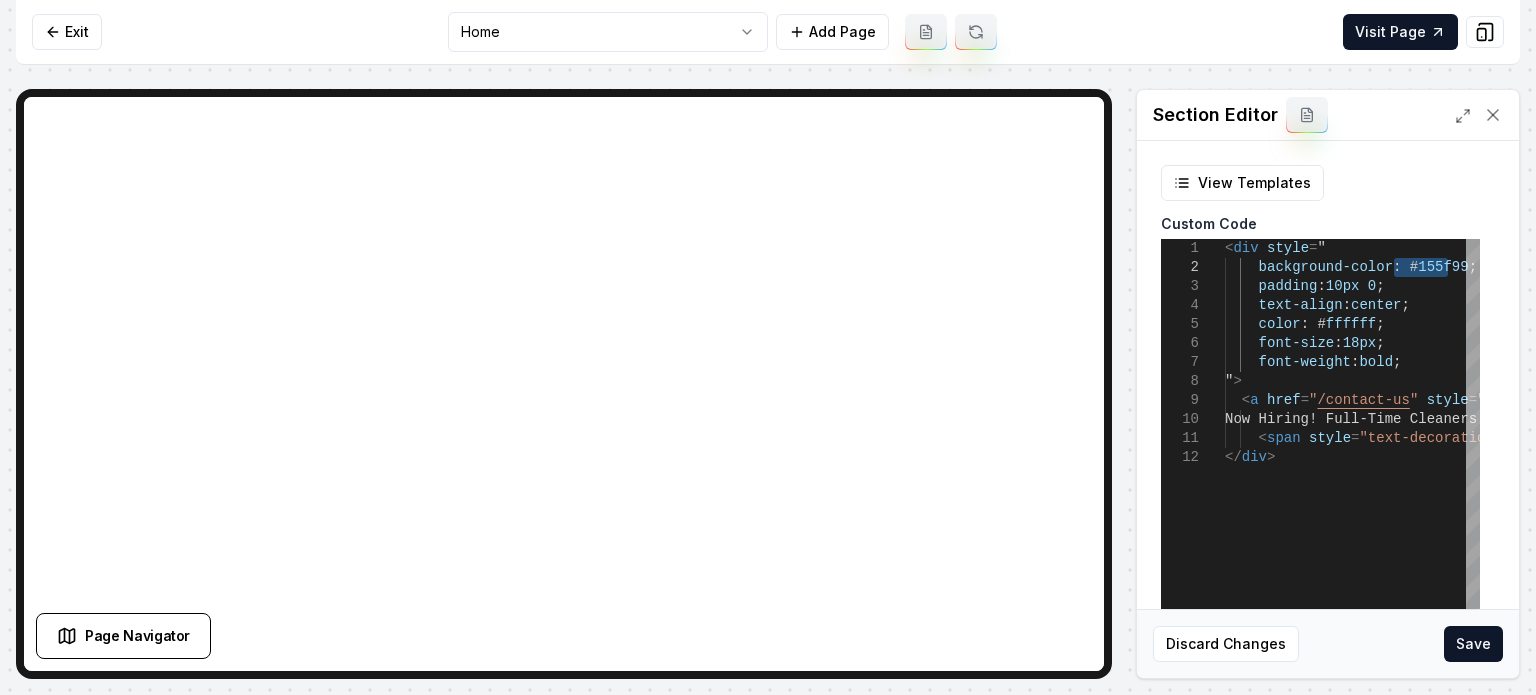 drag, startPoint x: 1448, startPoint y: 264, endPoint x: 1388, endPoint y: 269, distance: 60.207973 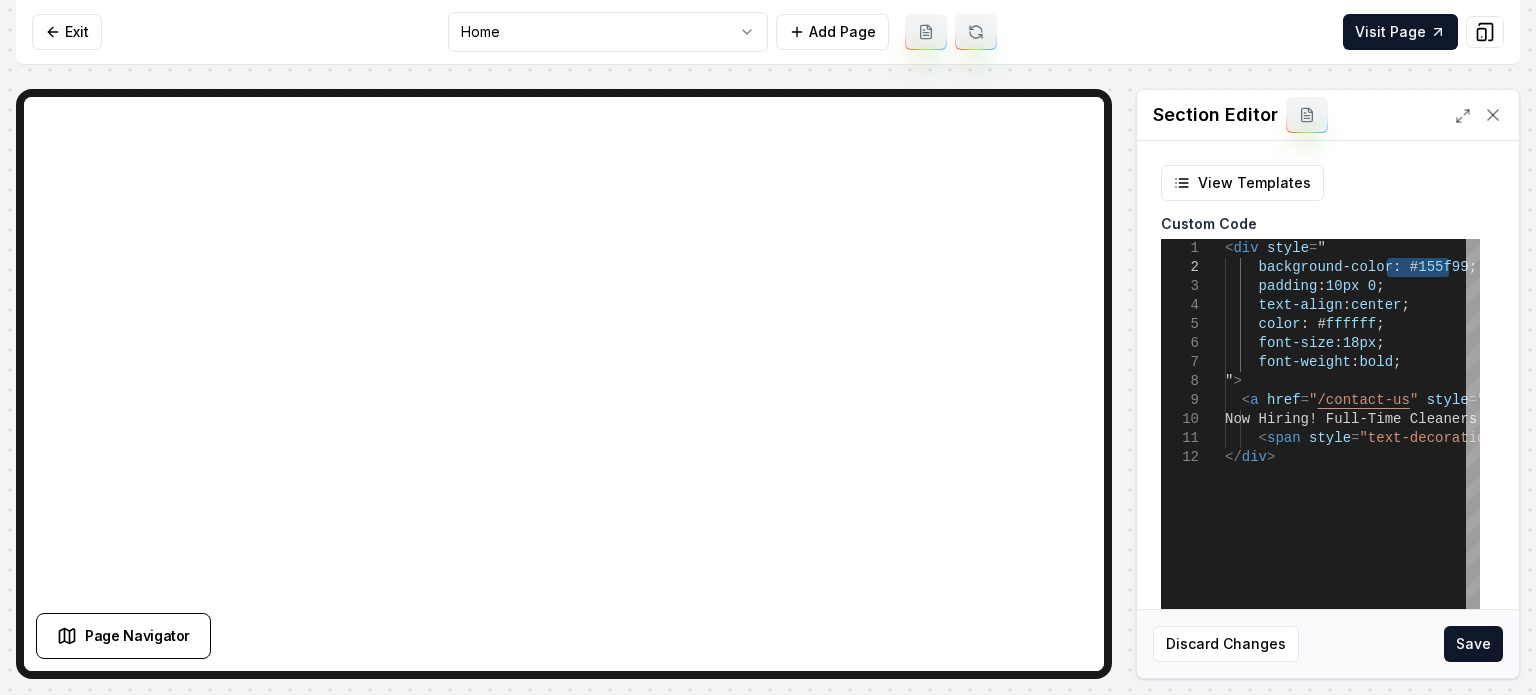 type on "**********" 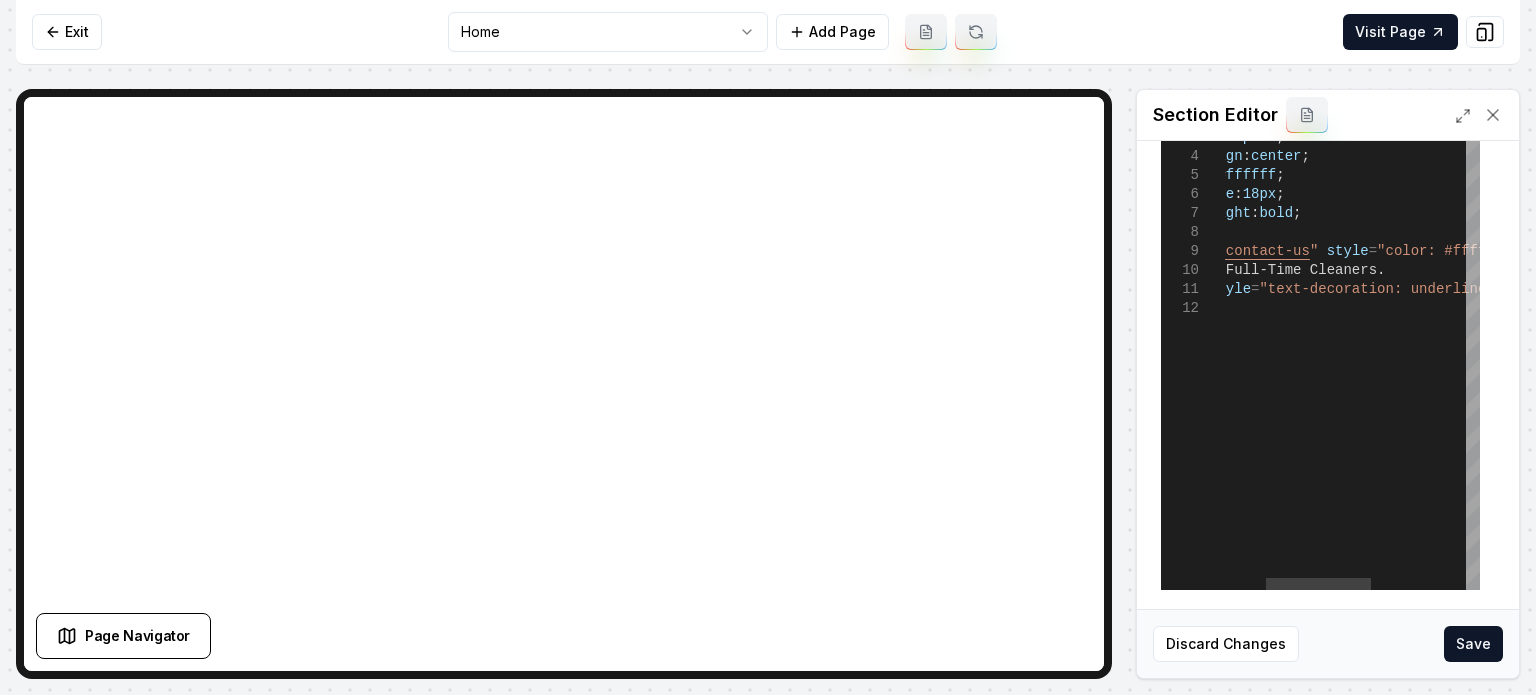 scroll, scrollTop: 52, scrollLeft: 0, axis: vertical 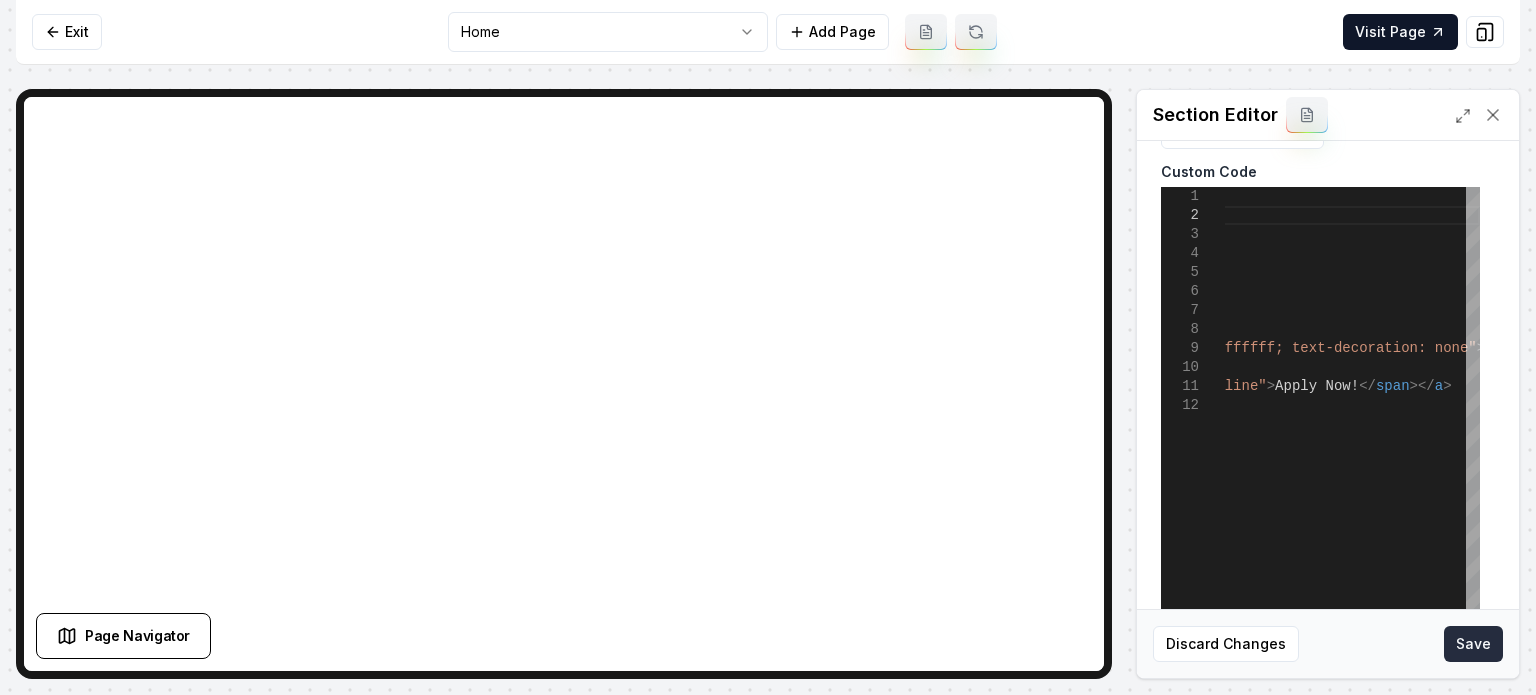 click on "Save" at bounding box center [1473, 644] 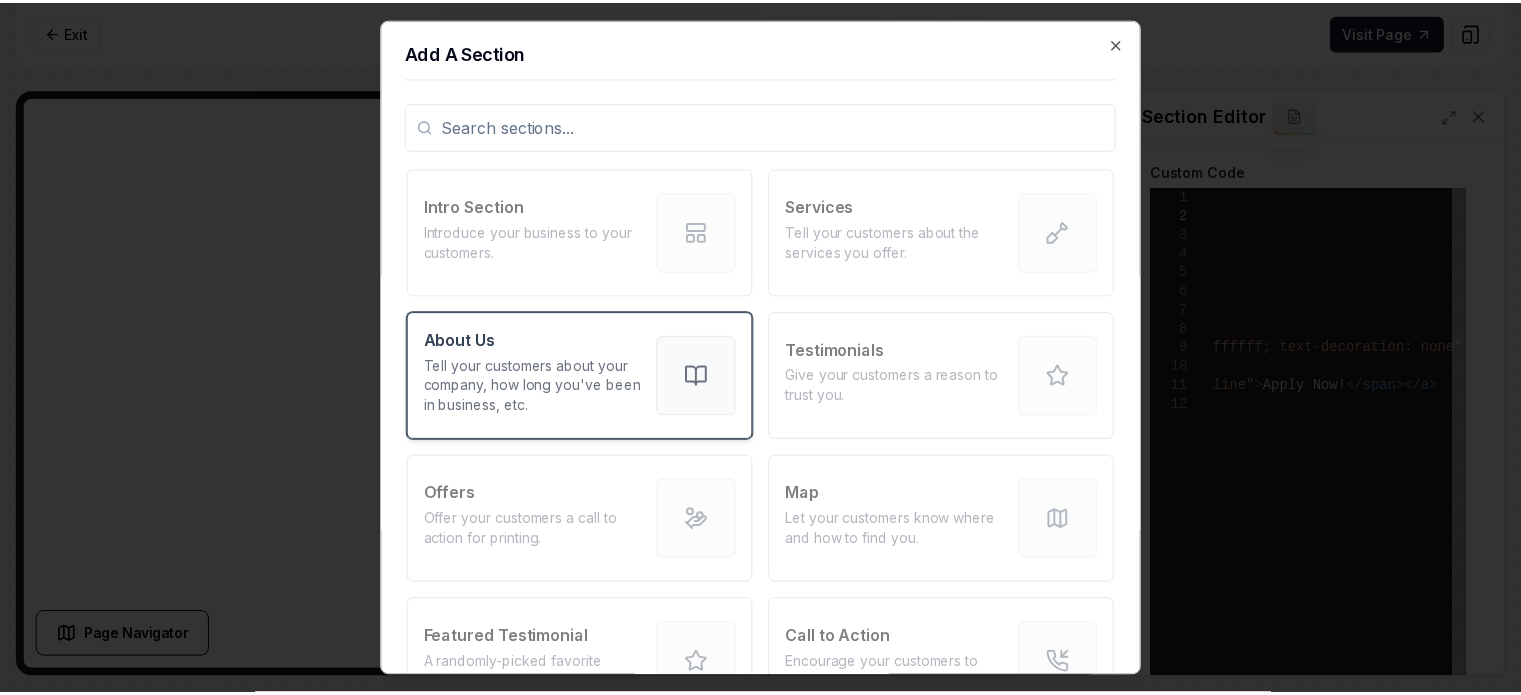 scroll, scrollTop: 700, scrollLeft: 0, axis: vertical 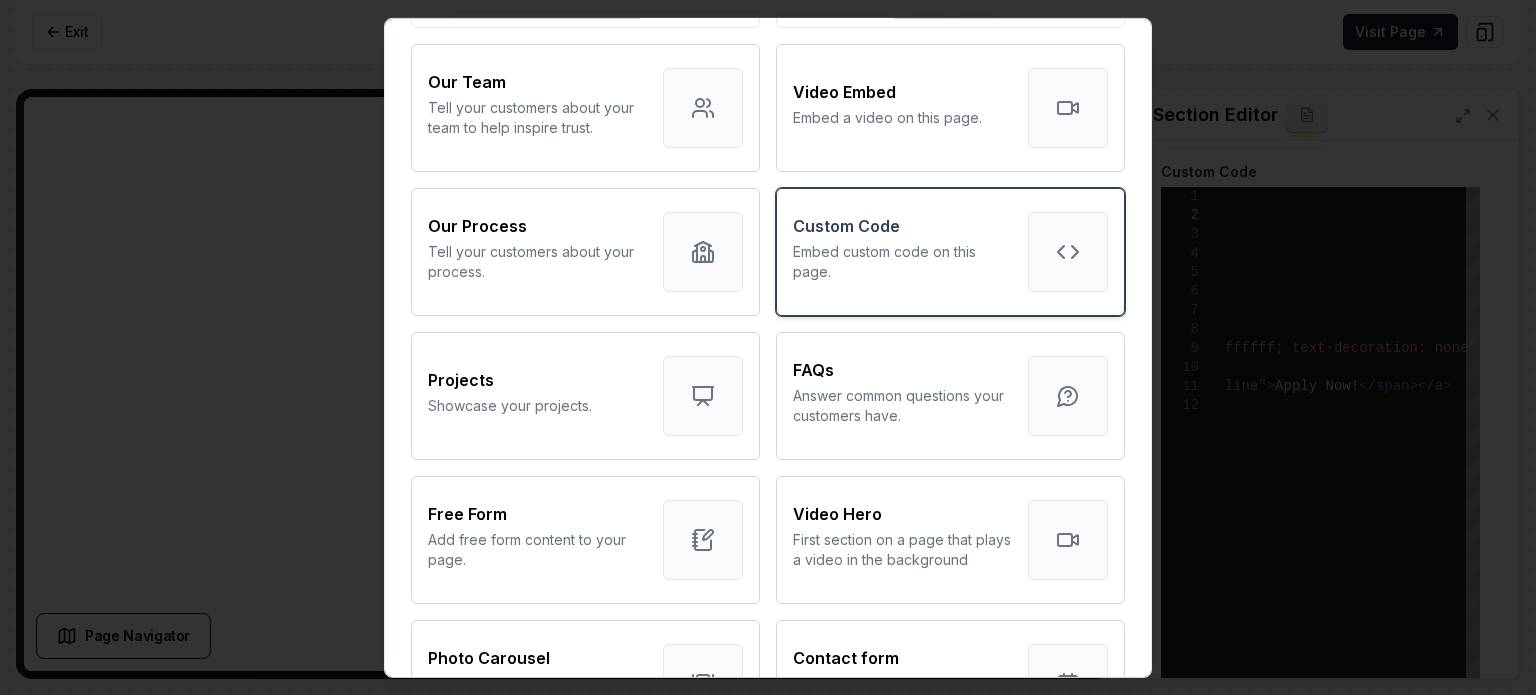 click on "Embed custom code on this page." at bounding box center [902, 261] 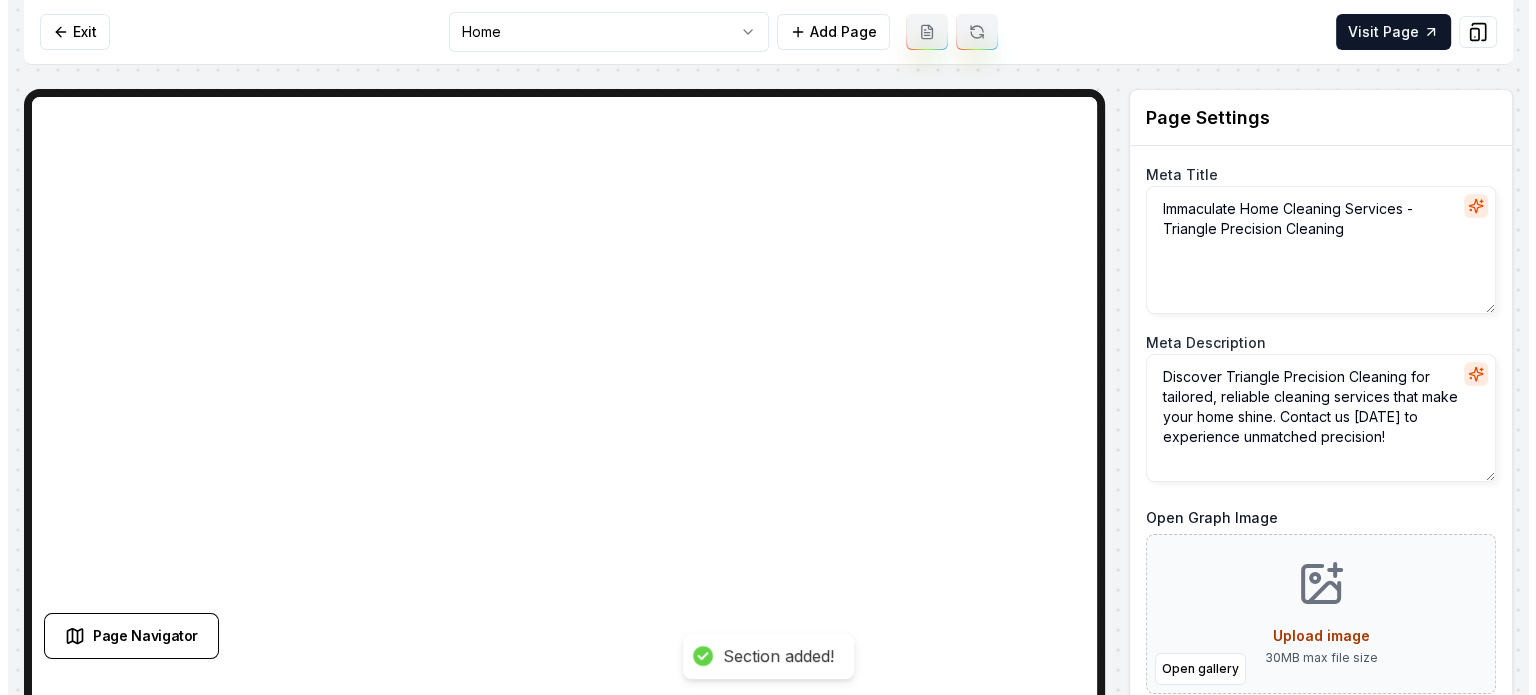 scroll, scrollTop: 0, scrollLeft: 0, axis: both 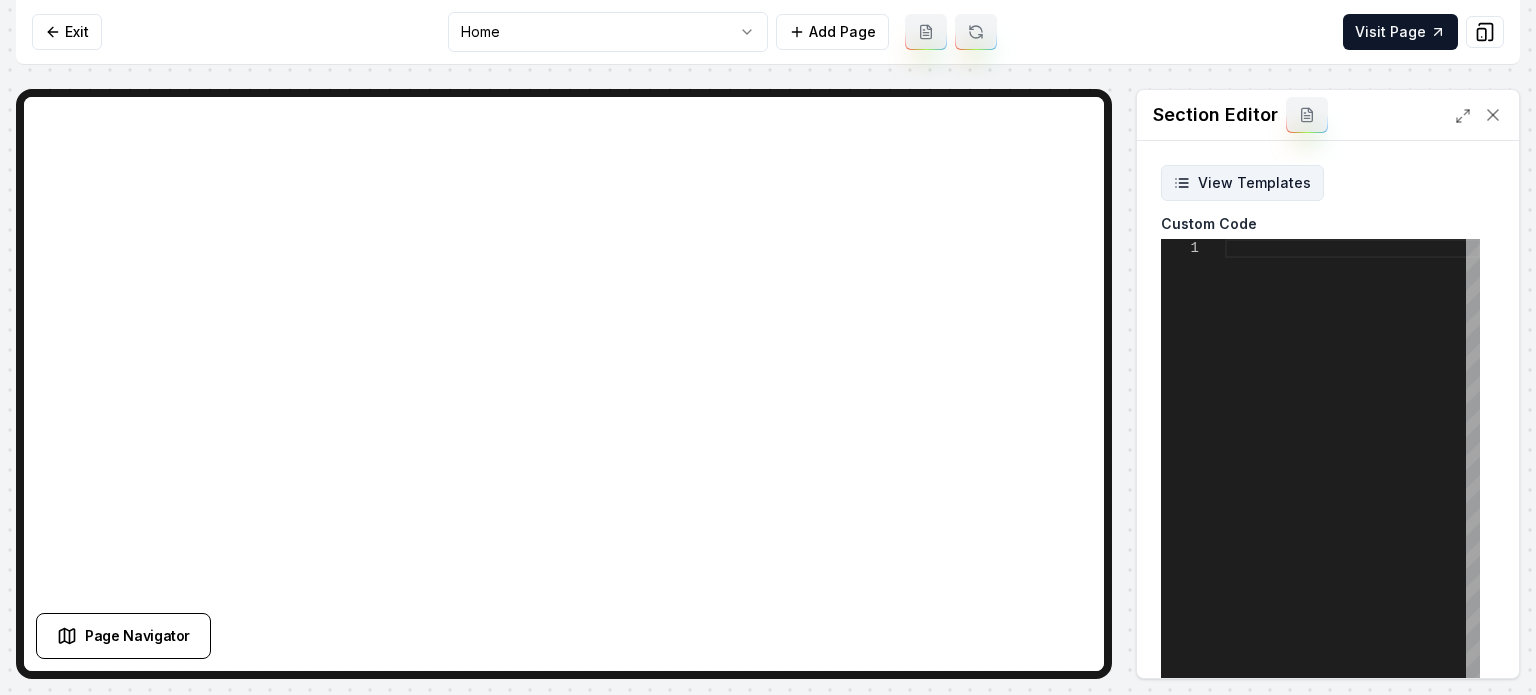 click on "View Templates" at bounding box center [1242, 183] 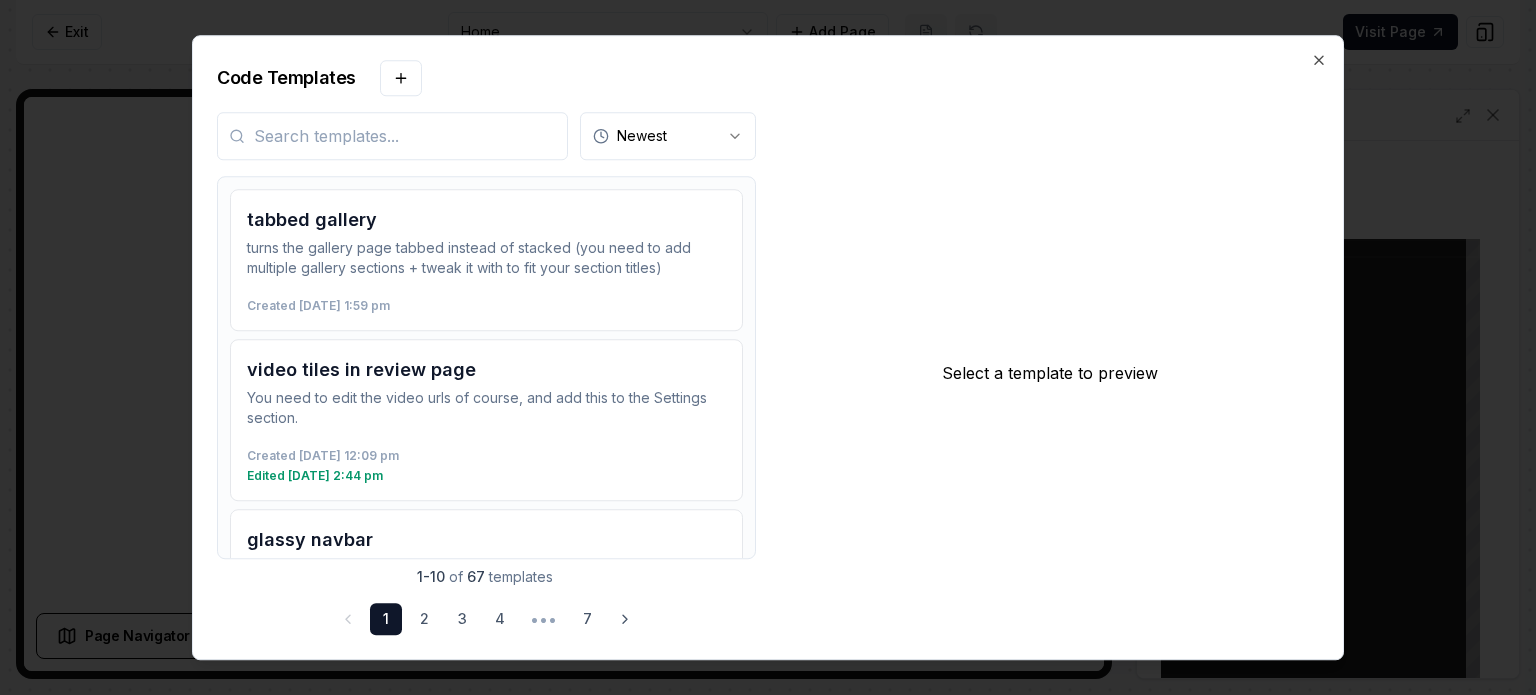 click at bounding box center [392, 136] 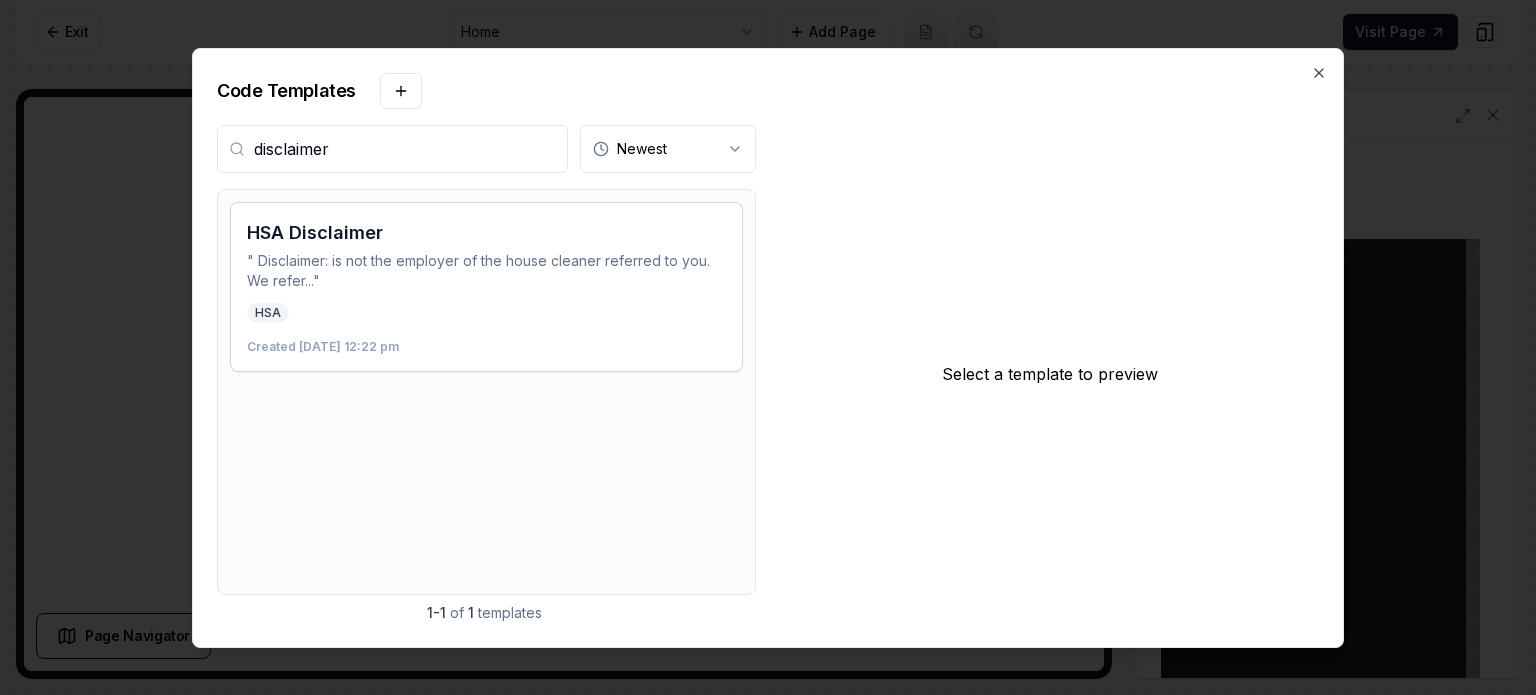 type on "disclaimer" 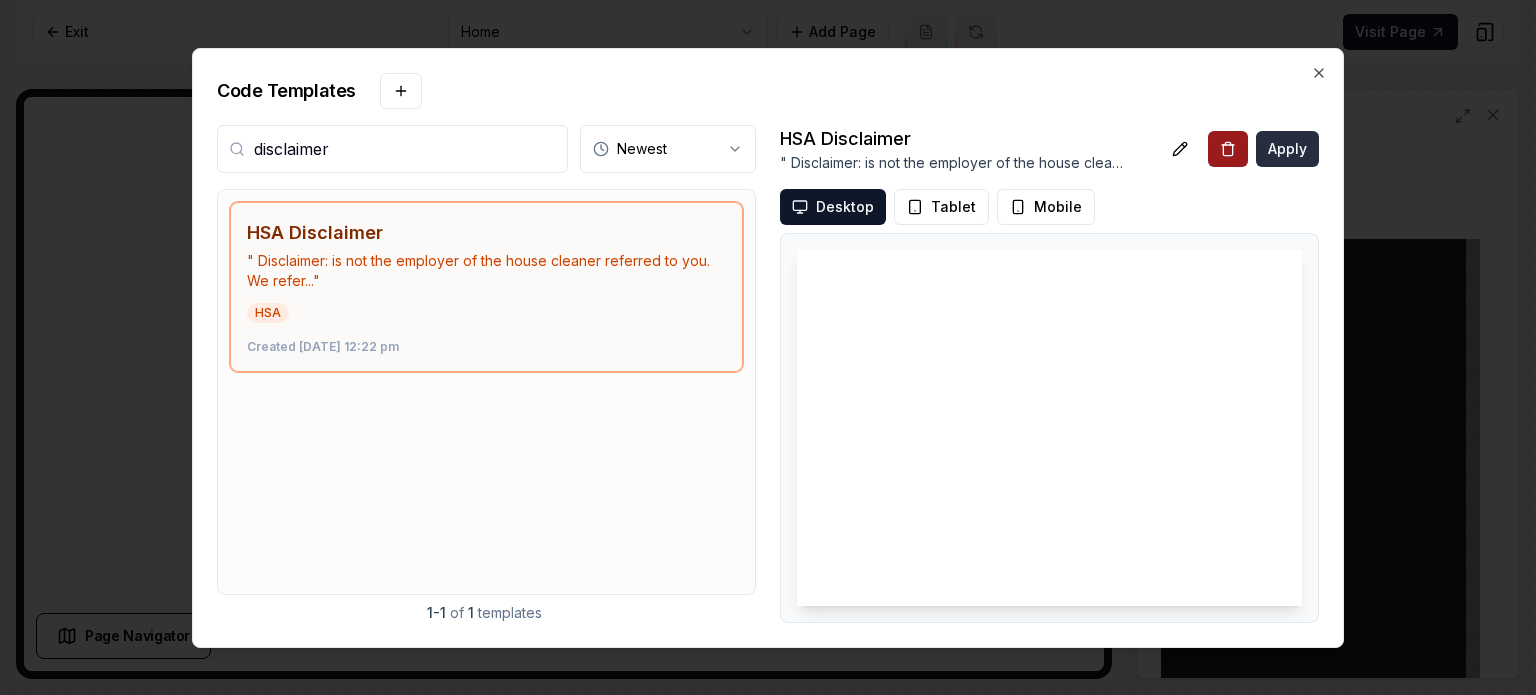 click on "Apply" at bounding box center [1287, 149] 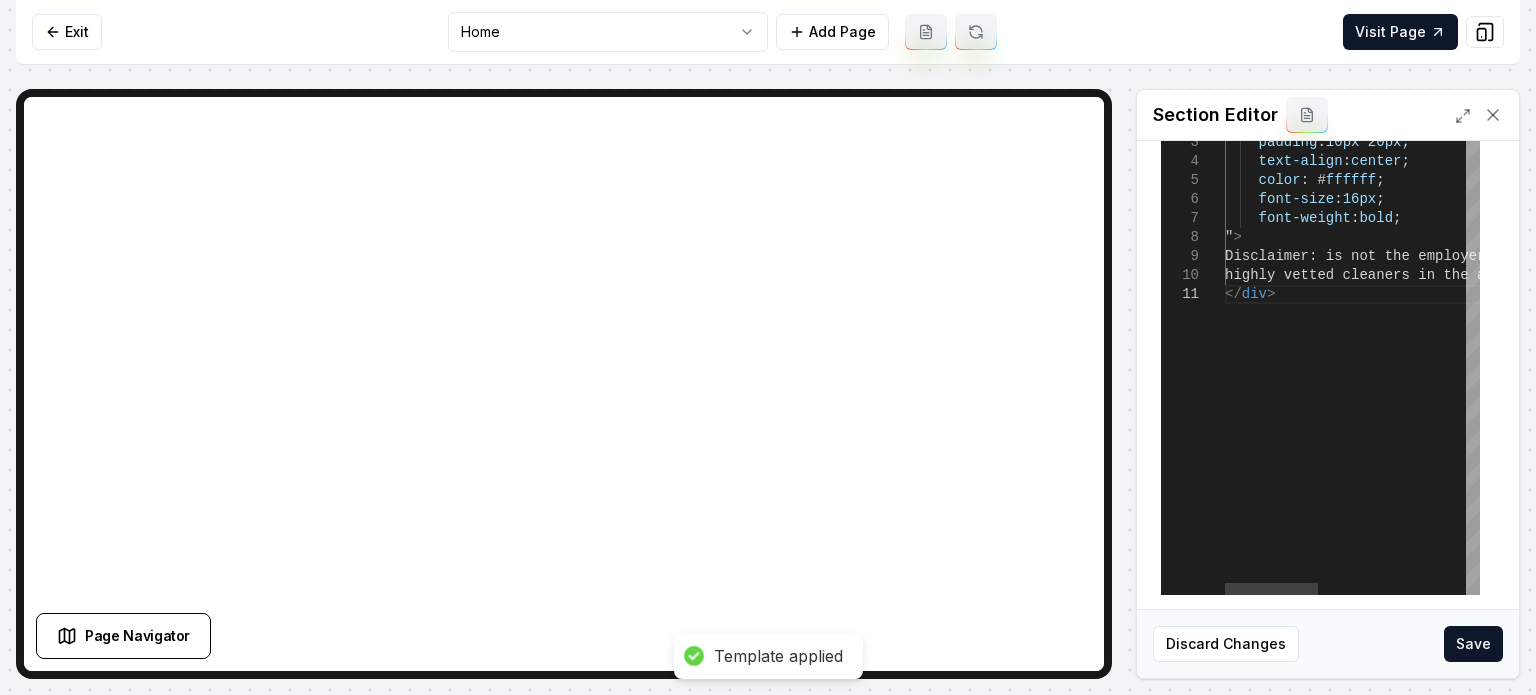 scroll, scrollTop: 252, scrollLeft: 0, axis: vertical 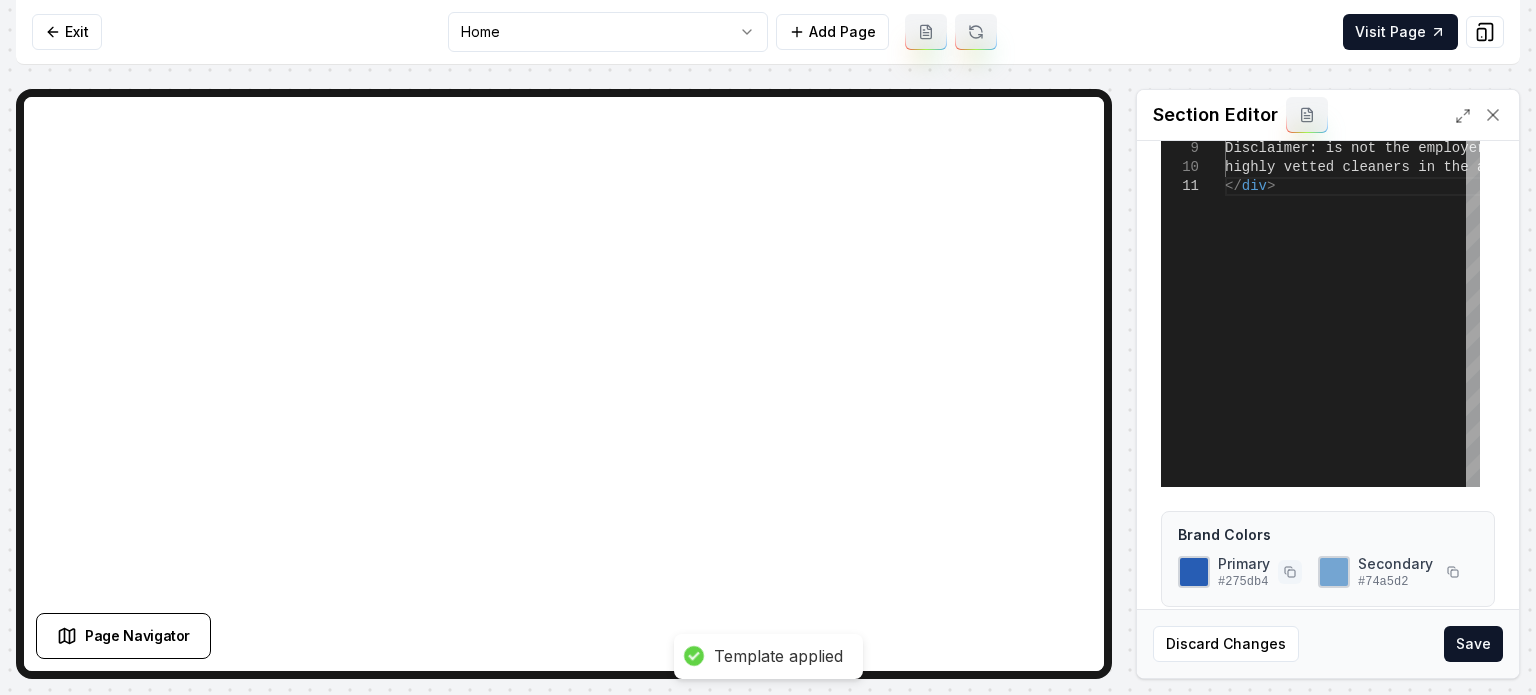 click 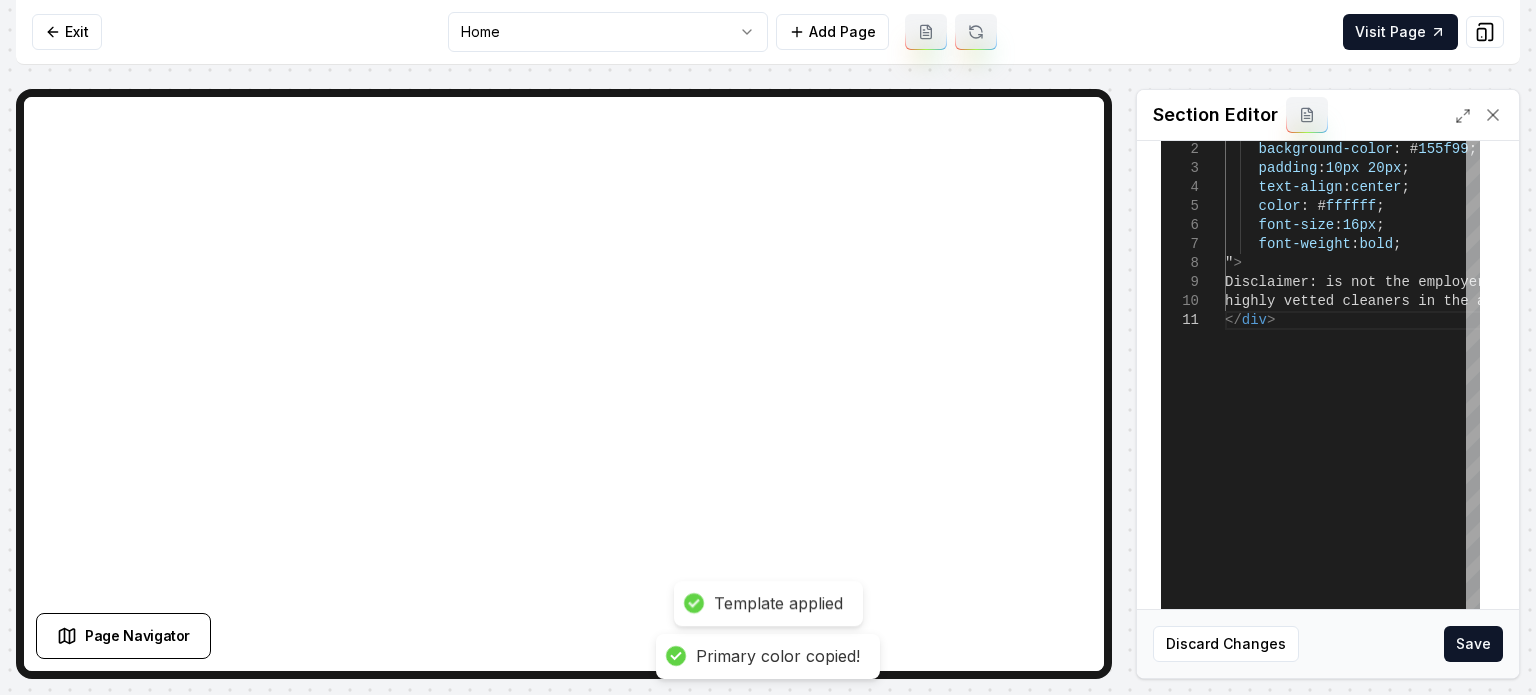 scroll, scrollTop: 0, scrollLeft: 0, axis: both 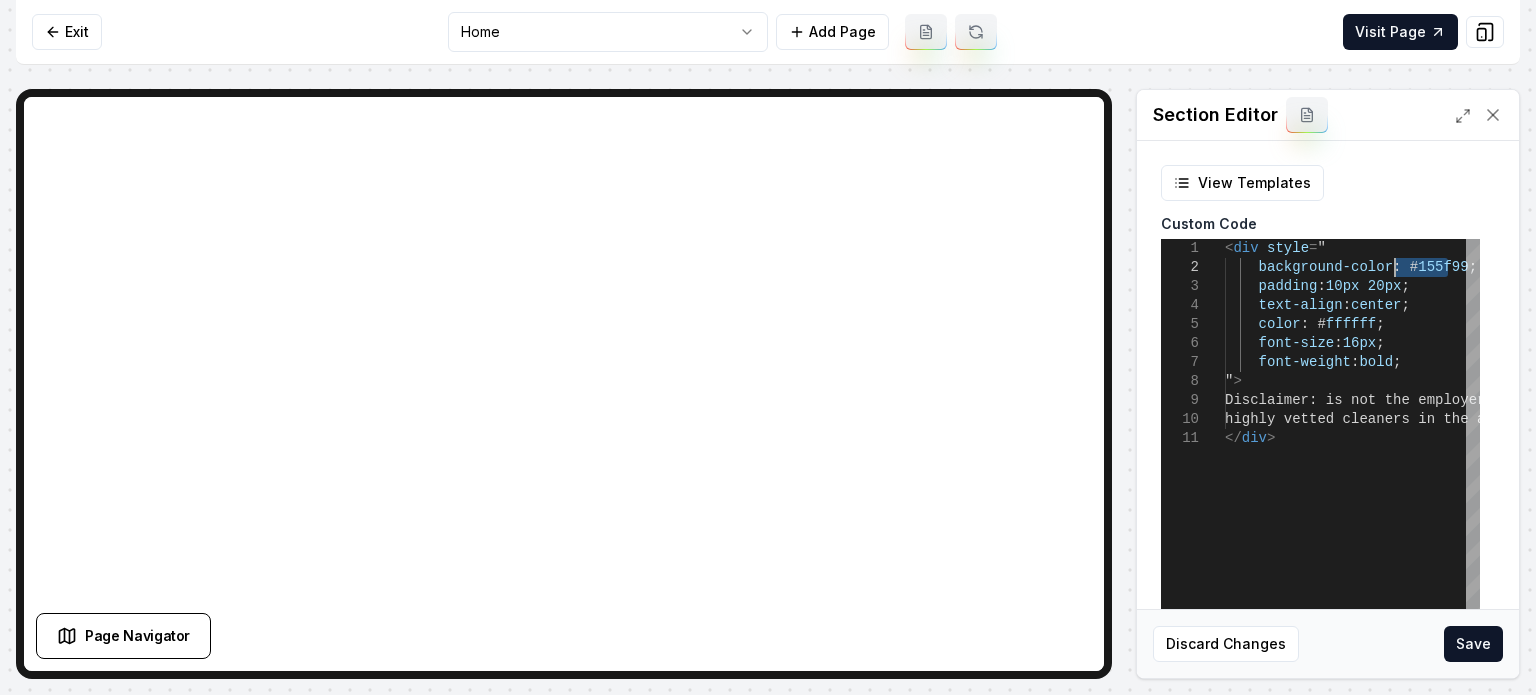 drag, startPoint x: 1445, startPoint y: 273, endPoint x: 1393, endPoint y: 267, distance: 52.34501 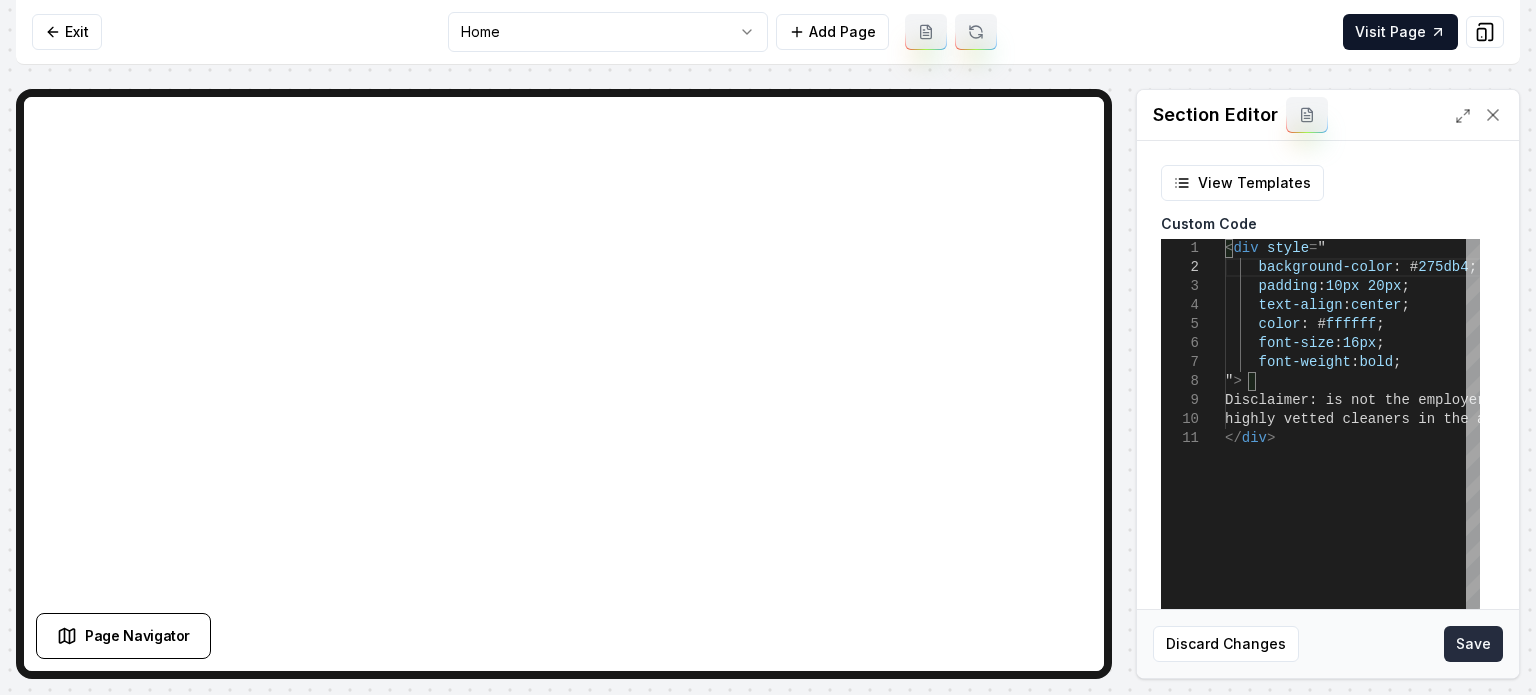 click on "Save" at bounding box center (1473, 644) 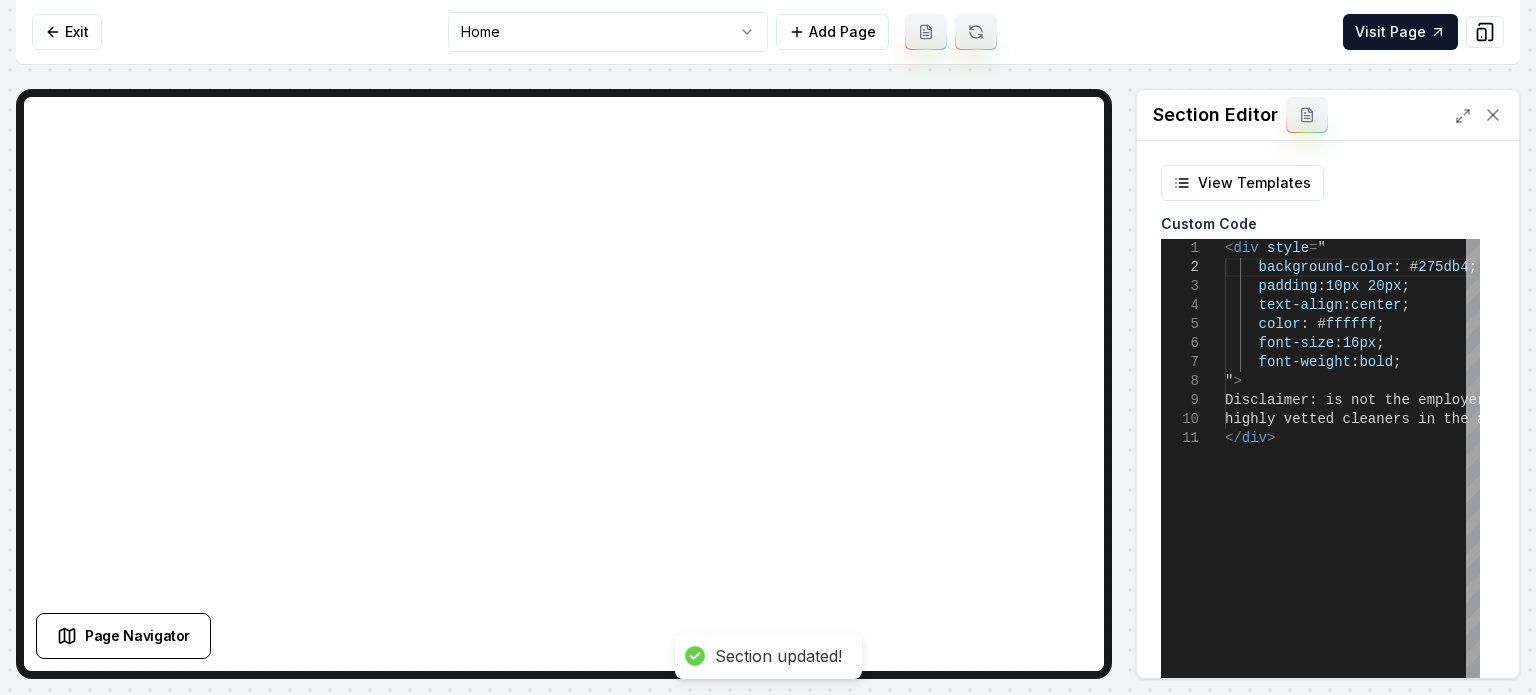 click on "< div   style = "      background-color : # 275db4 ;      padding :  10px   20px ;      text-align :  center ;      color : # ffffff ;      font-size :  16px ;      font-weight :  bold ;   " >   Disclaimer: is not the employer of the house cle aner referred to you. We refer   highly vetted cleaners in the area to our custom ers. </ div >" at bounding box center (1555, 489) 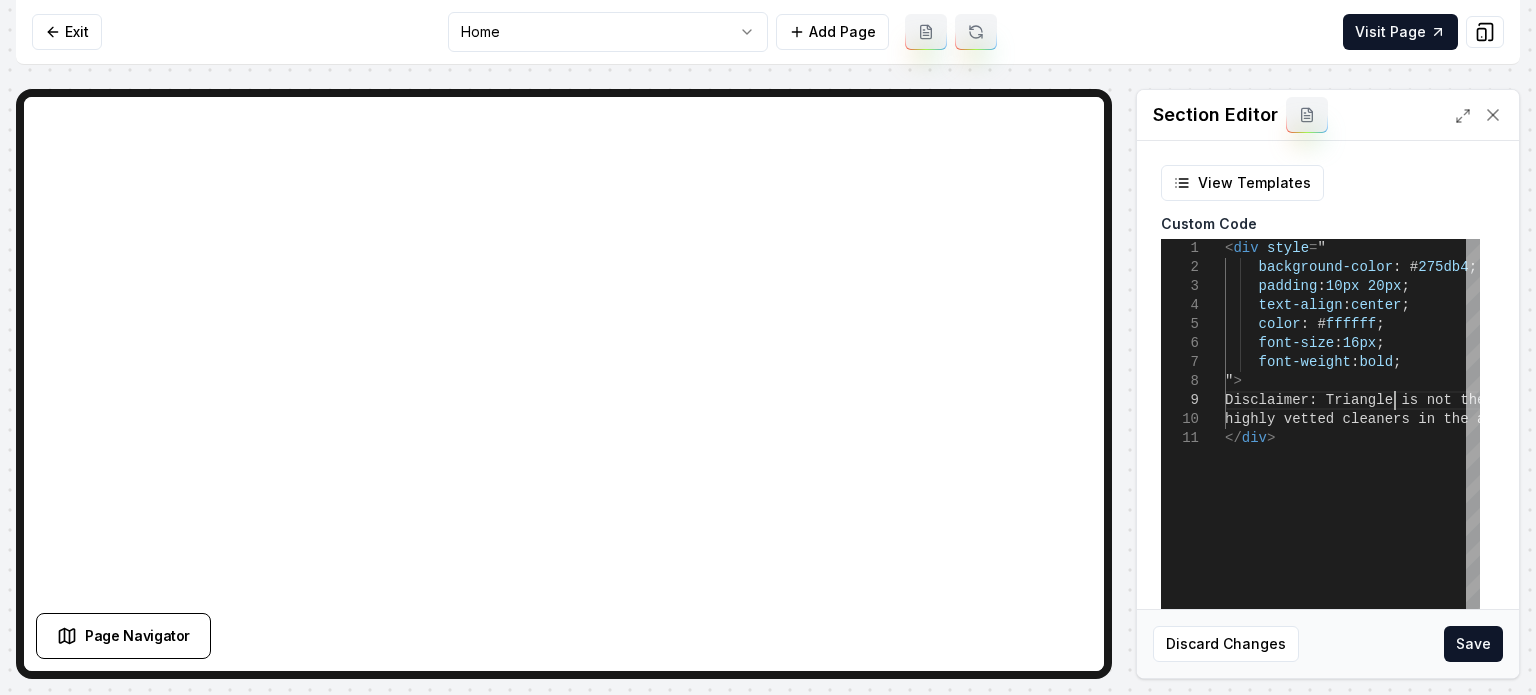 scroll, scrollTop: 152, scrollLeft: 176, axis: both 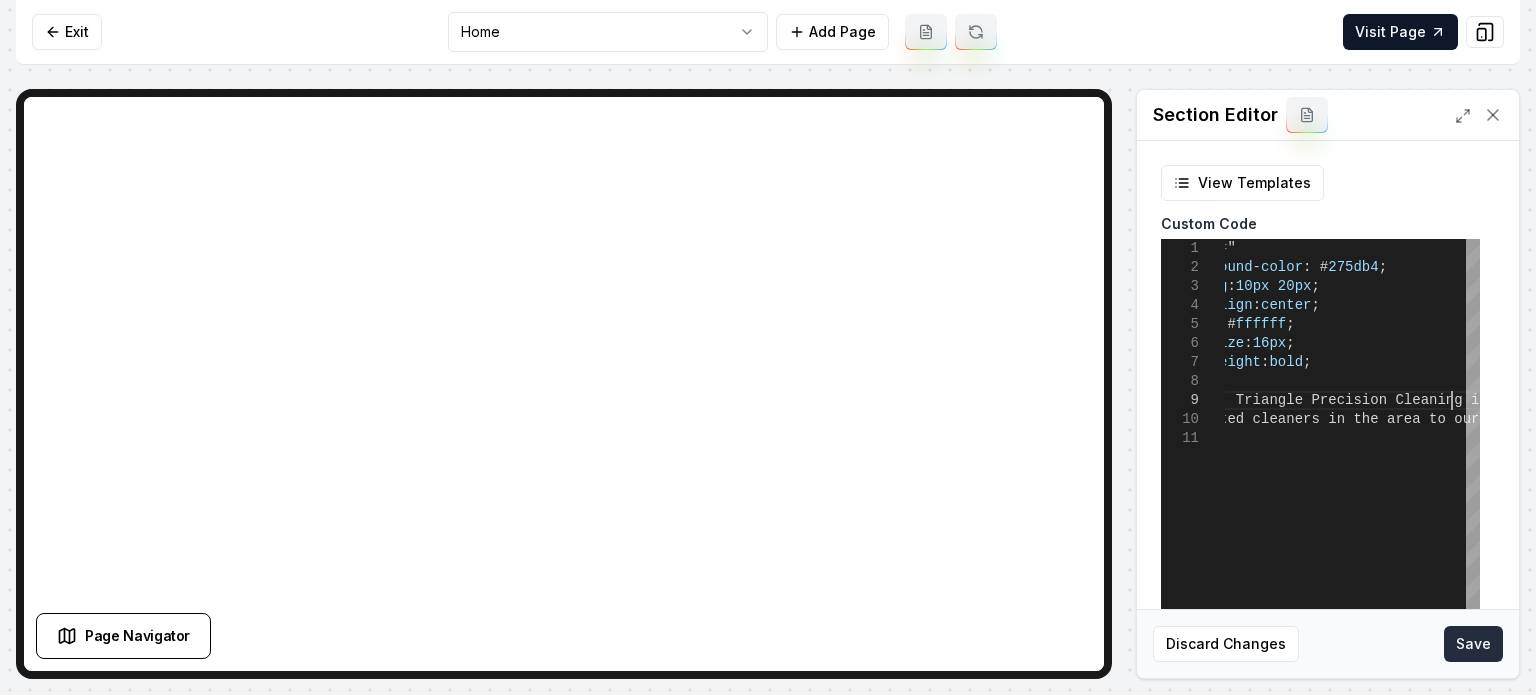 type on "**********" 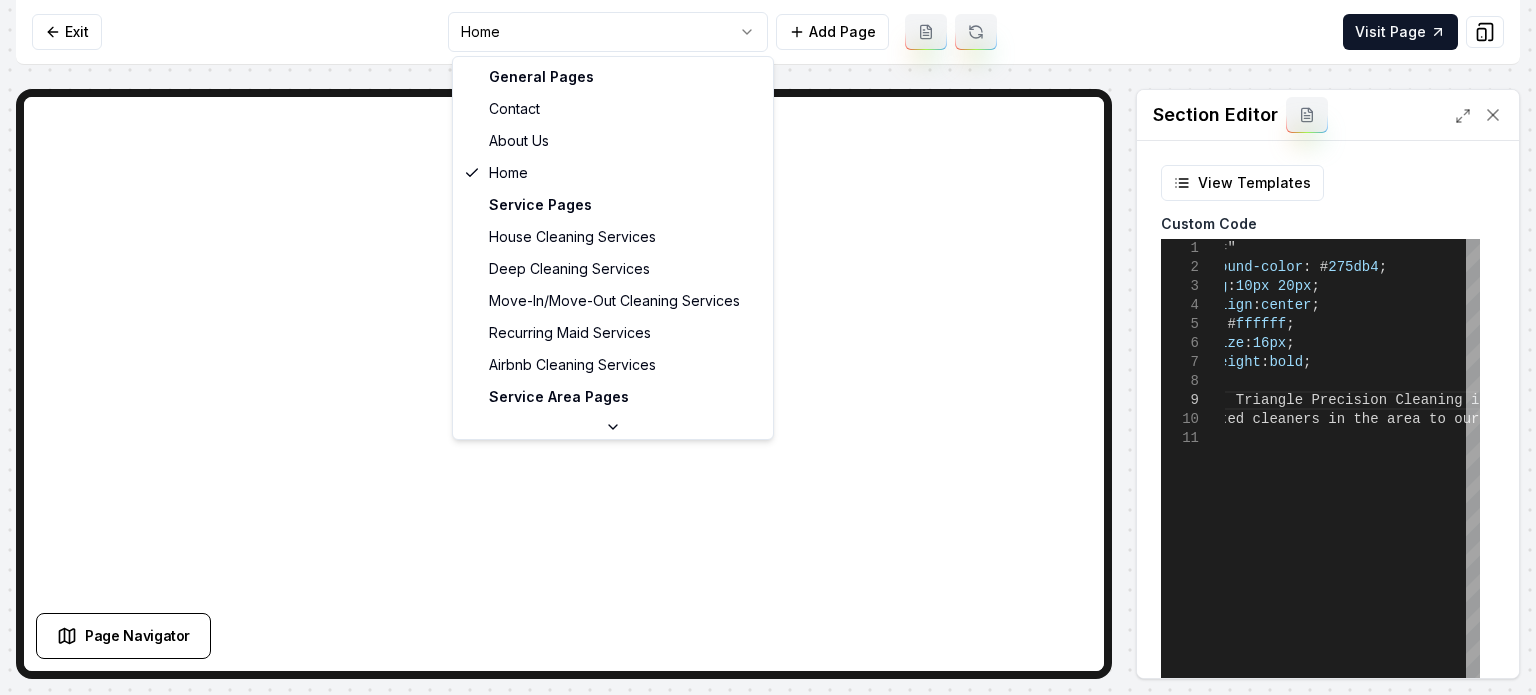 click on "**********" at bounding box center (768, 347) 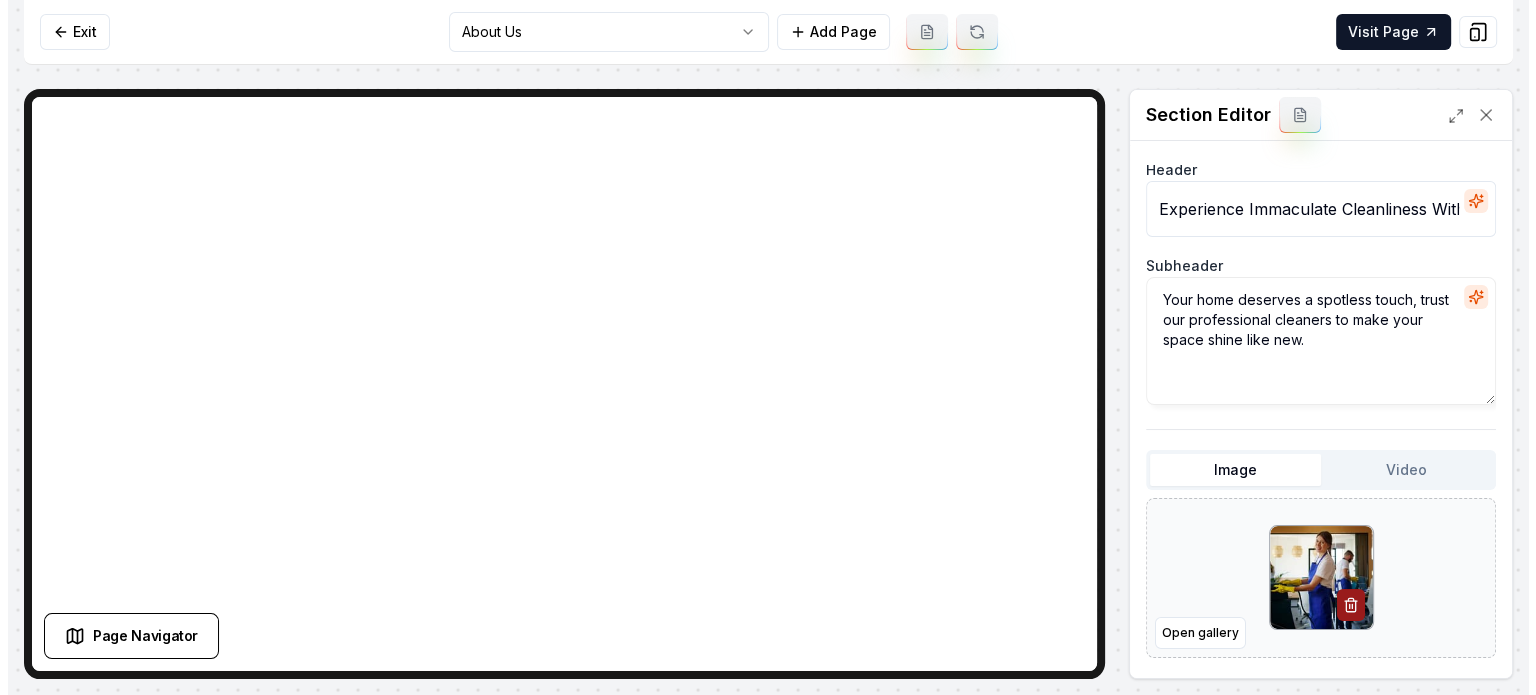 scroll, scrollTop: 0, scrollLeft: 0, axis: both 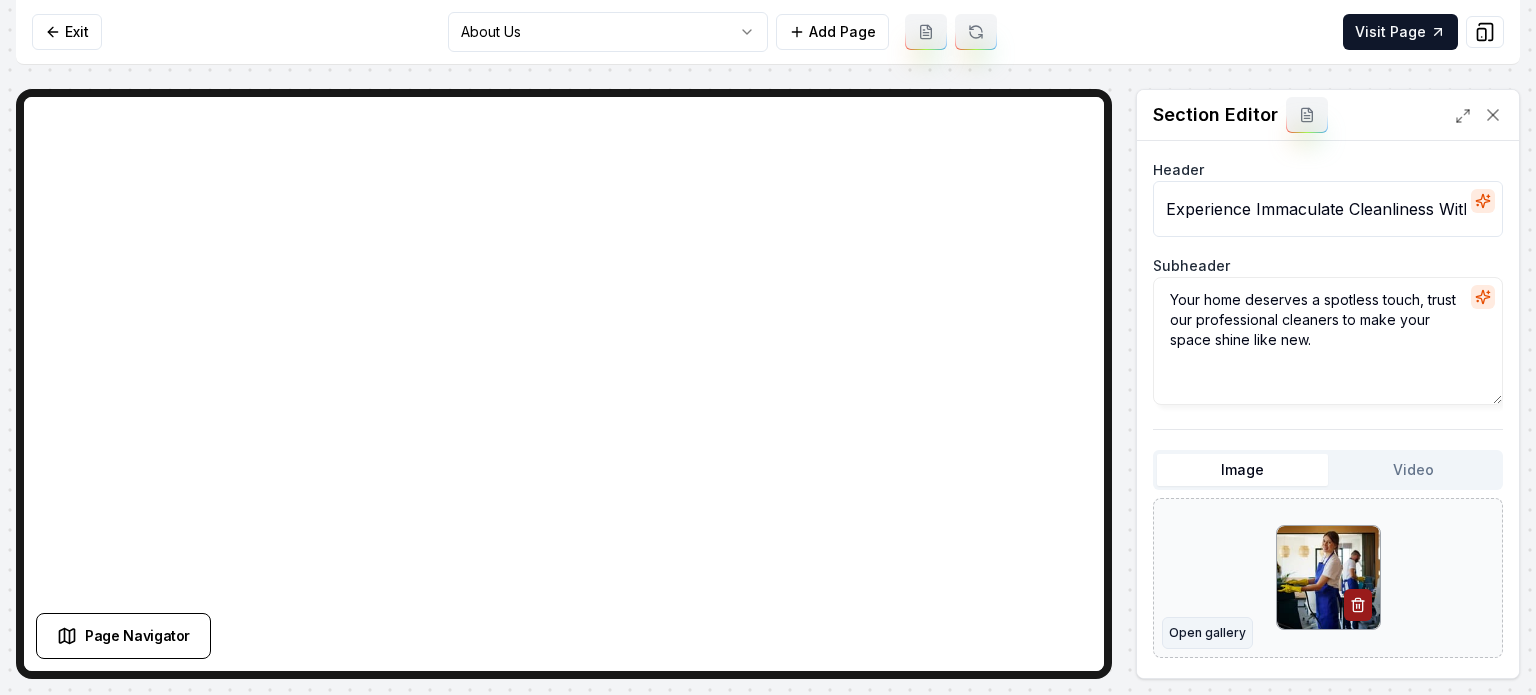 click on "Open gallery" at bounding box center [1207, 633] 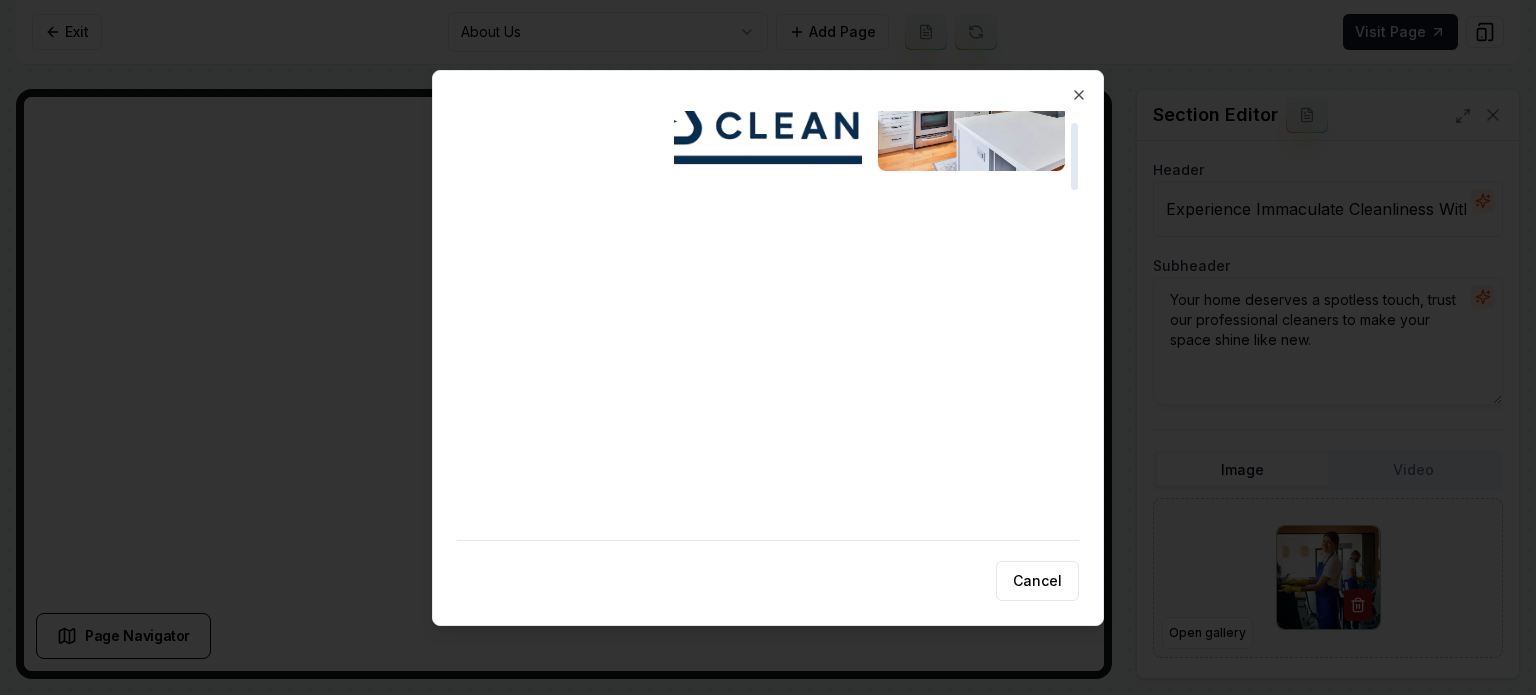 scroll, scrollTop: 200, scrollLeft: 0, axis: vertical 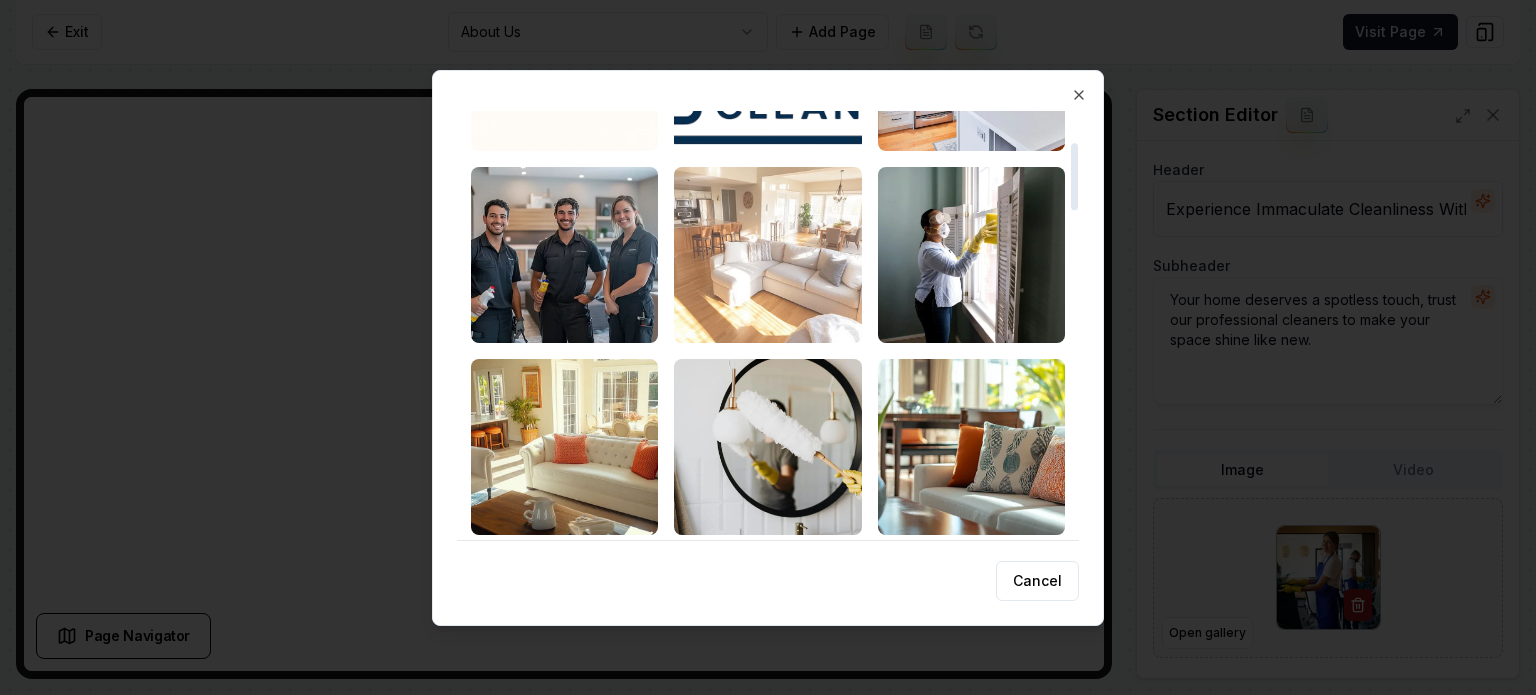 click at bounding box center [767, 255] 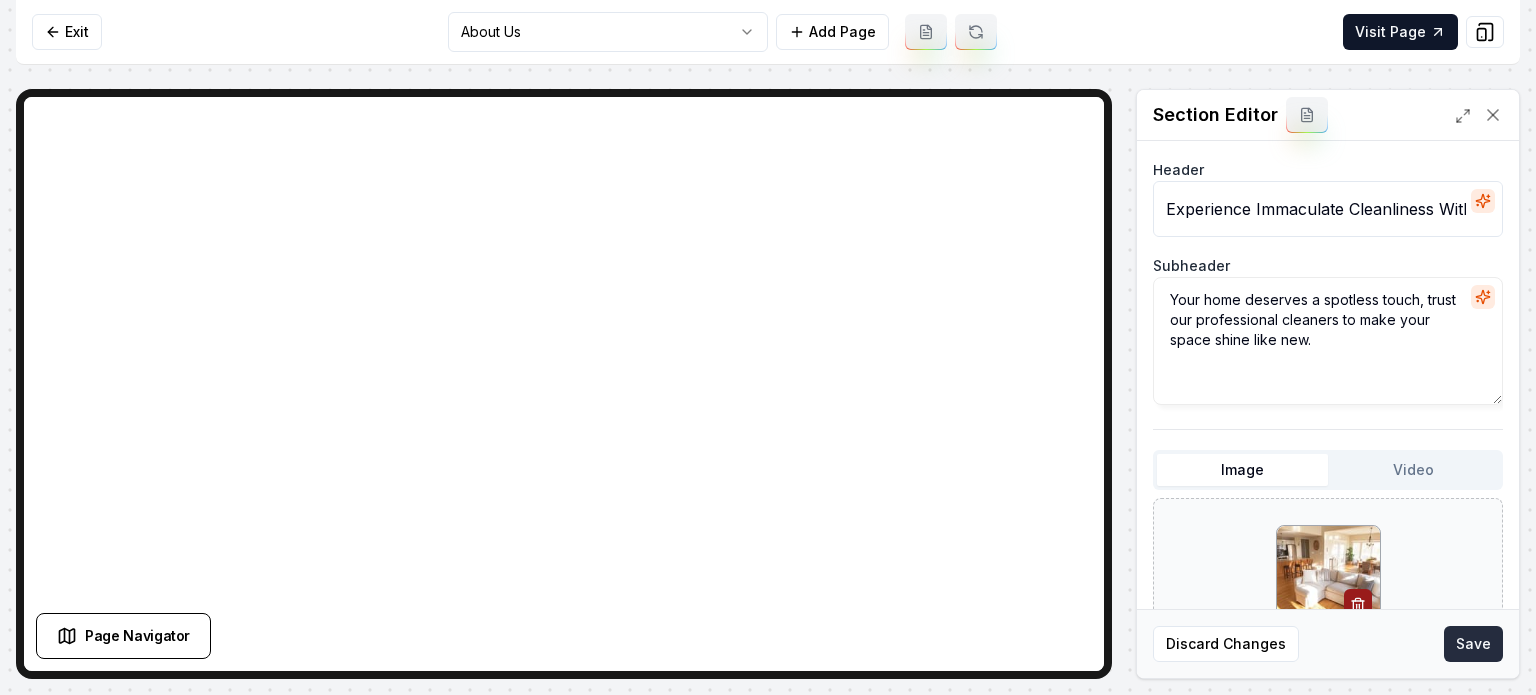 click on "Save" at bounding box center (1473, 644) 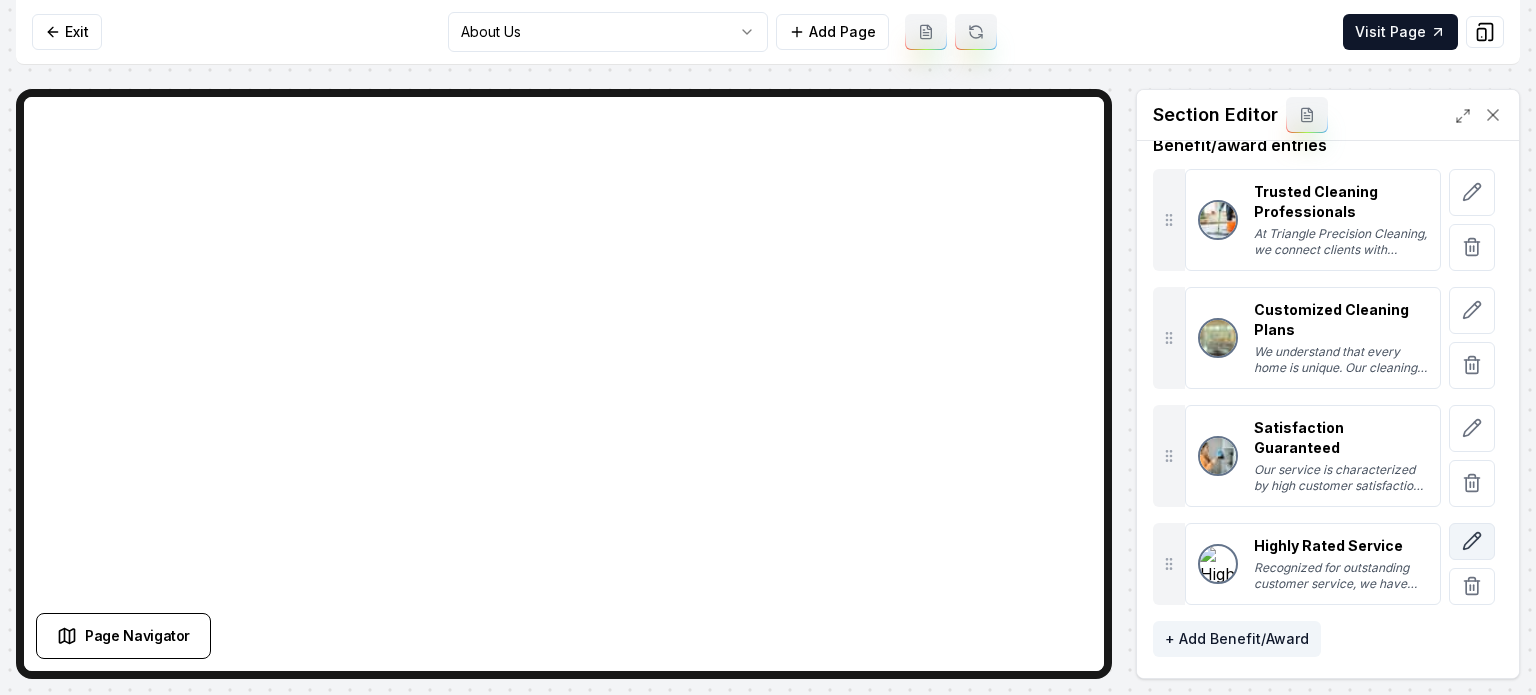 click 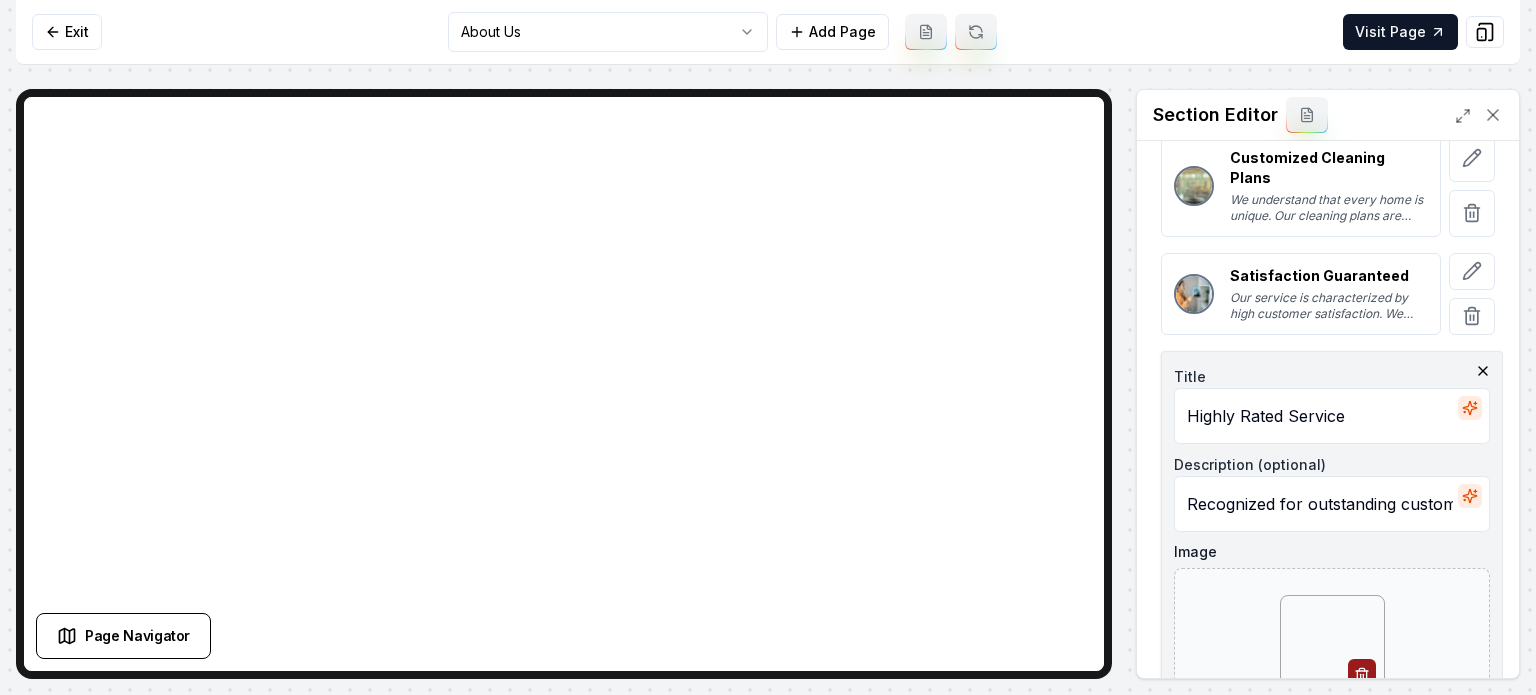 scroll, scrollTop: 600, scrollLeft: 0, axis: vertical 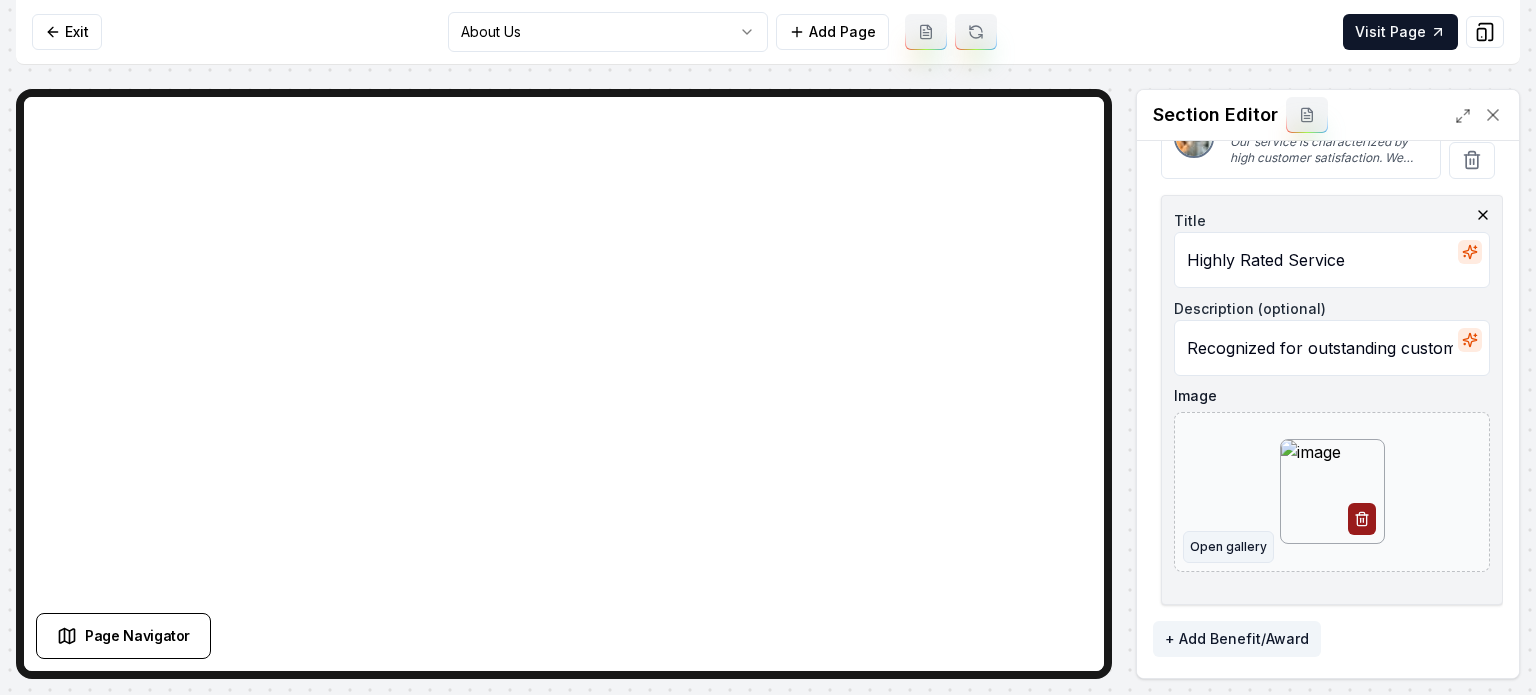 click on "Open gallery" at bounding box center [1228, 547] 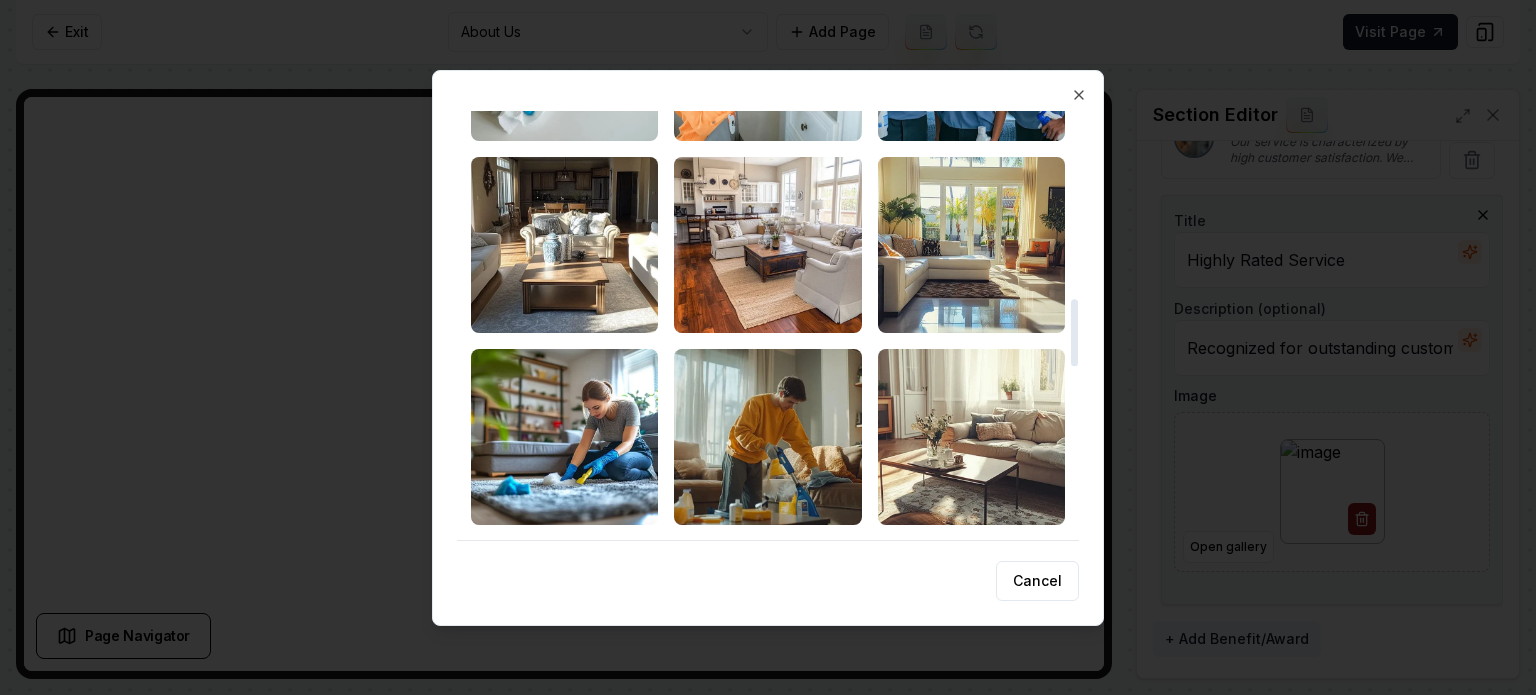 scroll, scrollTop: 1200, scrollLeft: 0, axis: vertical 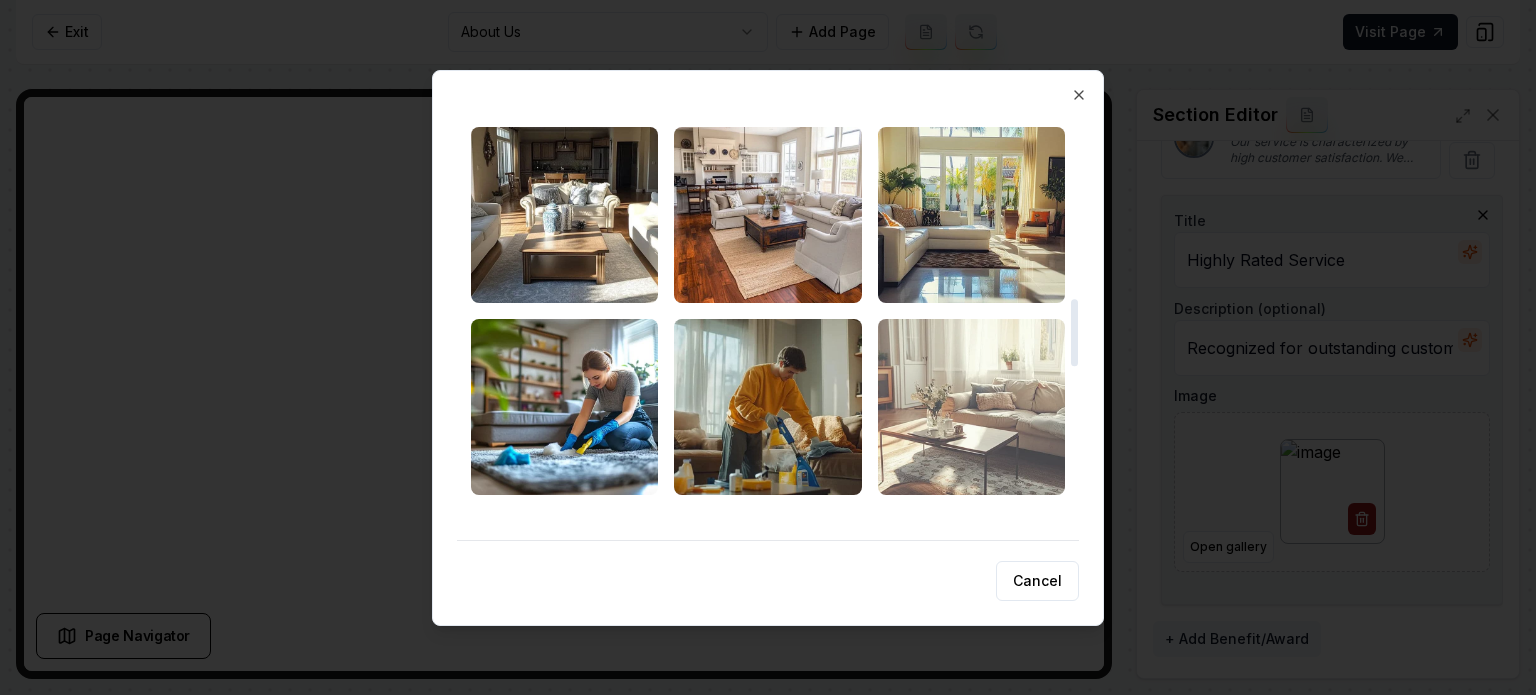 click at bounding box center [971, 407] 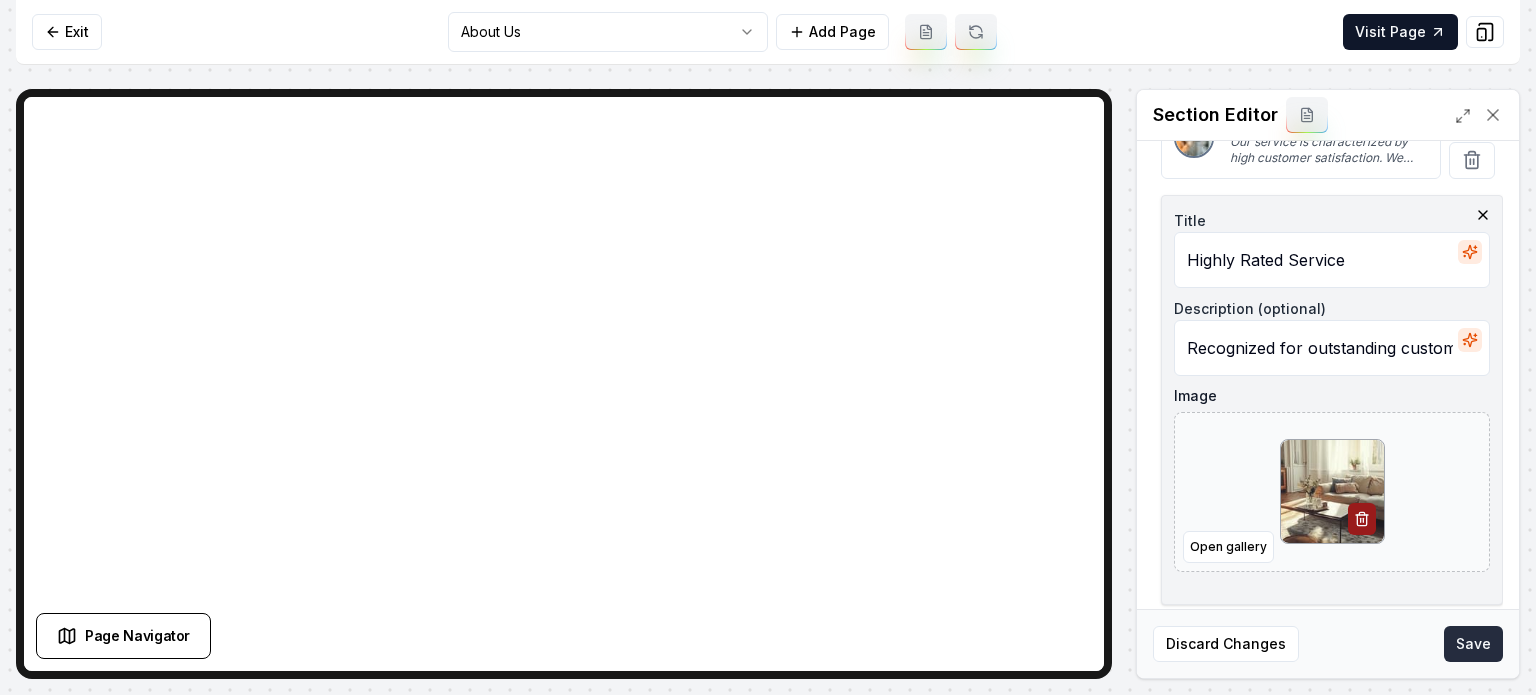 click on "Save" at bounding box center [1473, 644] 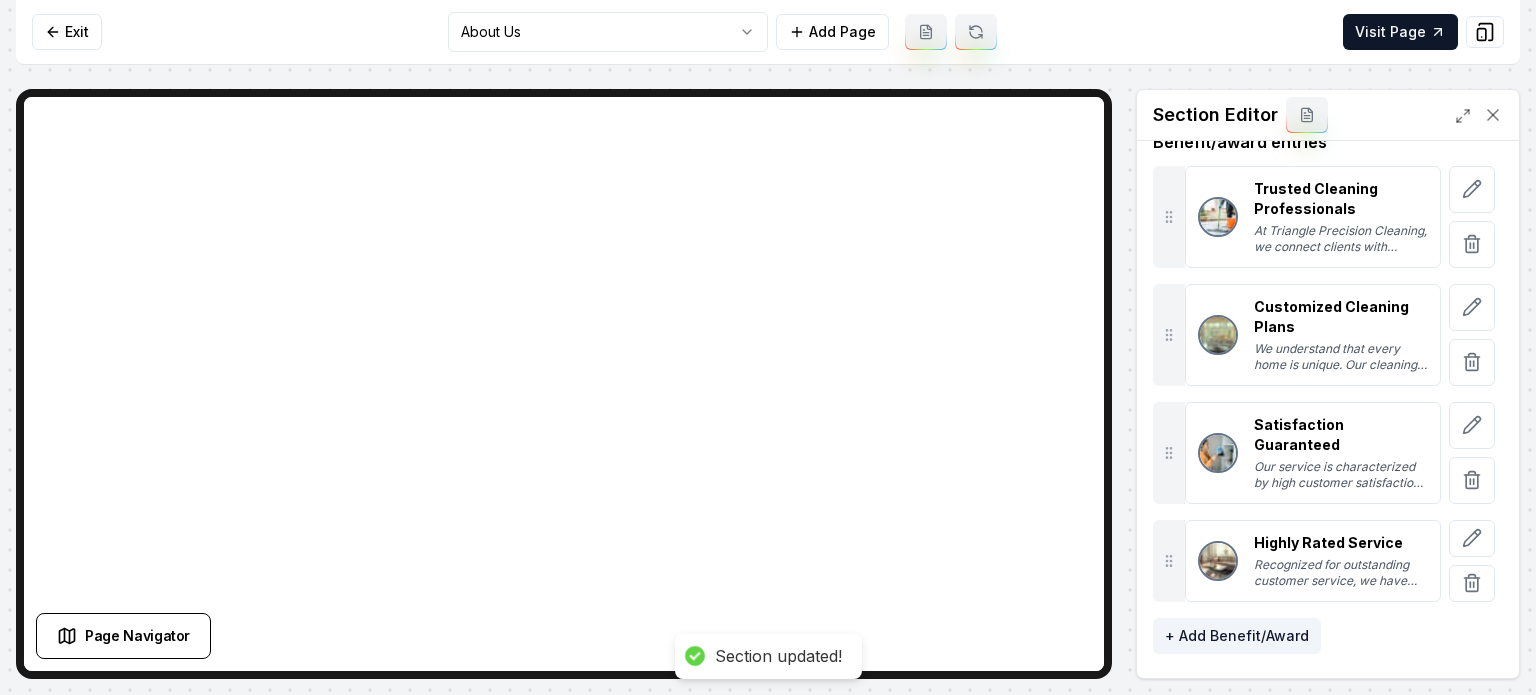 scroll, scrollTop: 292, scrollLeft: 0, axis: vertical 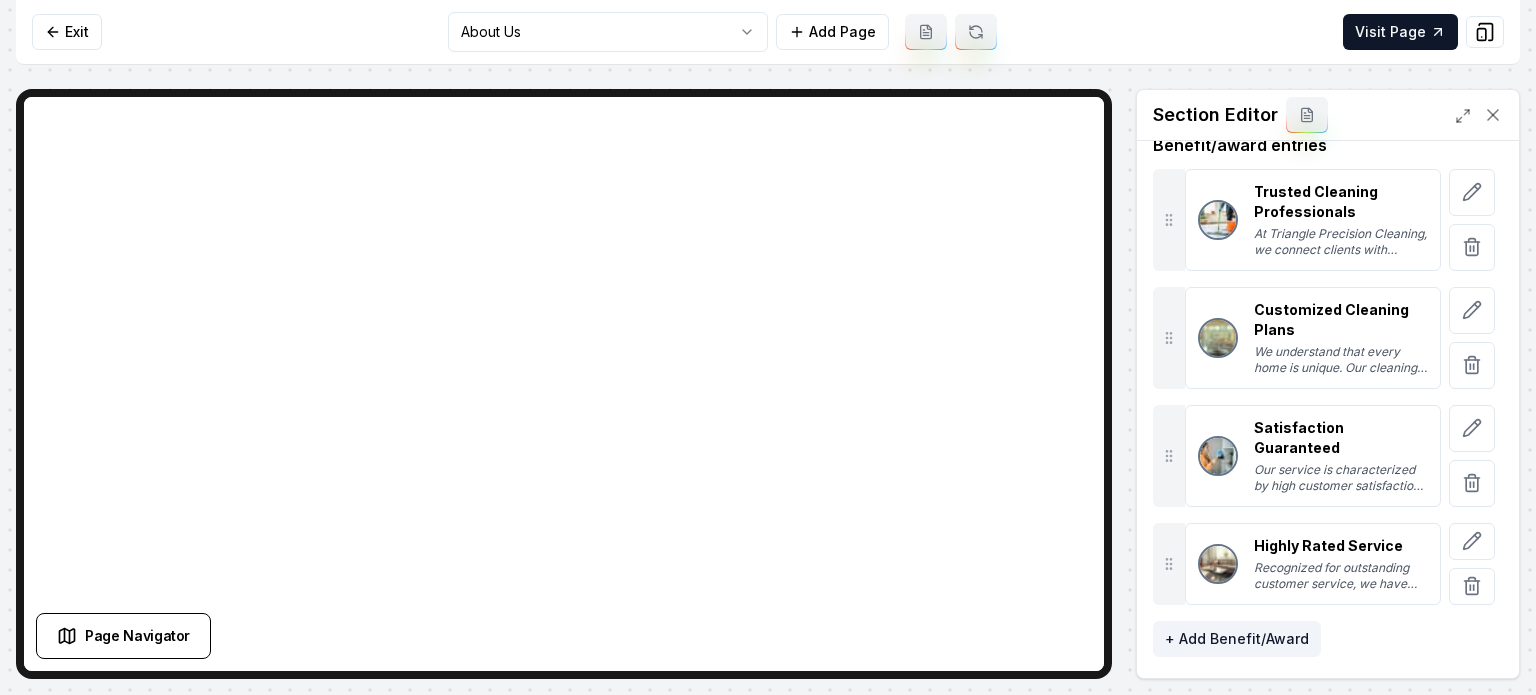 click on "Computer Required This feature is only available on a computer. Please switch to a computer to edit your site. Go back  Exit About Us Add Page Visit Page  Page Navigator Page Settings Section Editor Header Our Commitment to Excellence Subheader We are proud of our accomplishments and the benefits we provide. Benefit/award entries Trusted Cleaning Professionals At Triangle Precision Cleaning, we connect clients with thoroughly vetted and highly skilled cleaners to ensure the best results in home services. Customized Cleaning Plans We understand that every home is unique. Our cleaning plans are tailored to meet your specific needs and preferences for maximum satisfaction. Satisfaction Guaranteed Our service is characterized by high customer satisfaction. We strive to meet and exceed your expectations with every clean. Highly Rated Service Recognized for outstanding customer service, we have received glowing reviews and high ratings across various platforms. + Add Benefit/Award Discard Changes Save Sign out" at bounding box center [768, 347] 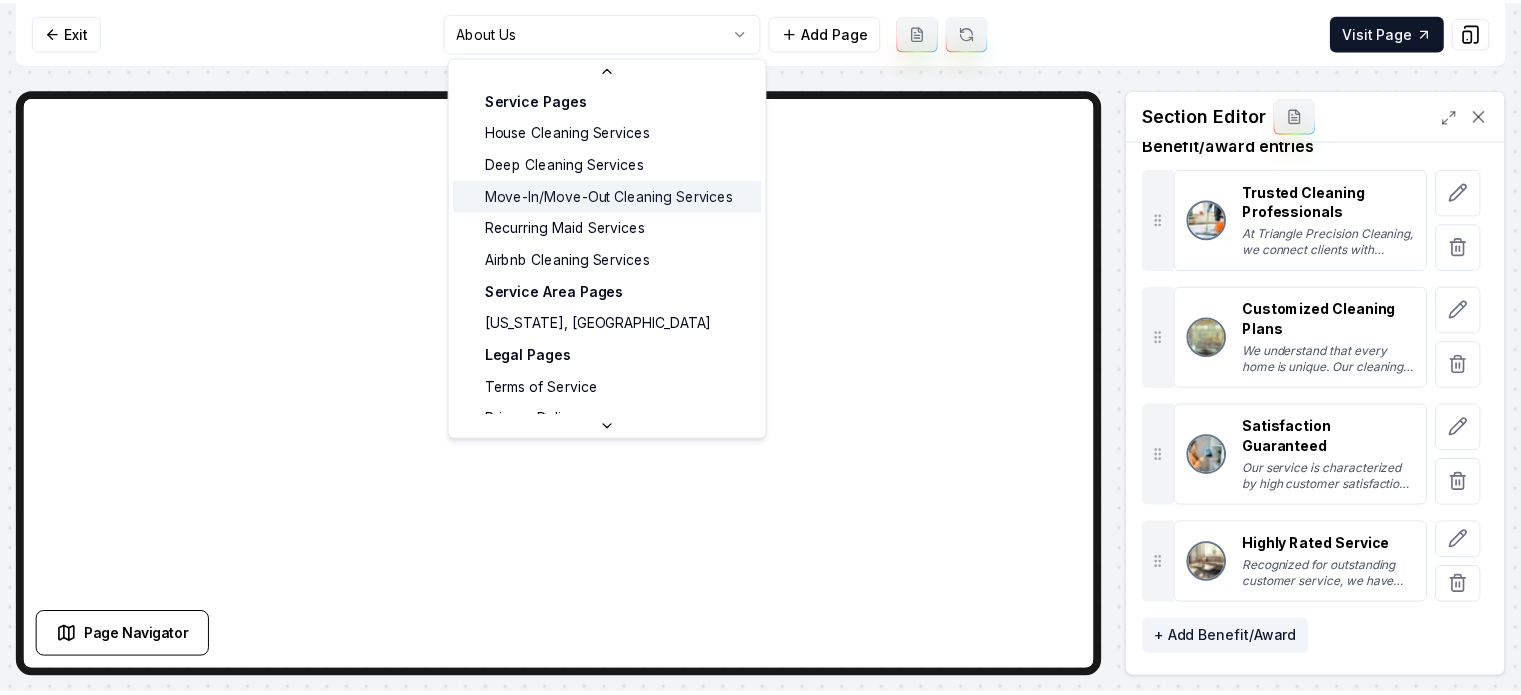 scroll, scrollTop: 0, scrollLeft: 0, axis: both 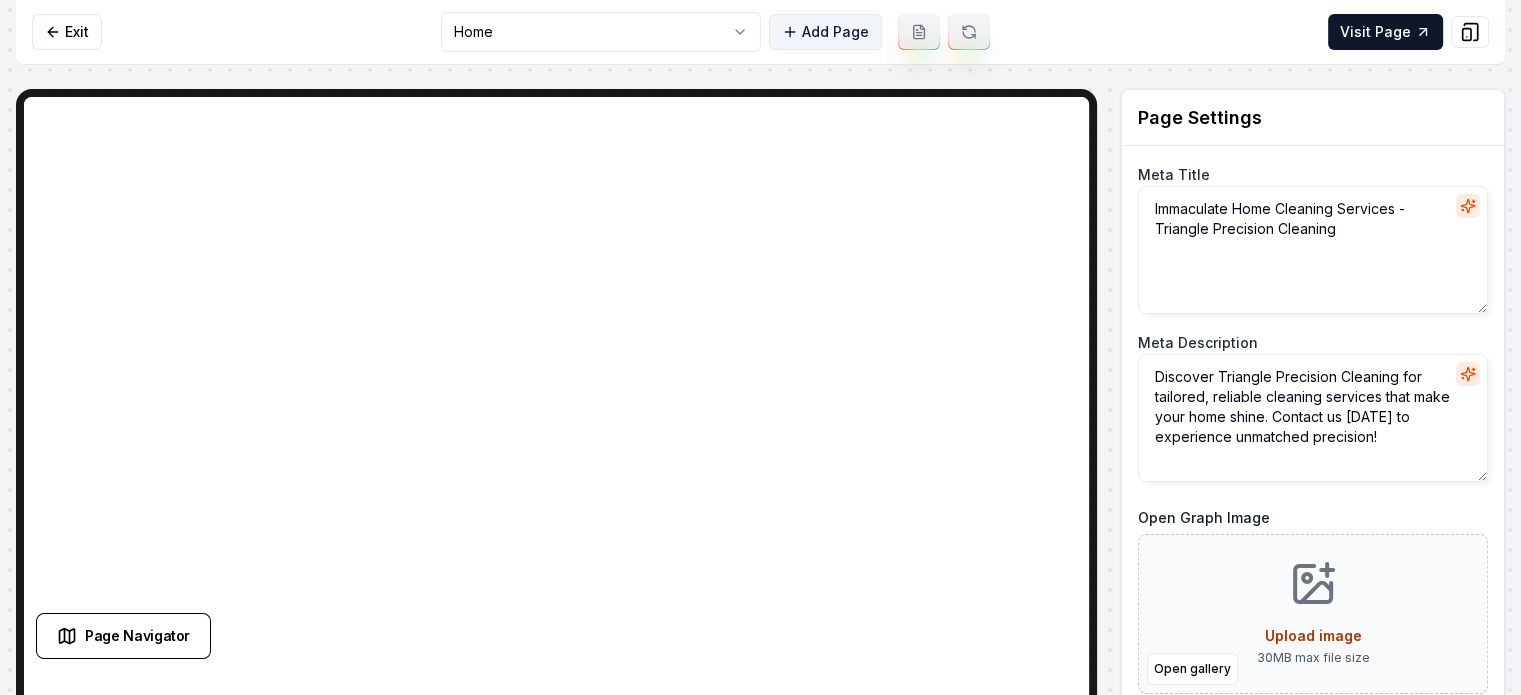 click on "Add Page" at bounding box center [825, 32] 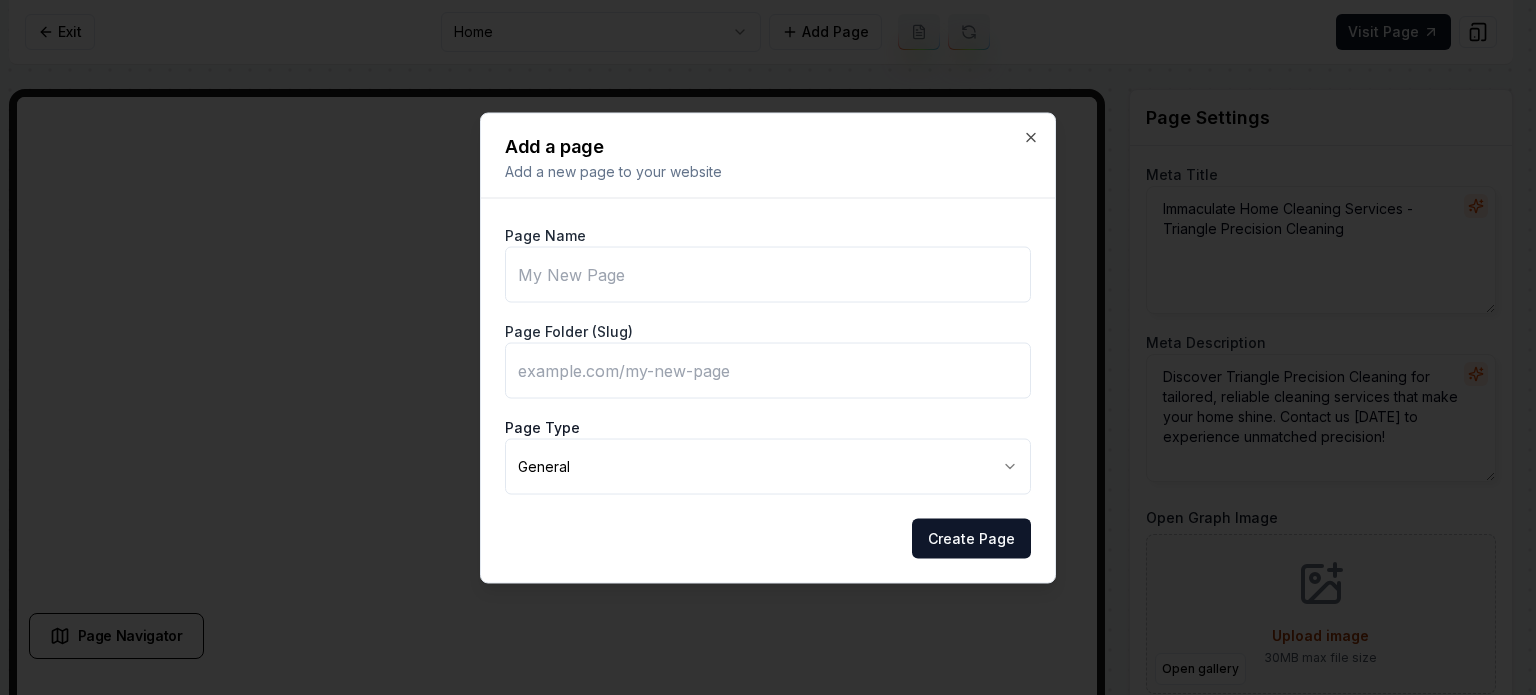 click on "Page Name" at bounding box center [768, 274] 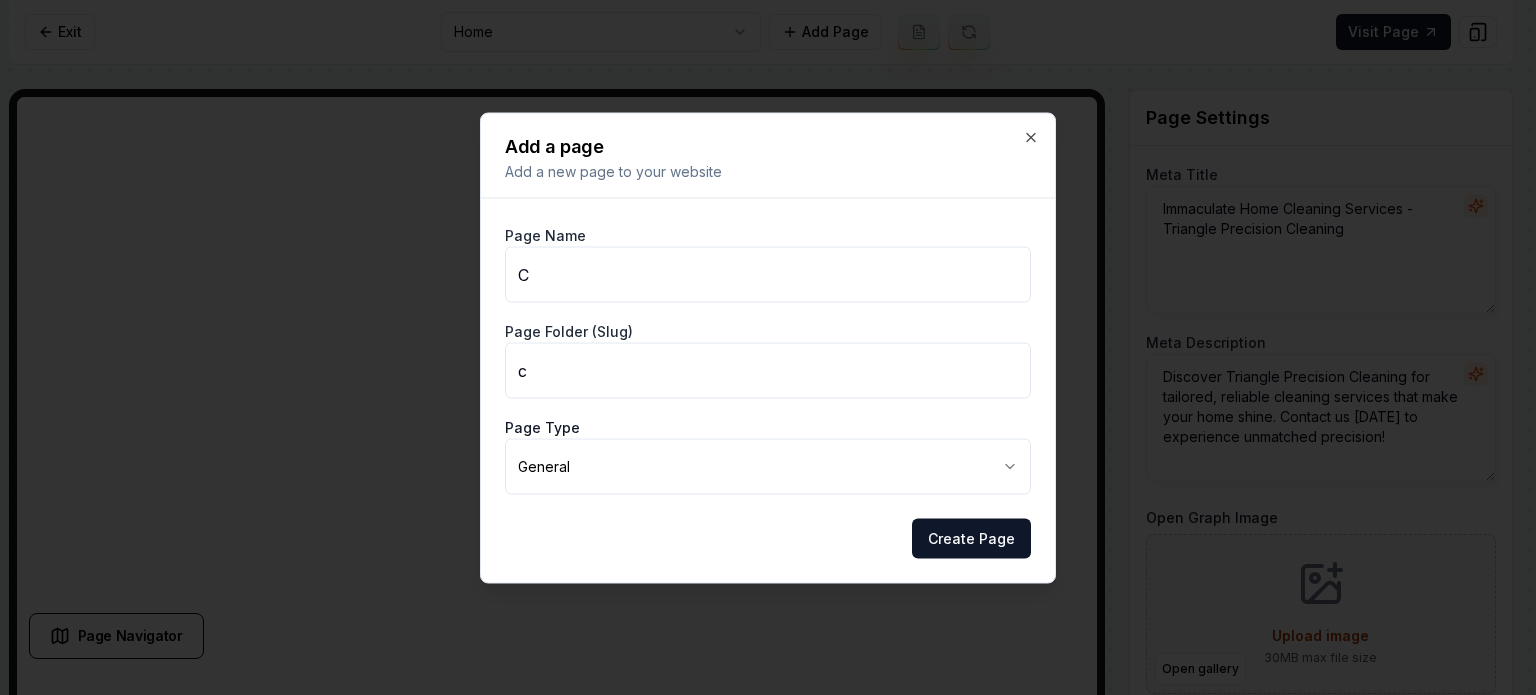 type on "Cl" 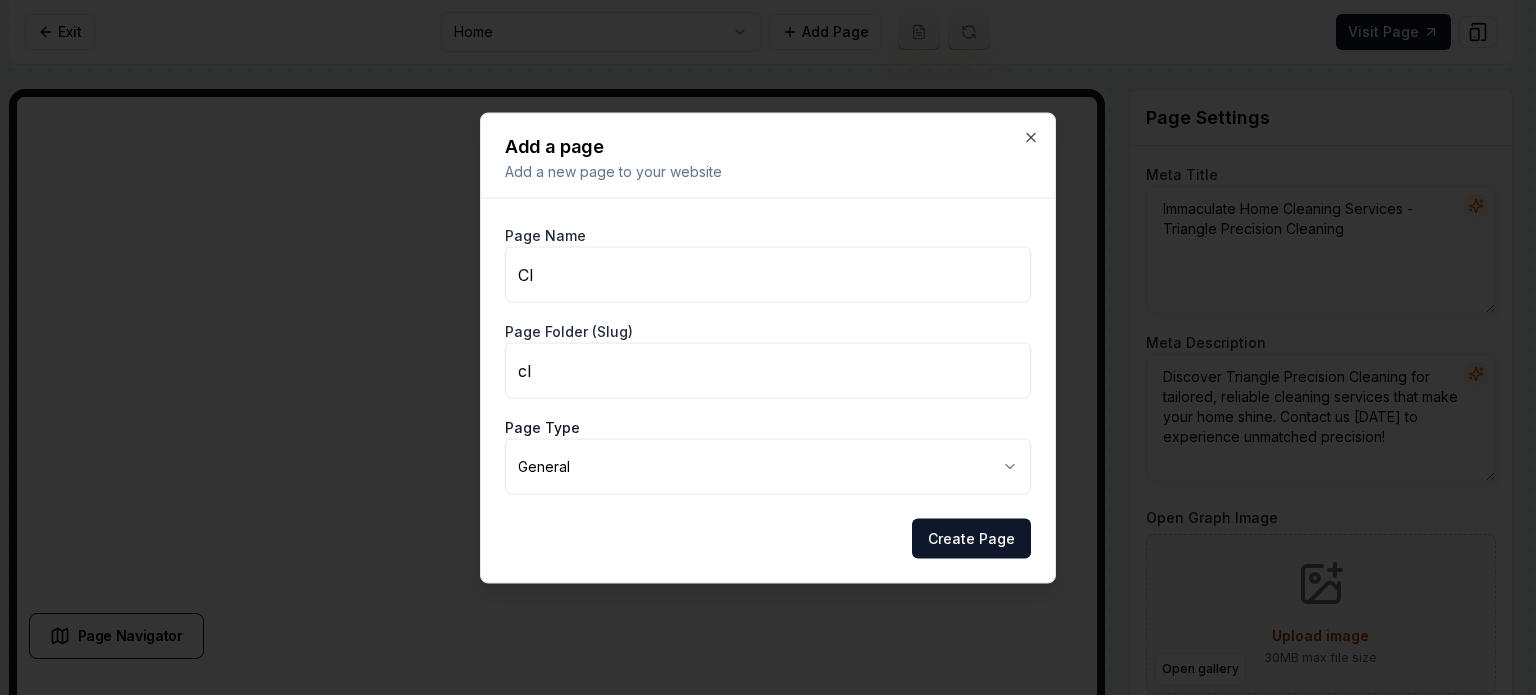 type on "Cle" 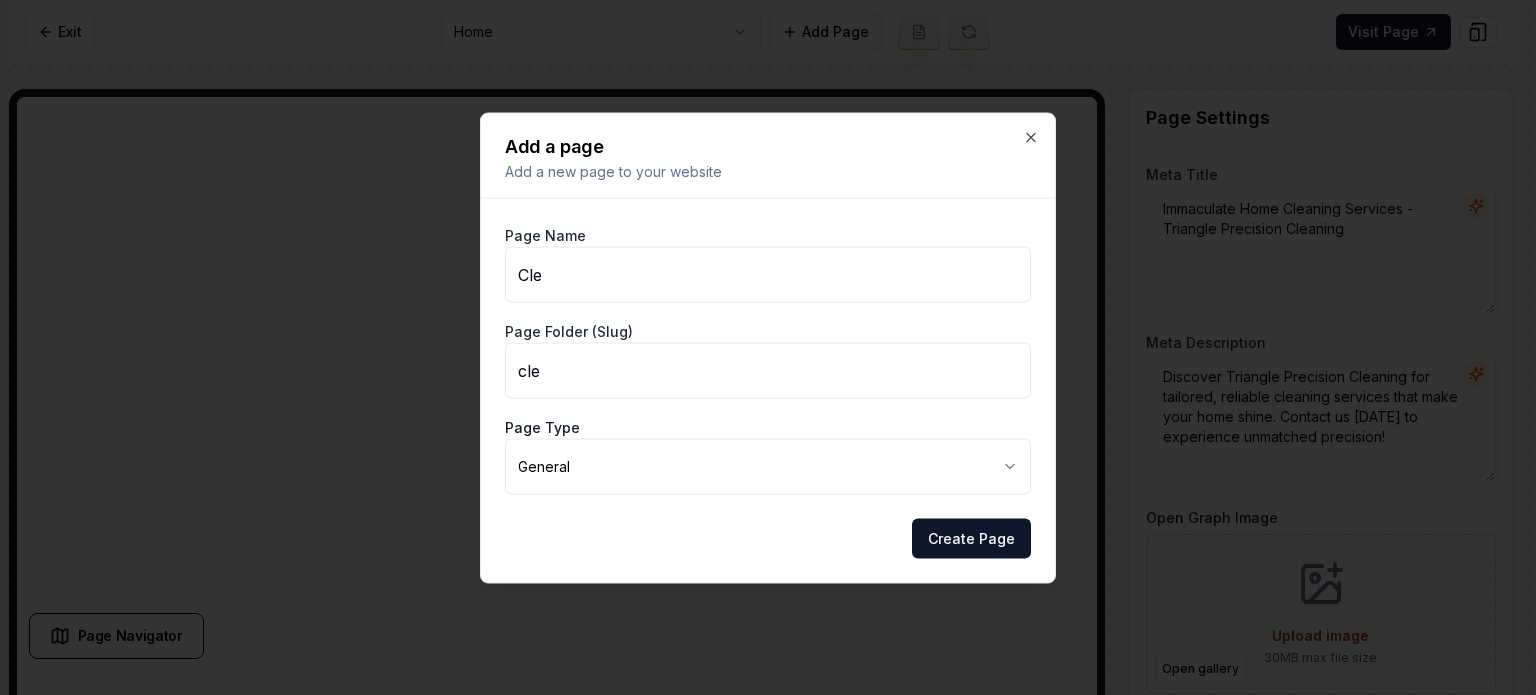 type on "Clea" 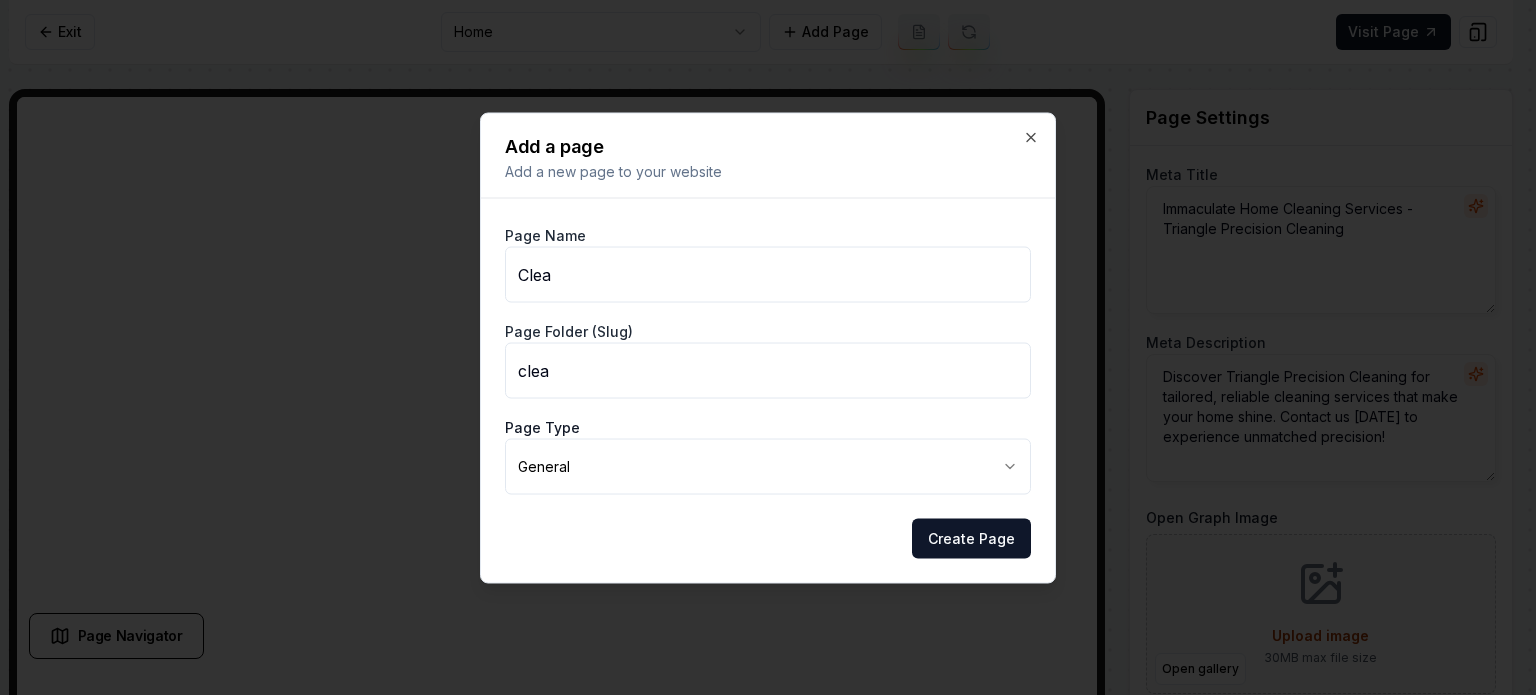 type on "Clean" 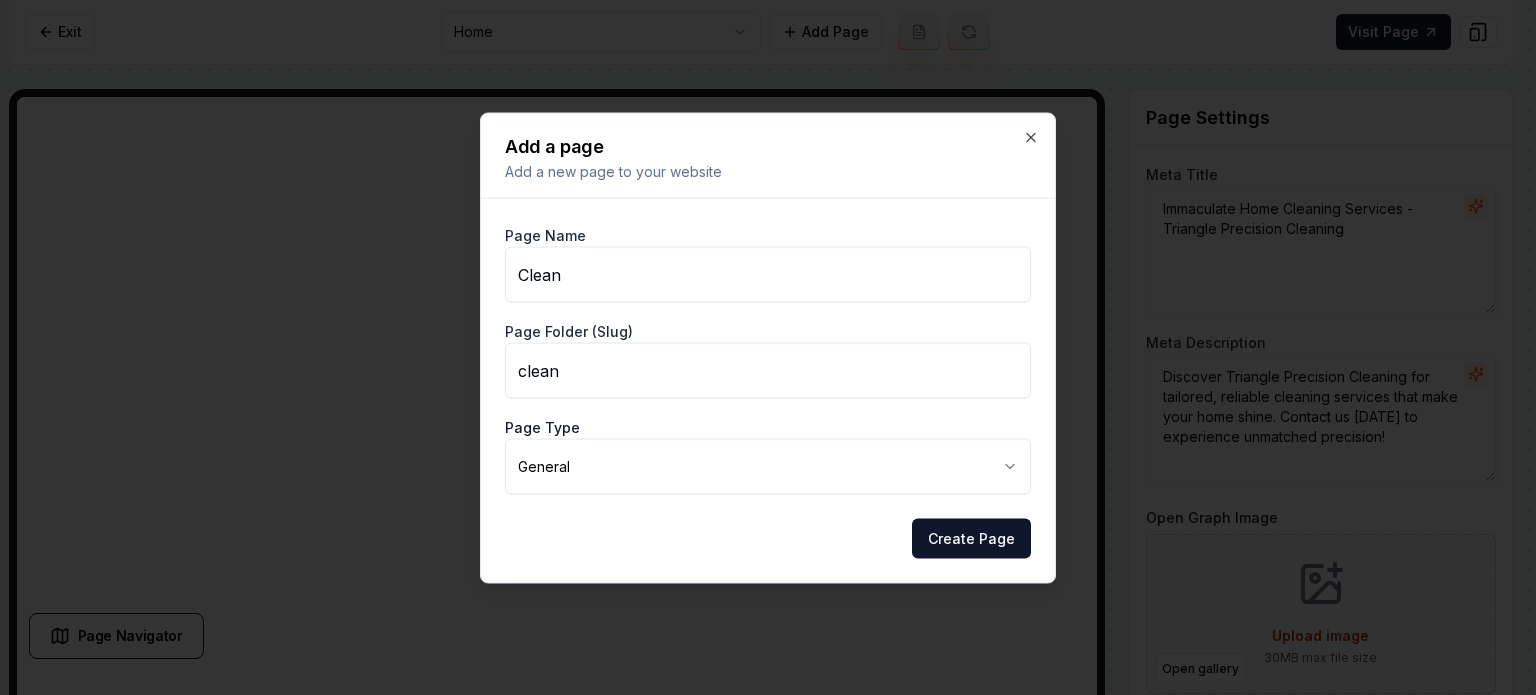 type on "Cleaning Checklist" 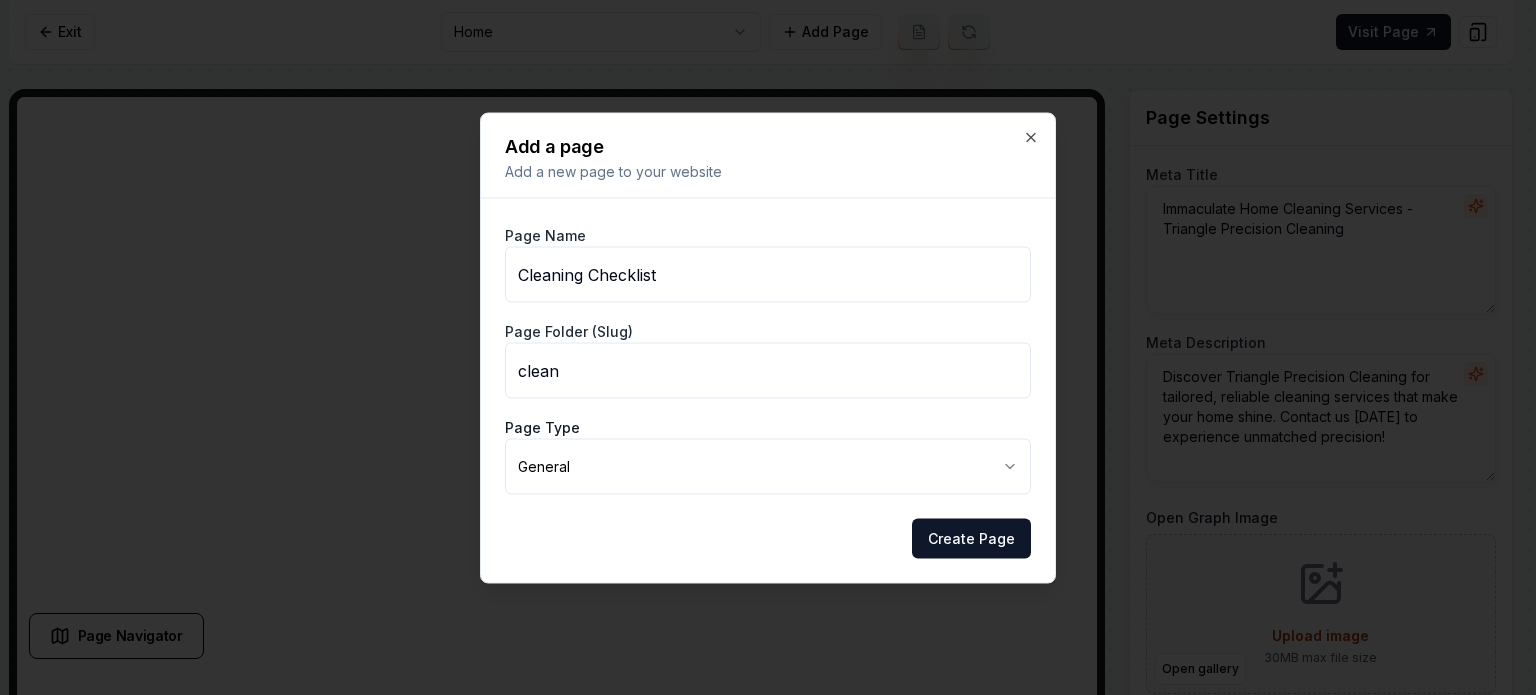 type on "cleaning-checklist" 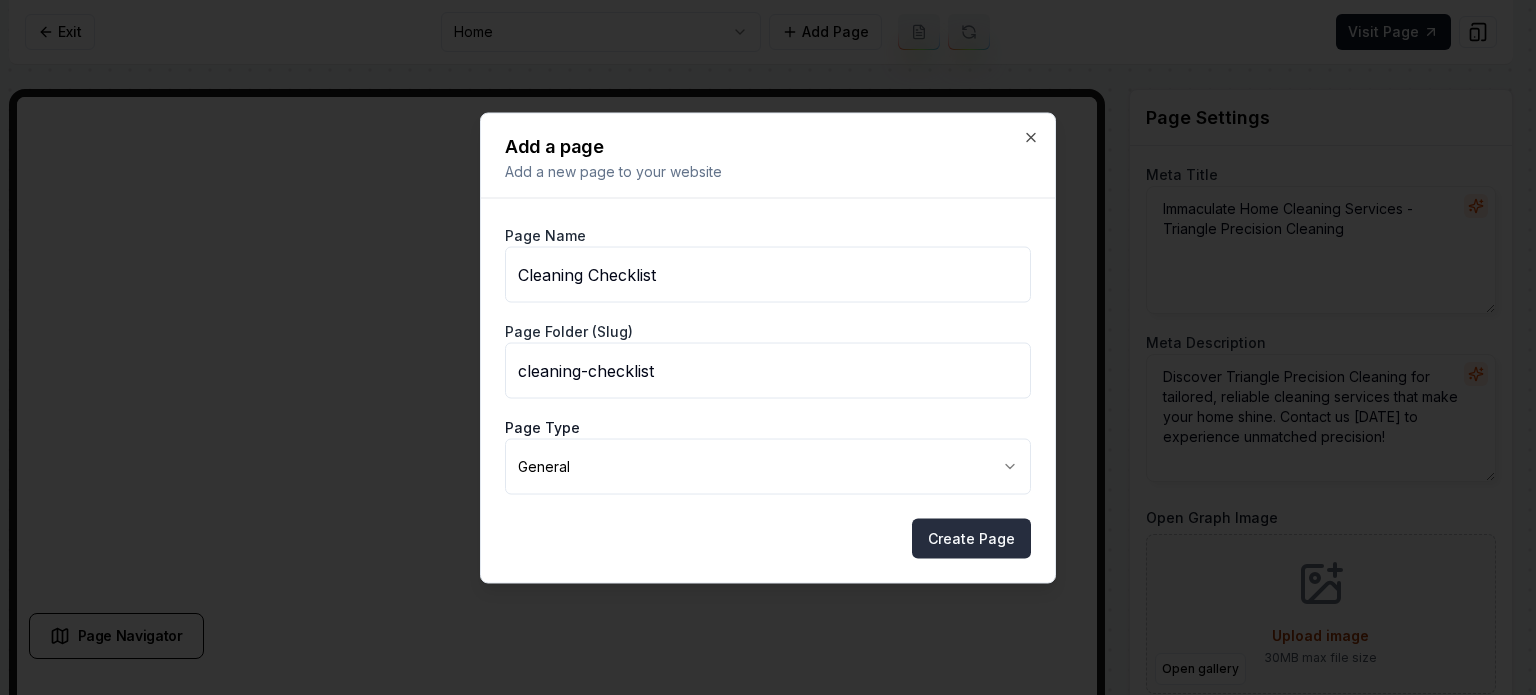 click on "Create Page" at bounding box center [971, 538] 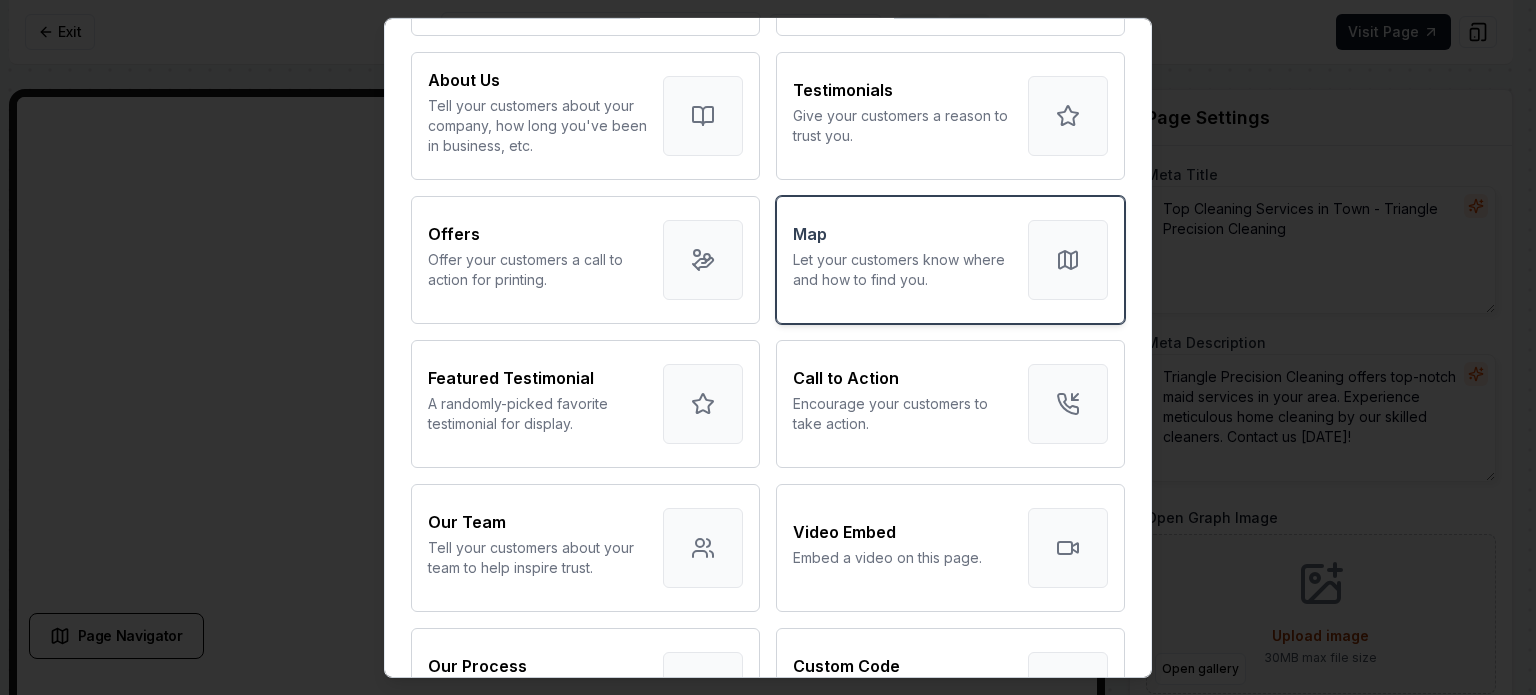 scroll, scrollTop: 400, scrollLeft: 0, axis: vertical 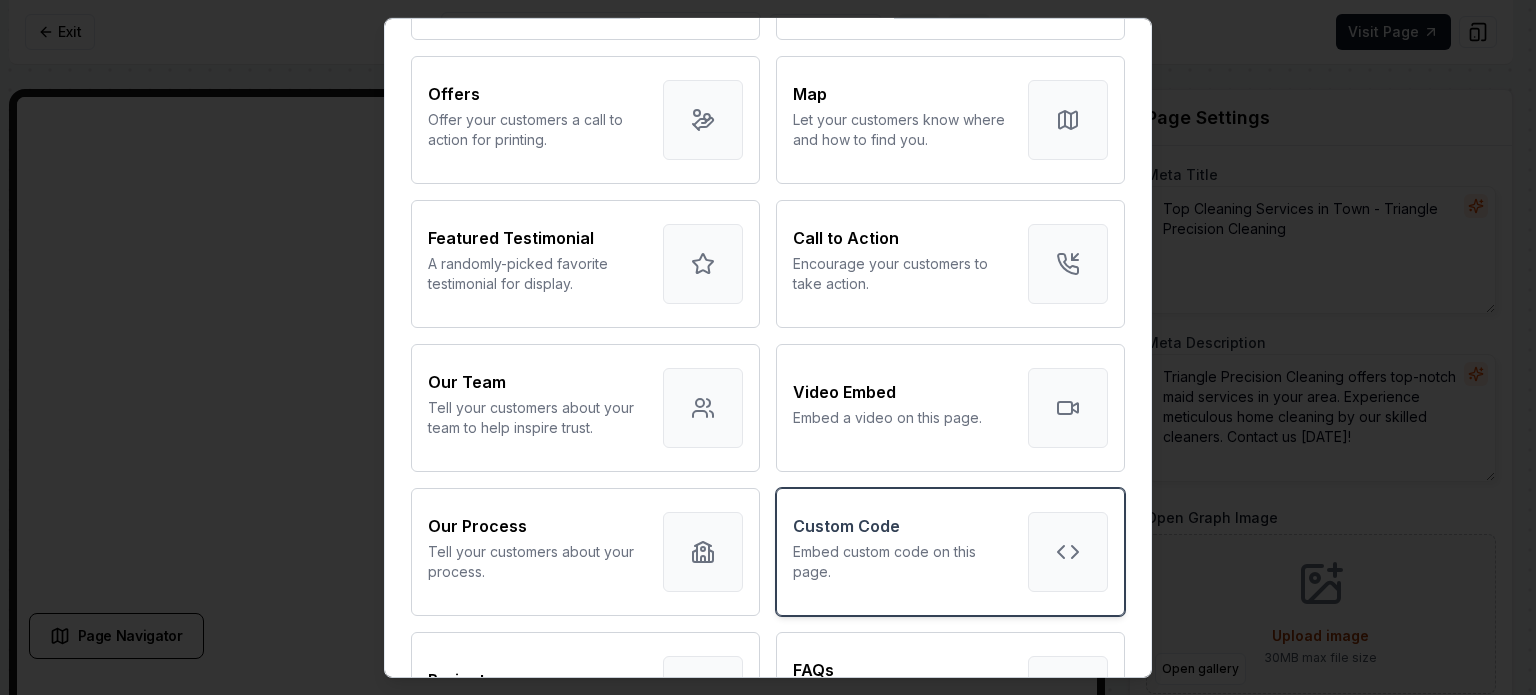 click on "Embed custom code on this page." at bounding box center (902, 561) 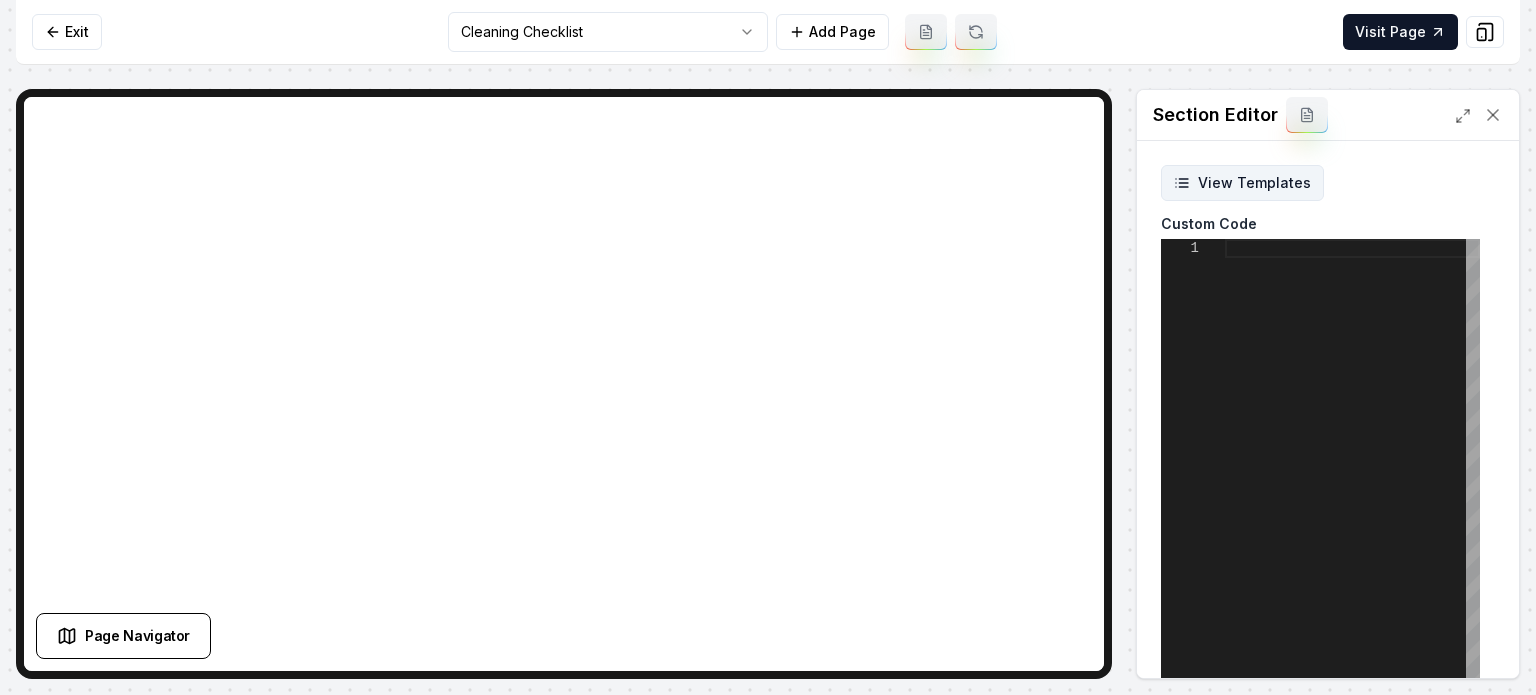 click on "View Templates" at bounding box center (1242, 183) 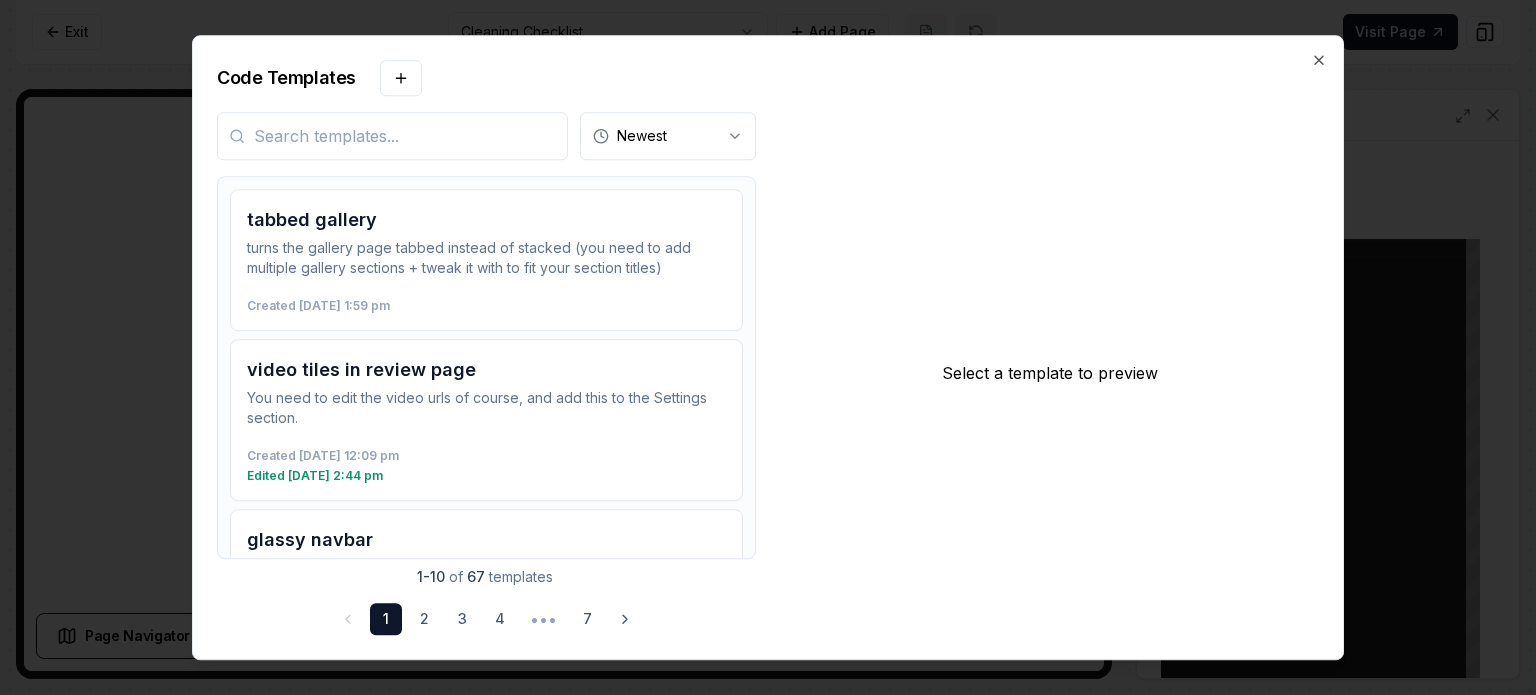 click at bounding box center (392, 136) 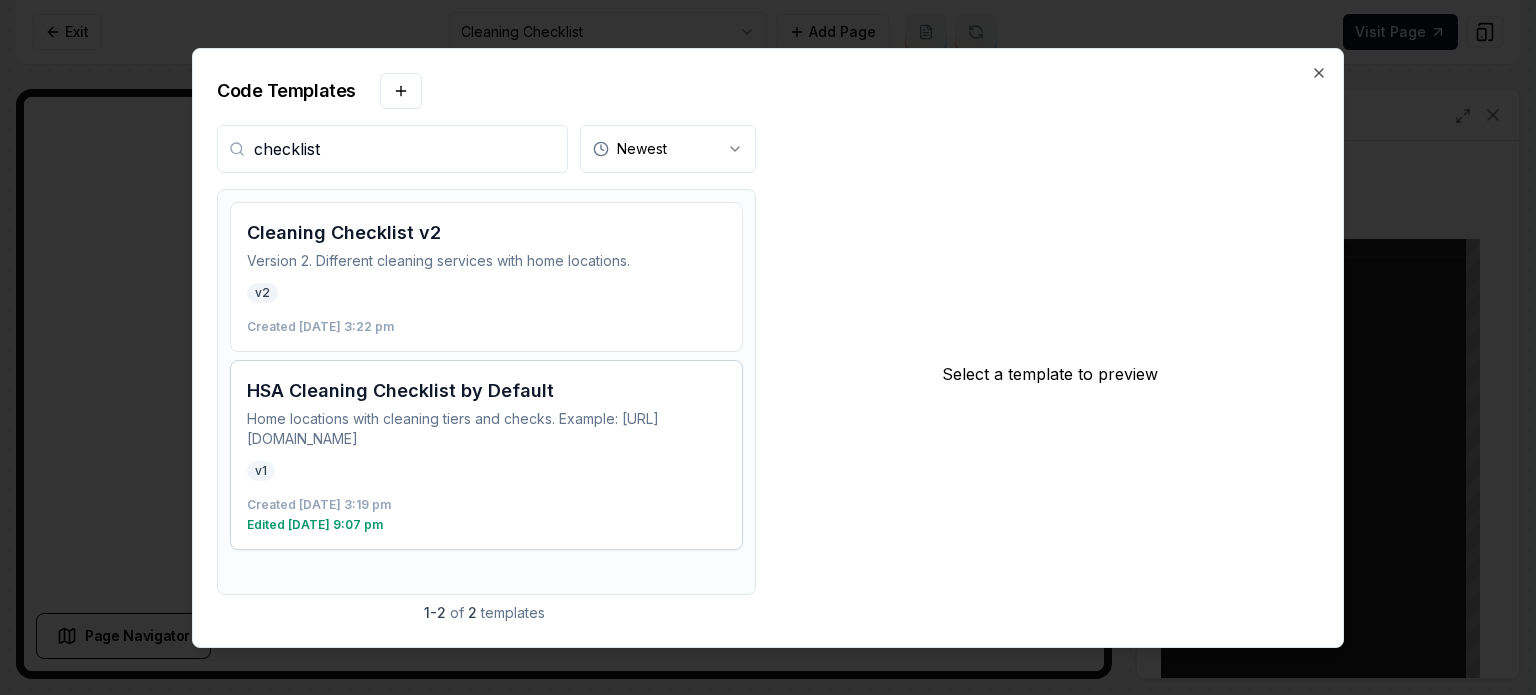 type on "checklist" 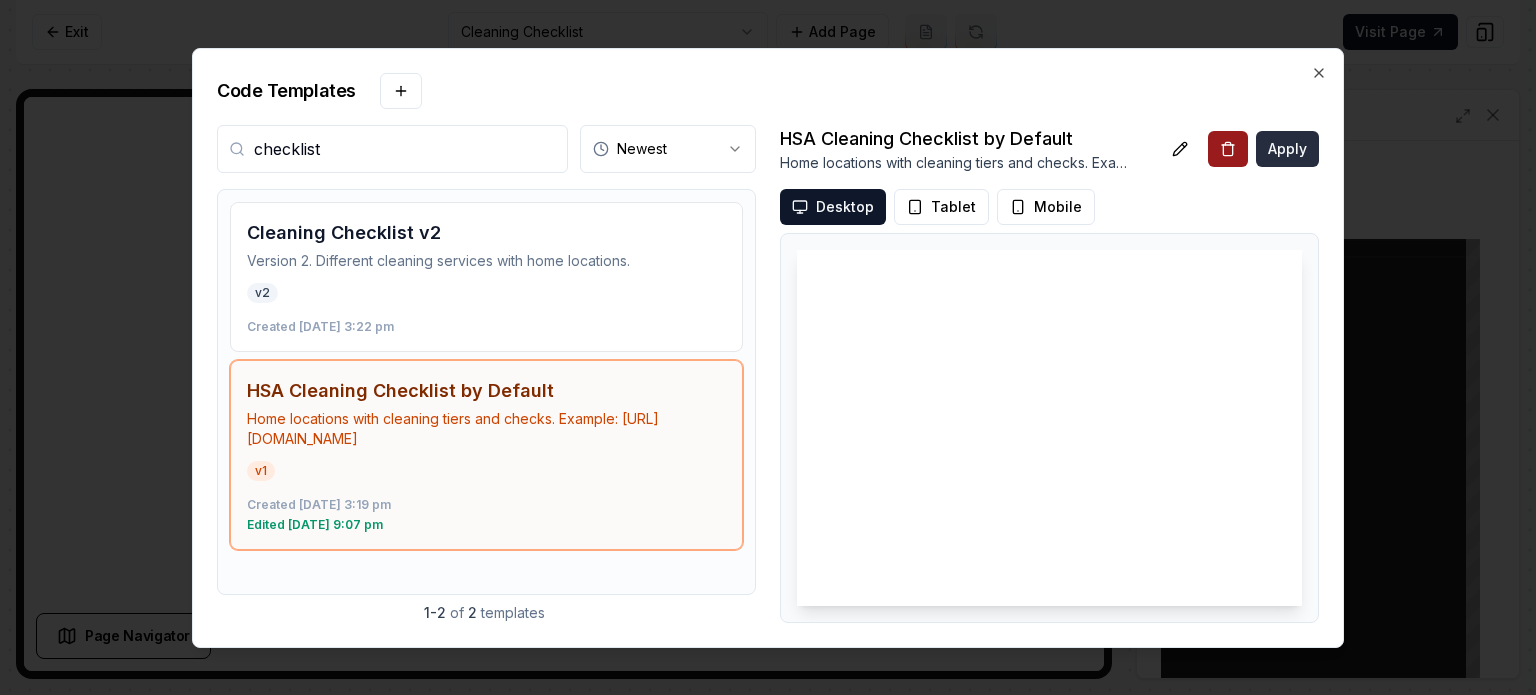 click on "Apply" at bounding box center [1287, 149] 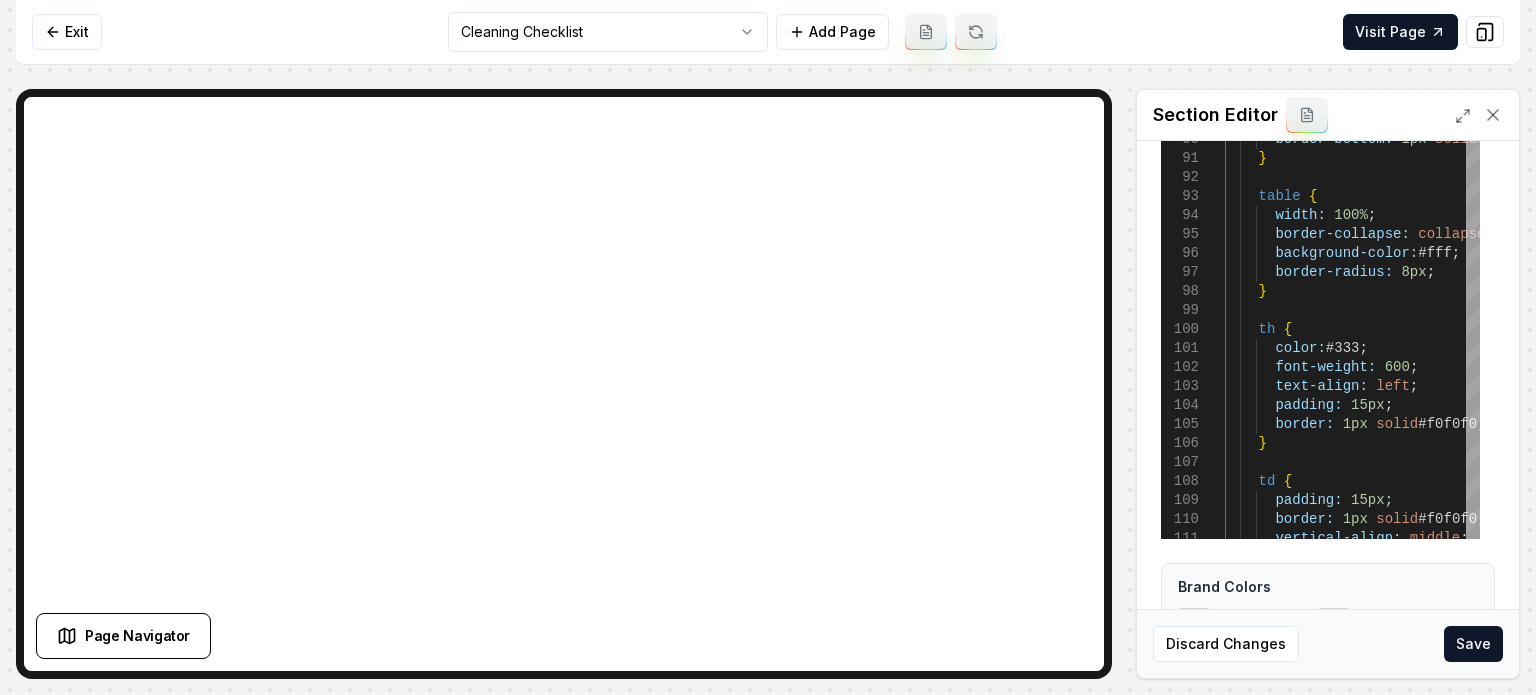 scroll, scrollTop: 252, scrollLeft: 0, axis: vertical 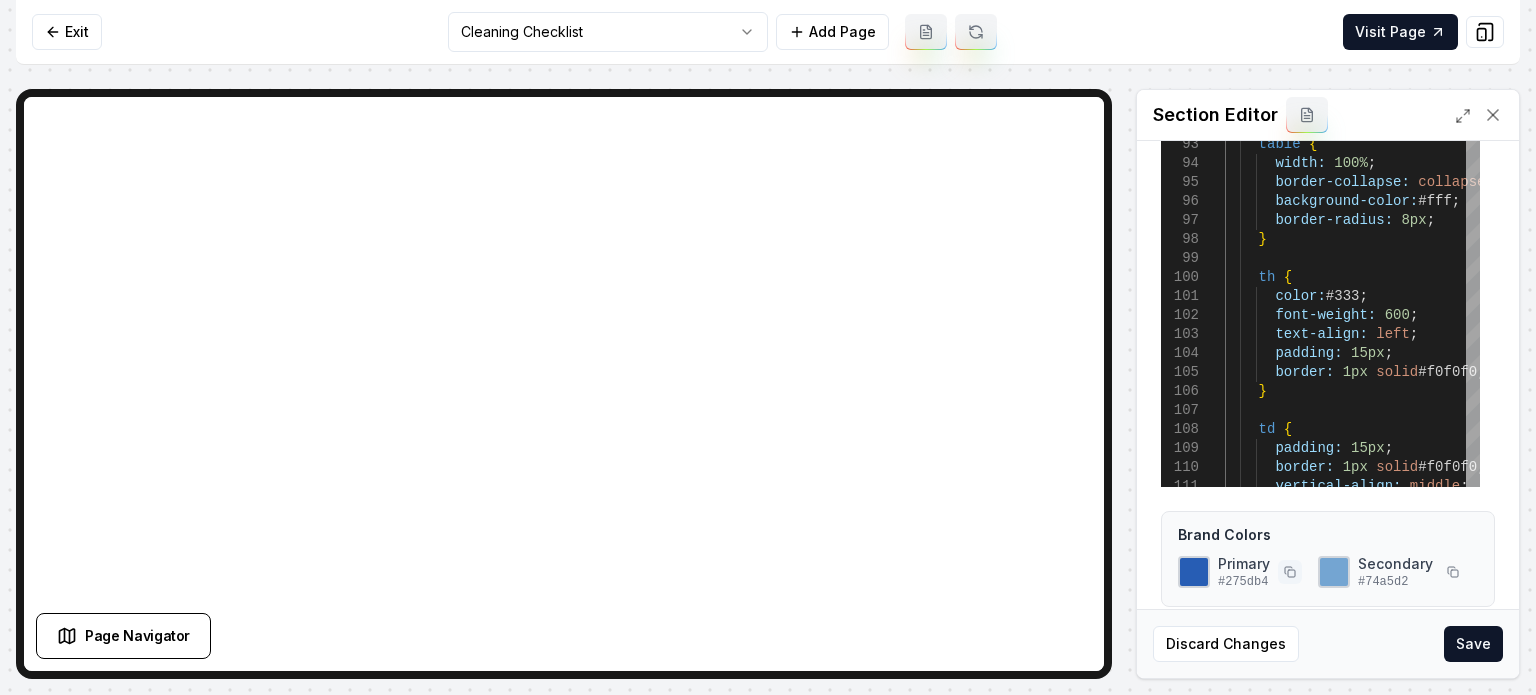 click at bounding box center (1290, 572) 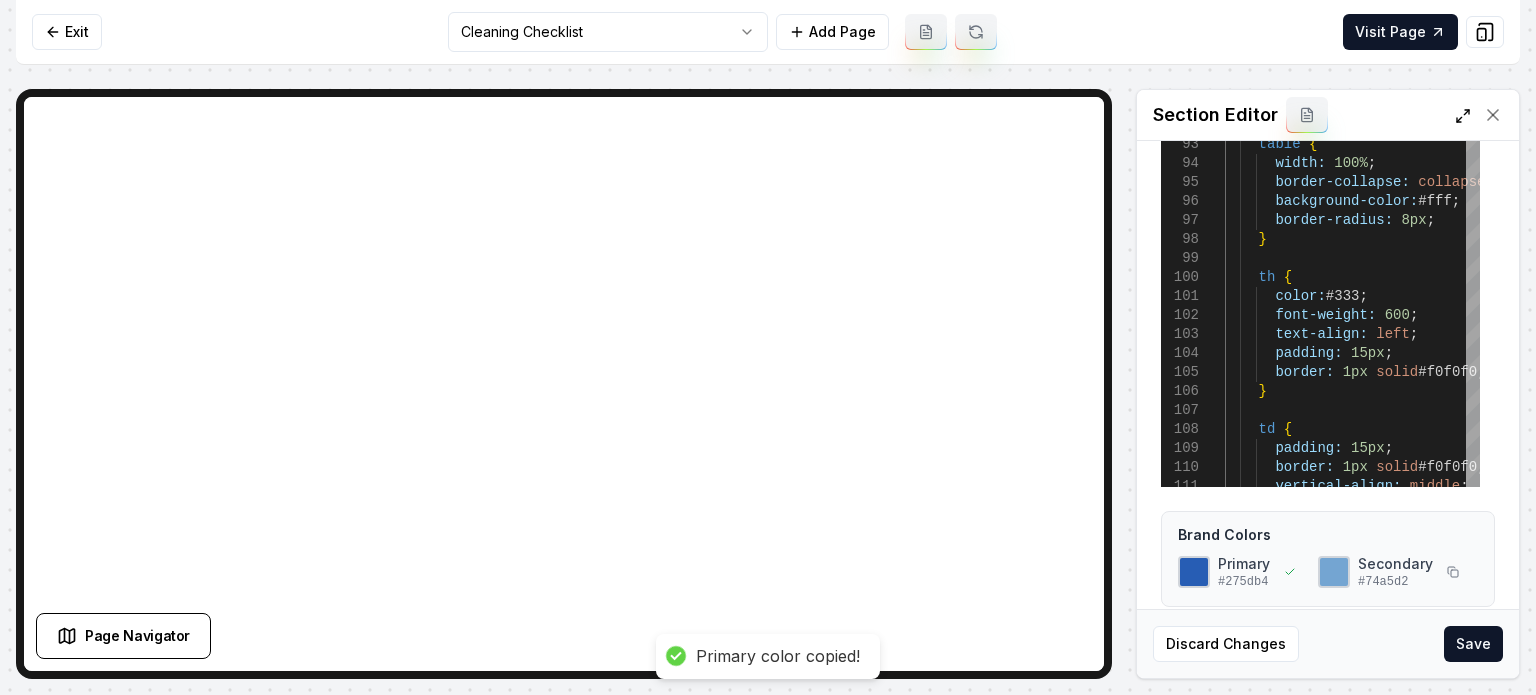click 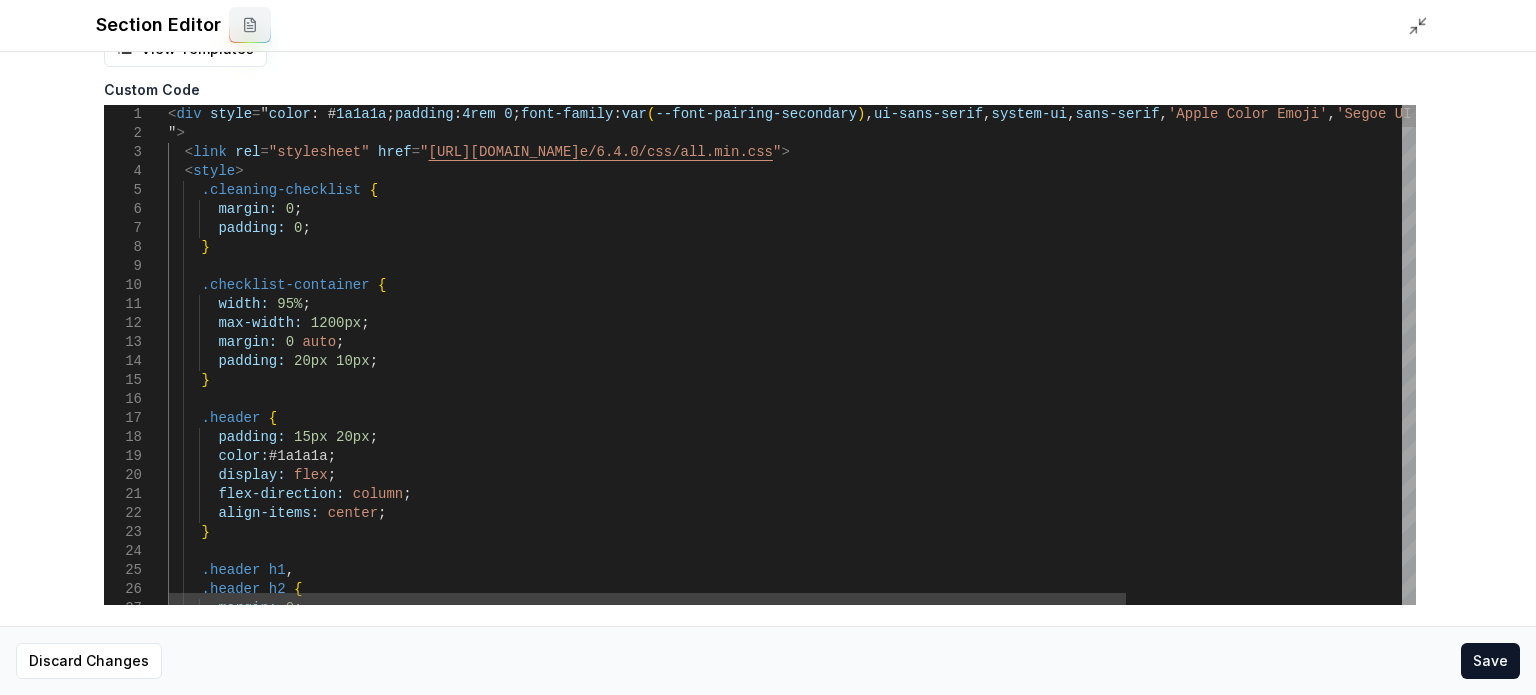 scroll, scrollTop: 0, scrollLeft: 0, axis: both 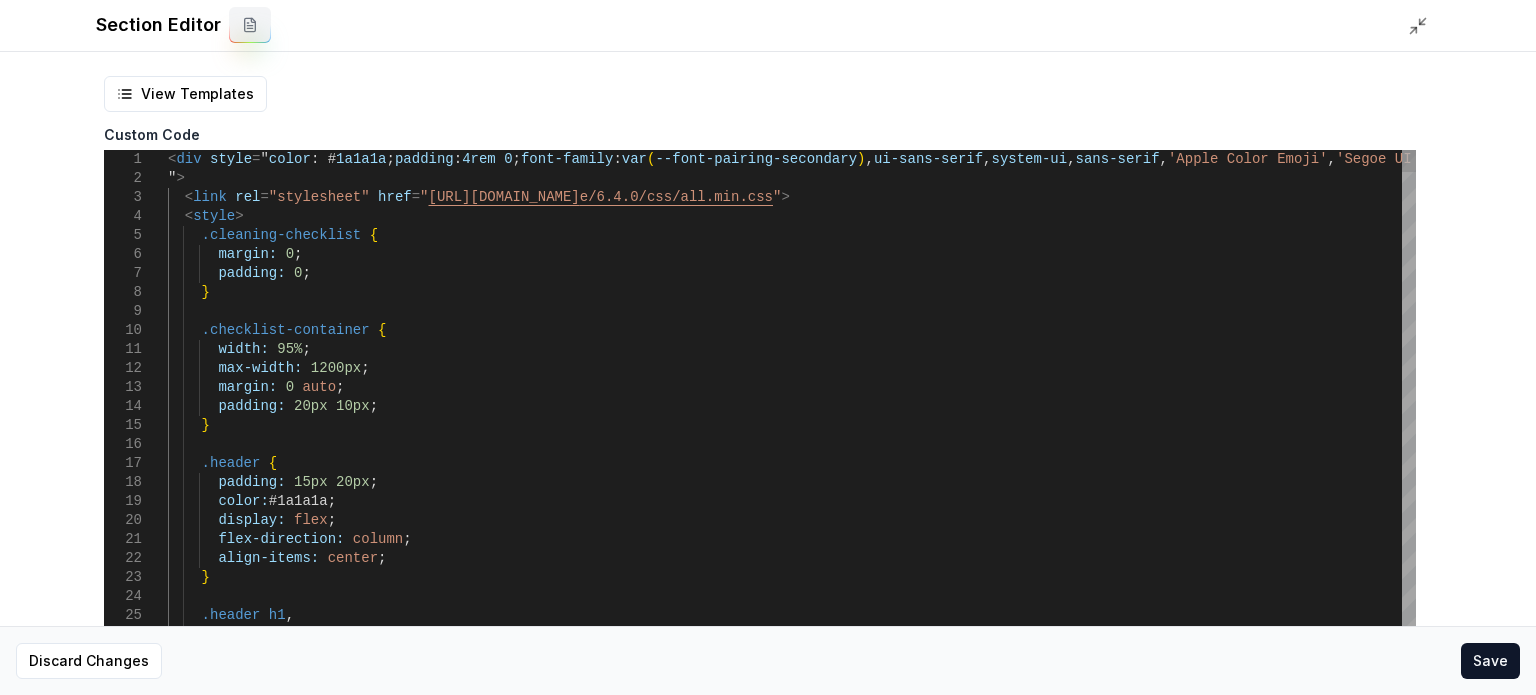 type 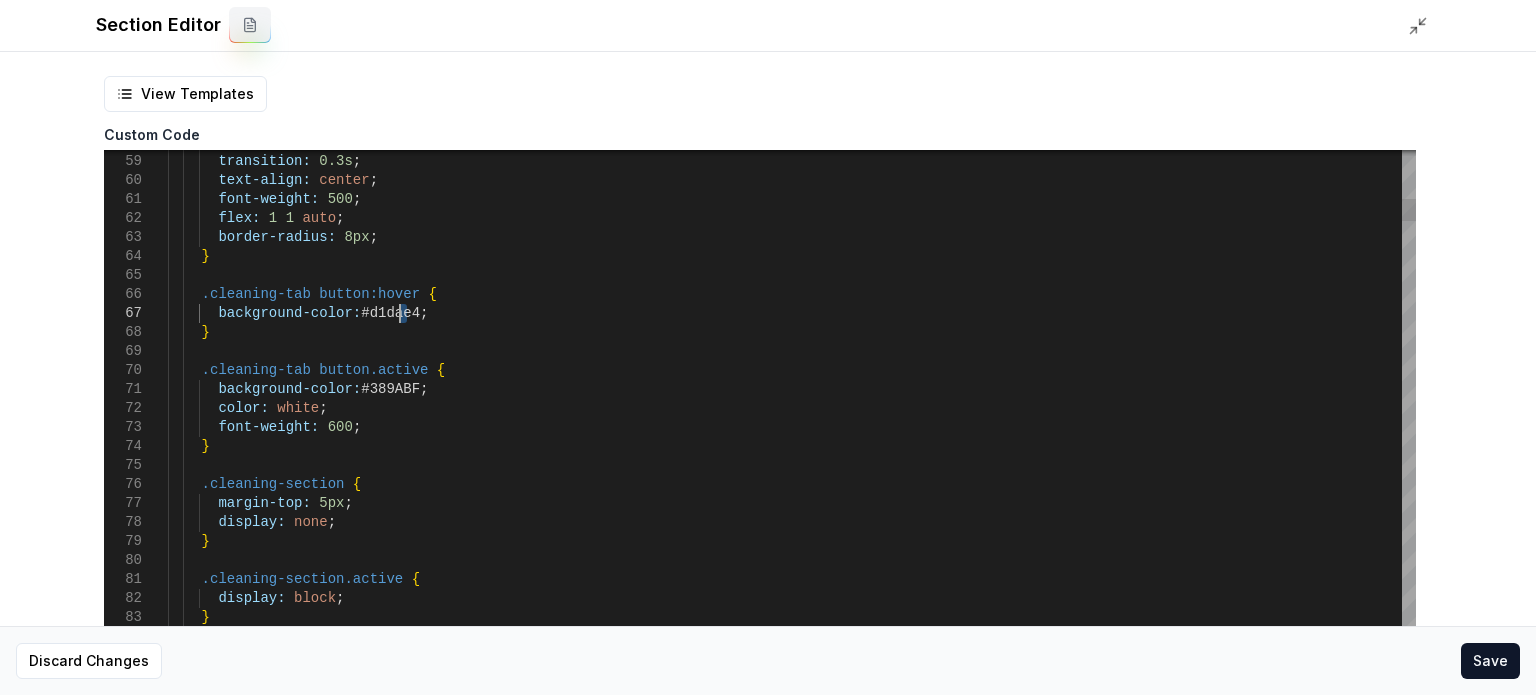scroll, scrollTop: 0, scrollLeft: 44, axis: horizontal 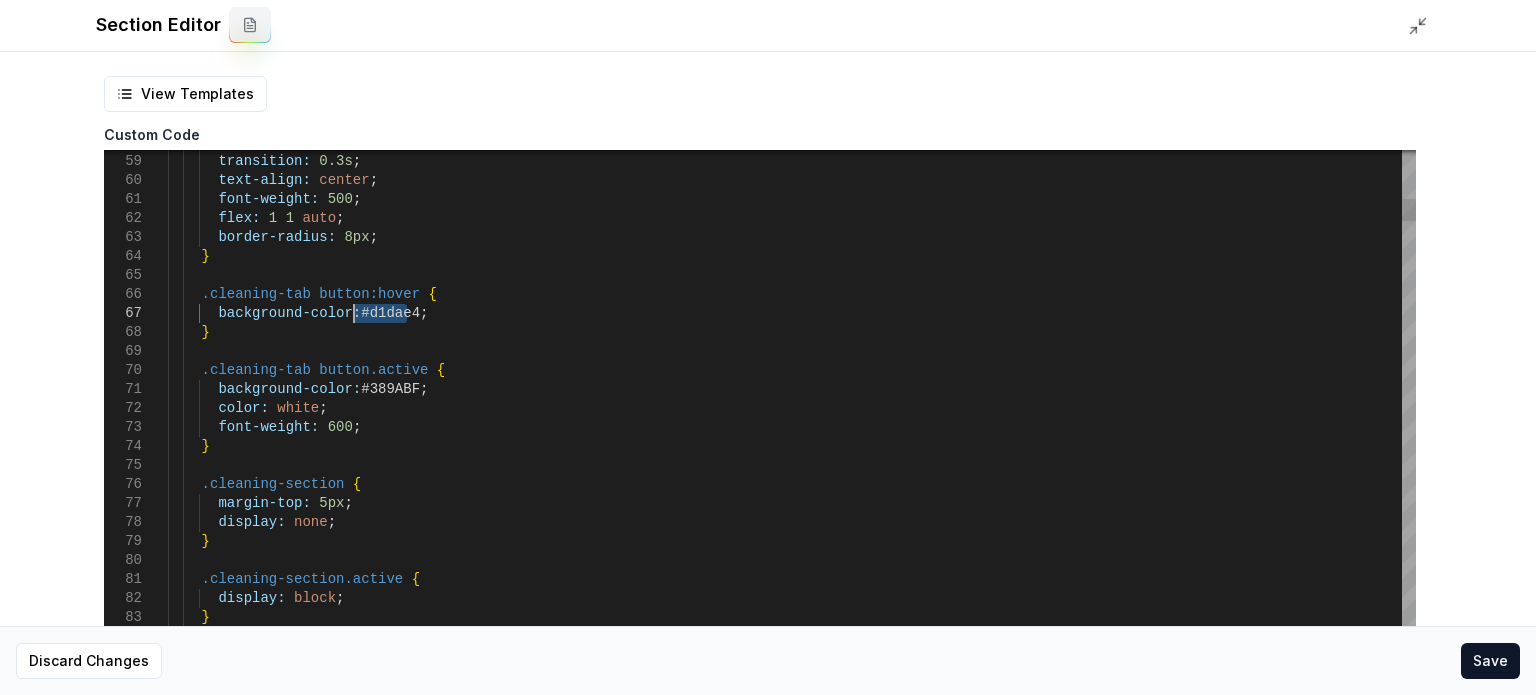 drag, startPoint x: 399, startPoint y: 315, endPoint x: 356, endPoint y: 316, distance: 43.011627 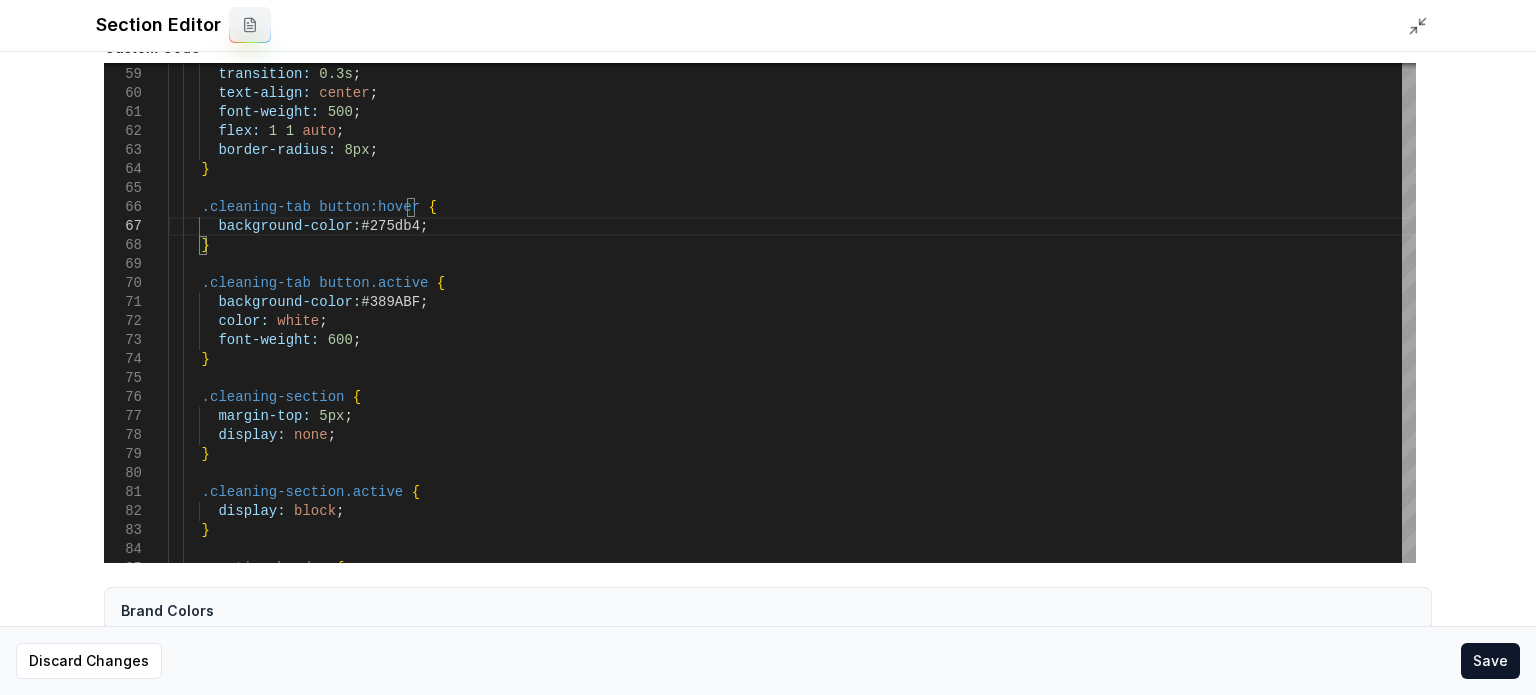 scroll, scrollTop: 145, scrollLeft: 0, axis: vertical 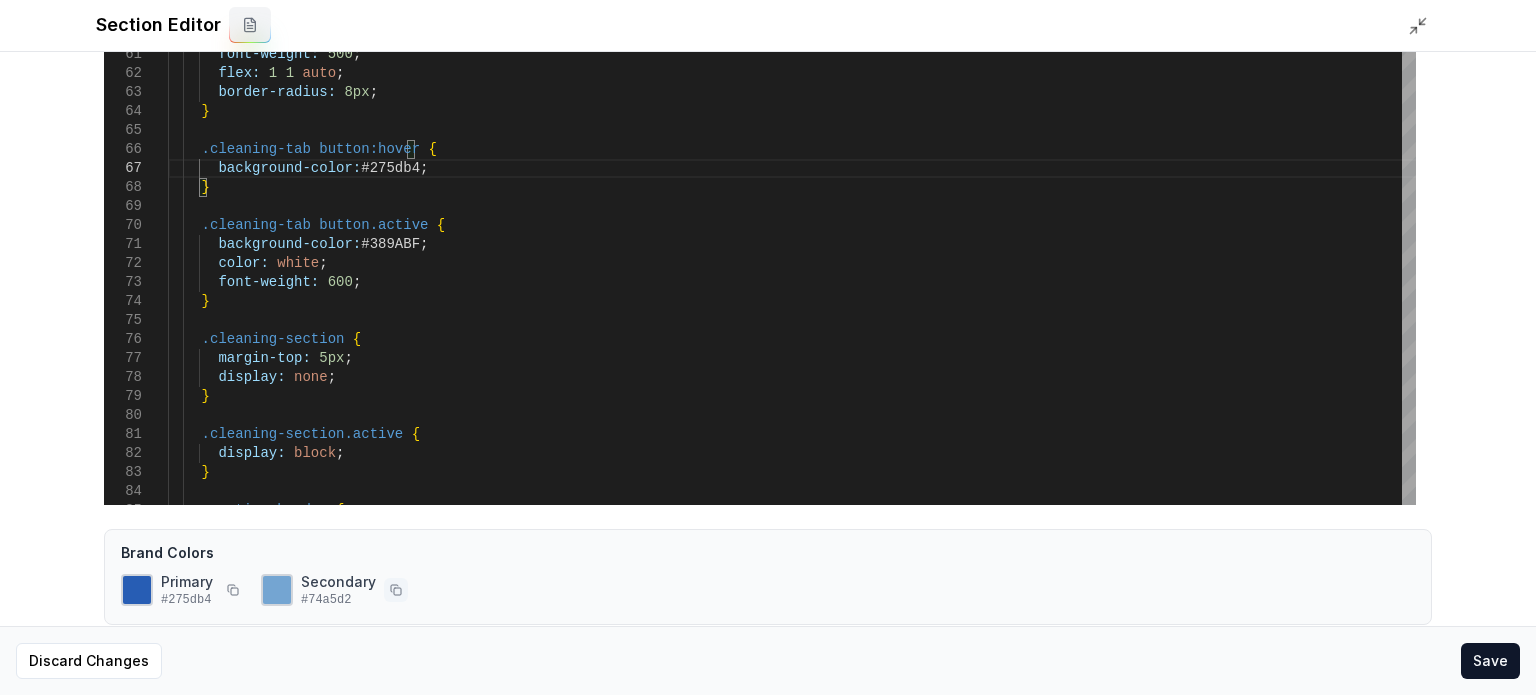 click 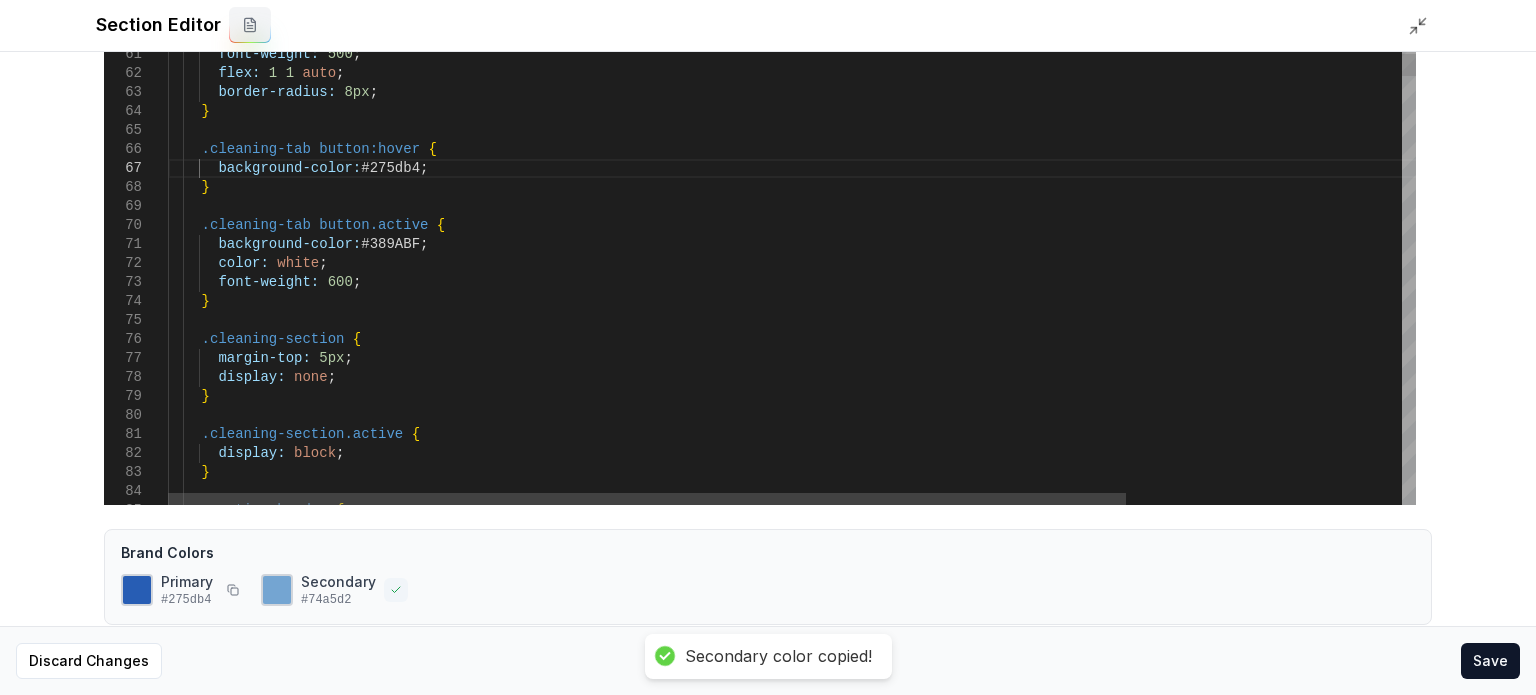 type on "**********" 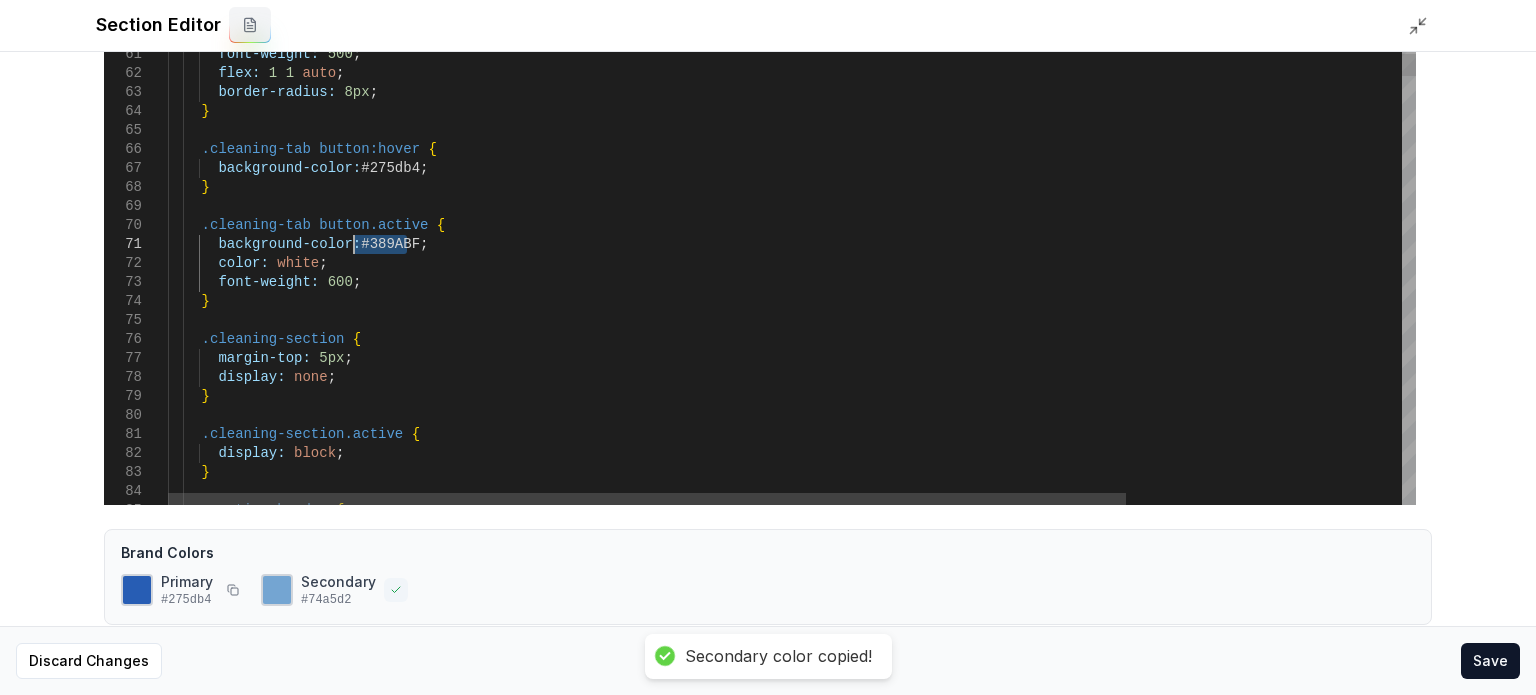 drag, startPoint x: 406, startPoint y: 243, endPoint x: 352, endPoint y: 244, distance: 54.00926 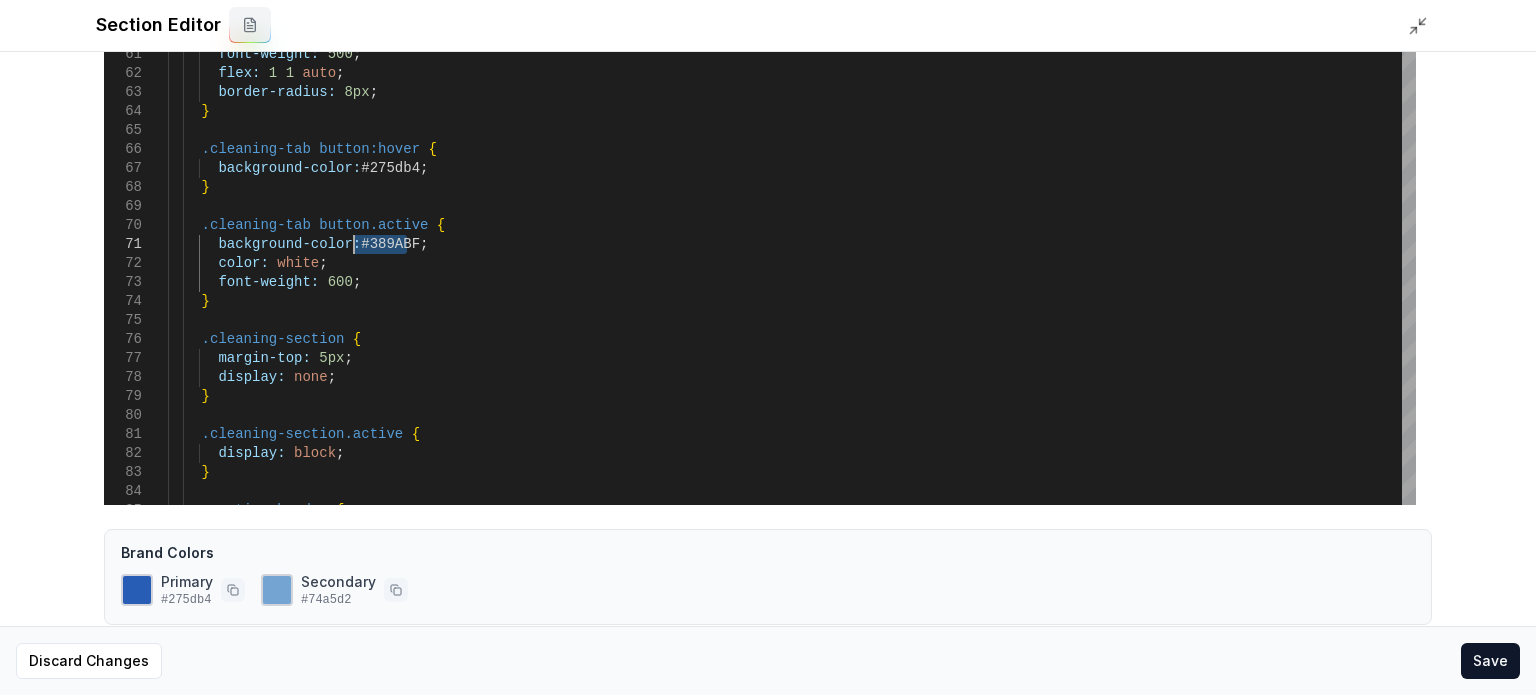 click 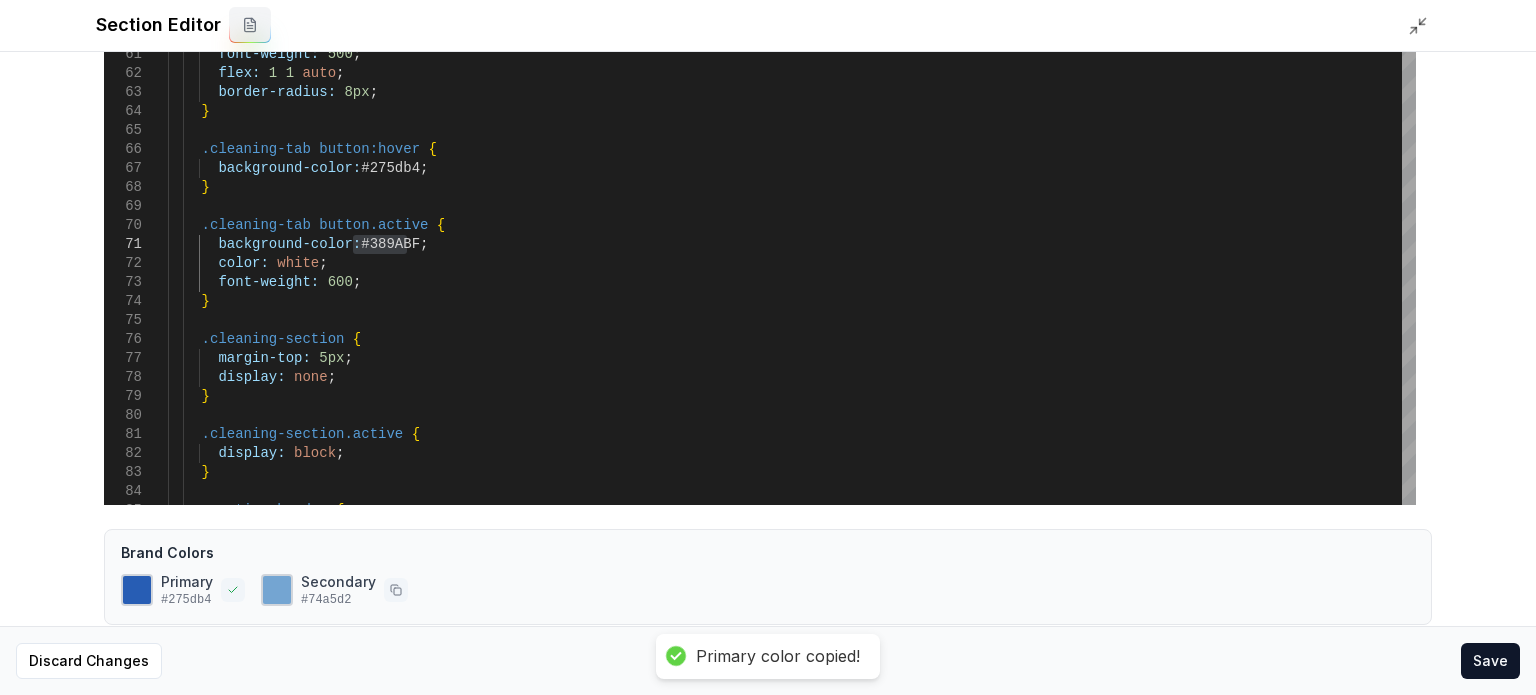 type 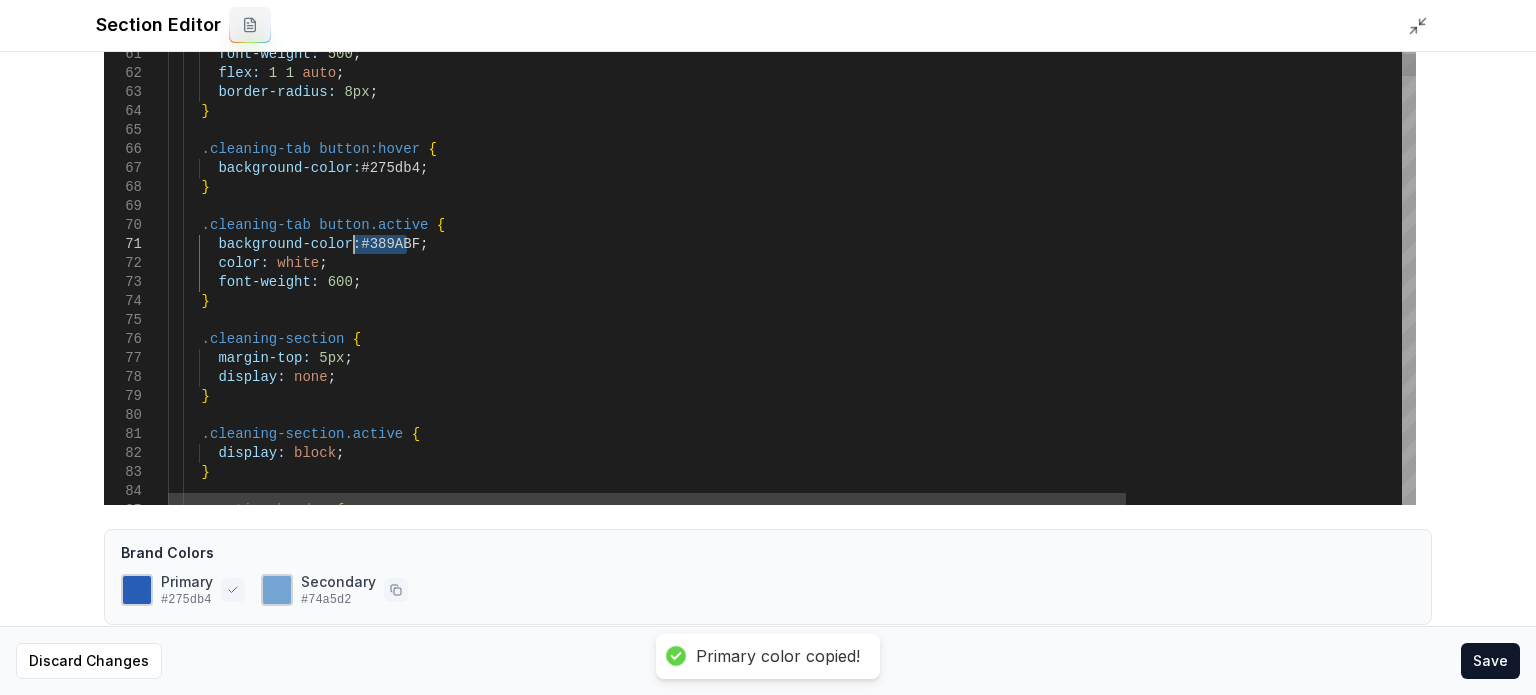 click on ".cleaning-tab   button:hover   {        background-color:  #275db4 ;      }      .cleaning-tab   button.active   {        background-color:  #389ABF ;        color:   white ;        font-weight:   600 ;      }      .cleaning-section   {        margin-top:   5px ;        display:   none ;      }      .cleaning-section.active   {        display:   block ;      }      .section-header   {      }        font-weight:   500 ;        flex:   1   1   auto ;        border-radius:   8px ;        color:  #858585 ;        transition:   0.3s ;        text-align:   center ;" at bounding box center [971, 4544] 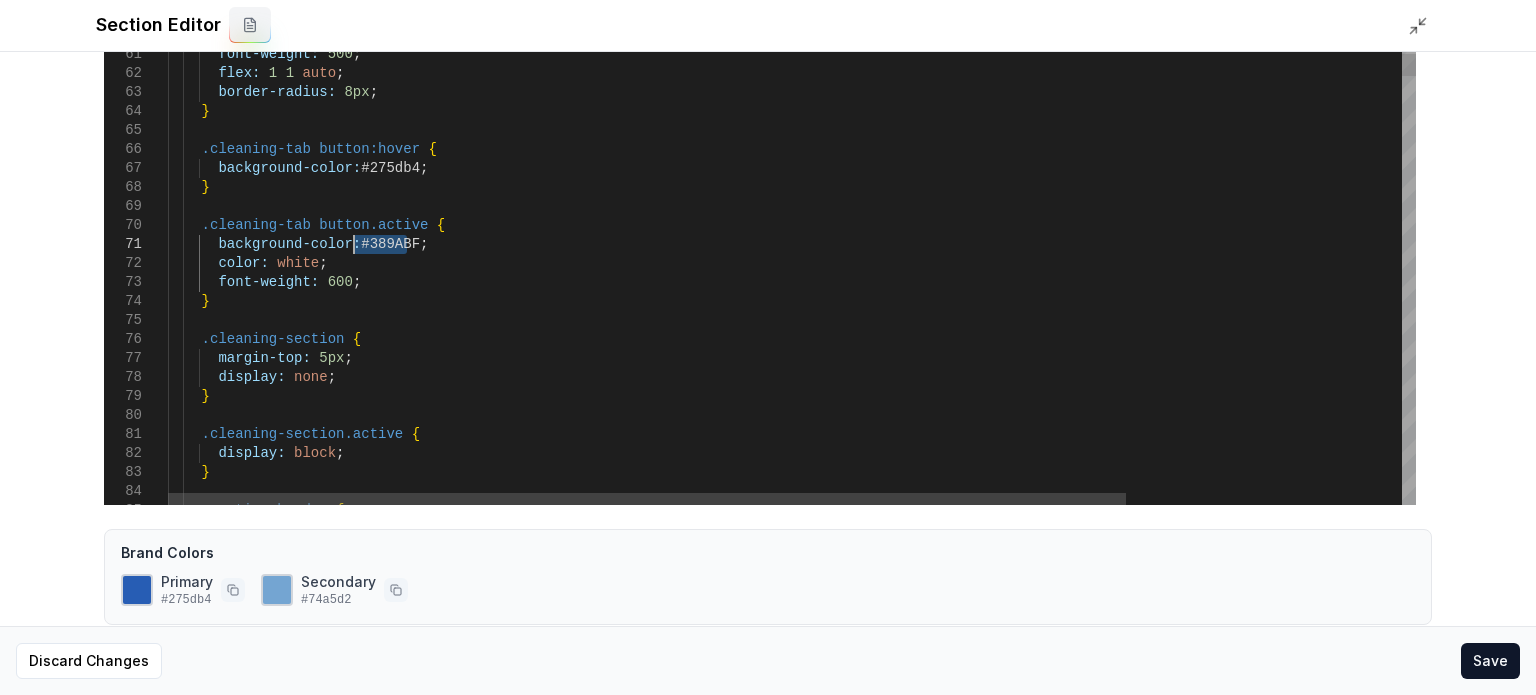 drag, startPoint x: 407, startPoint y: 243, endPoint x: 356, endPoint y: 243, distance: 51 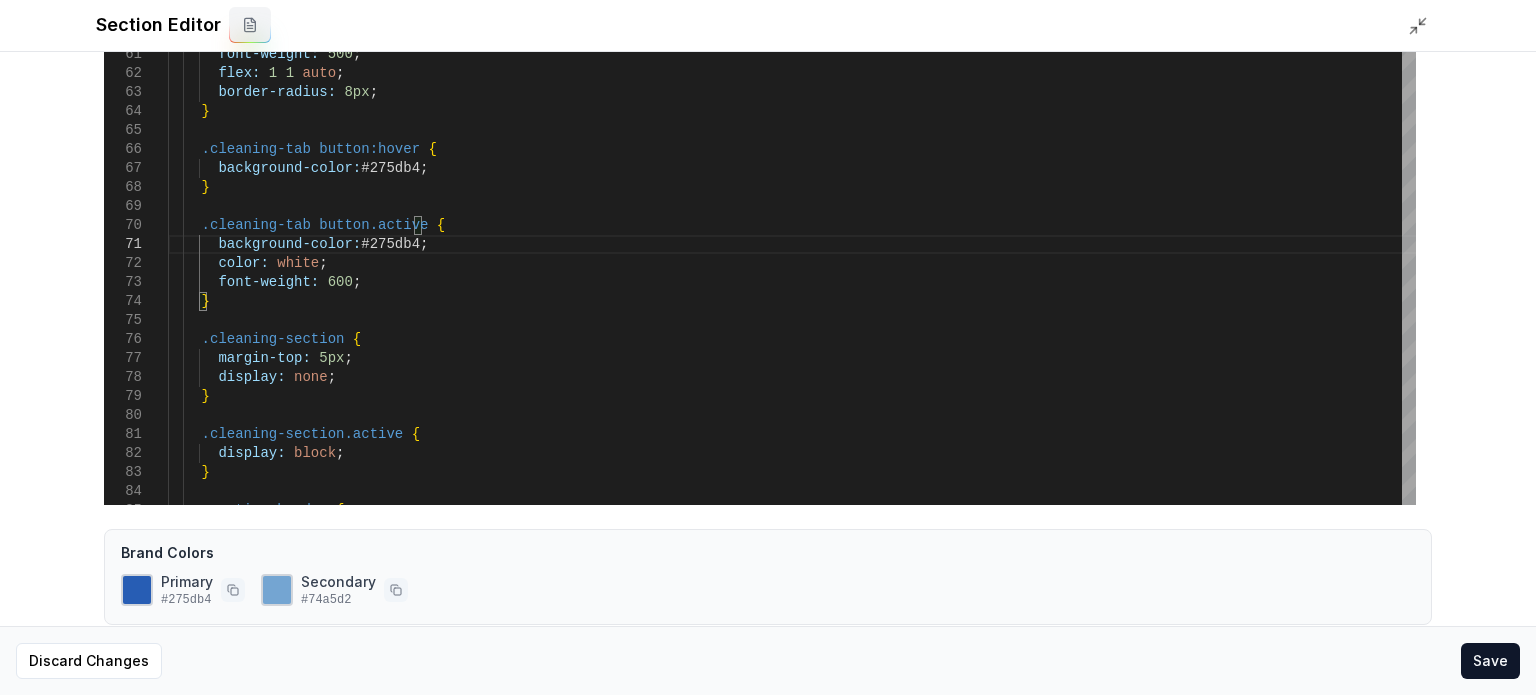 click 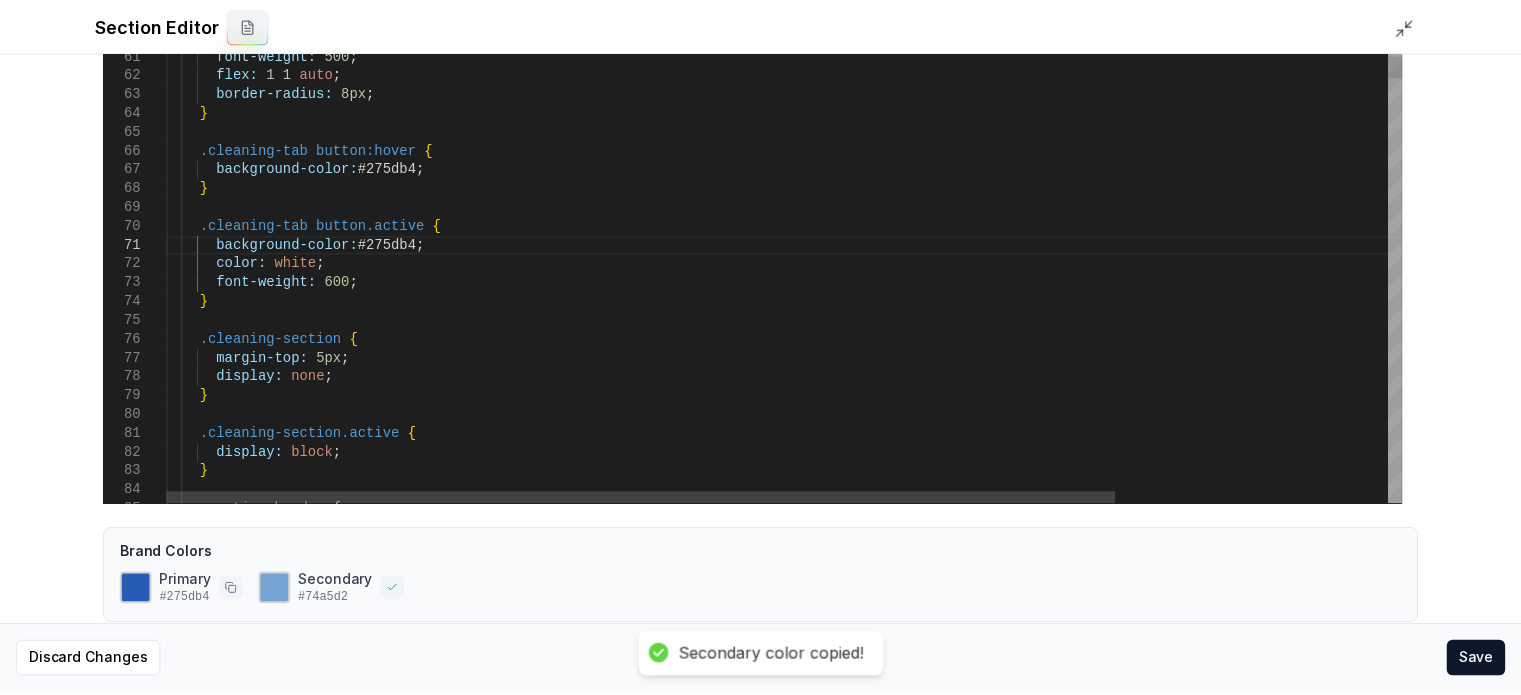 scroll, scrollTop: 0, scrollLeft: 238, axis: horizontal 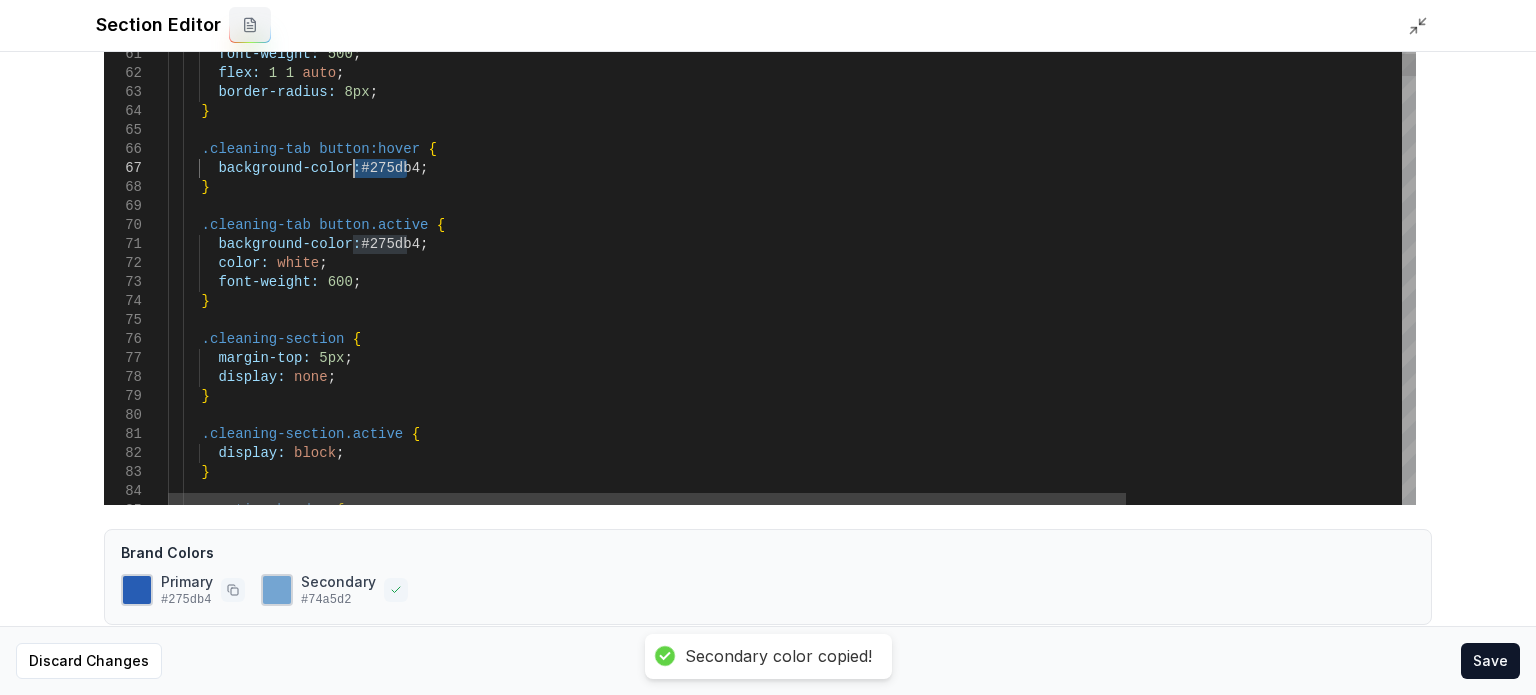 drag, startPoint x: 406, startPoint y: 164, endPoint x: 355, endPoint y: 167, distance: 51.088158 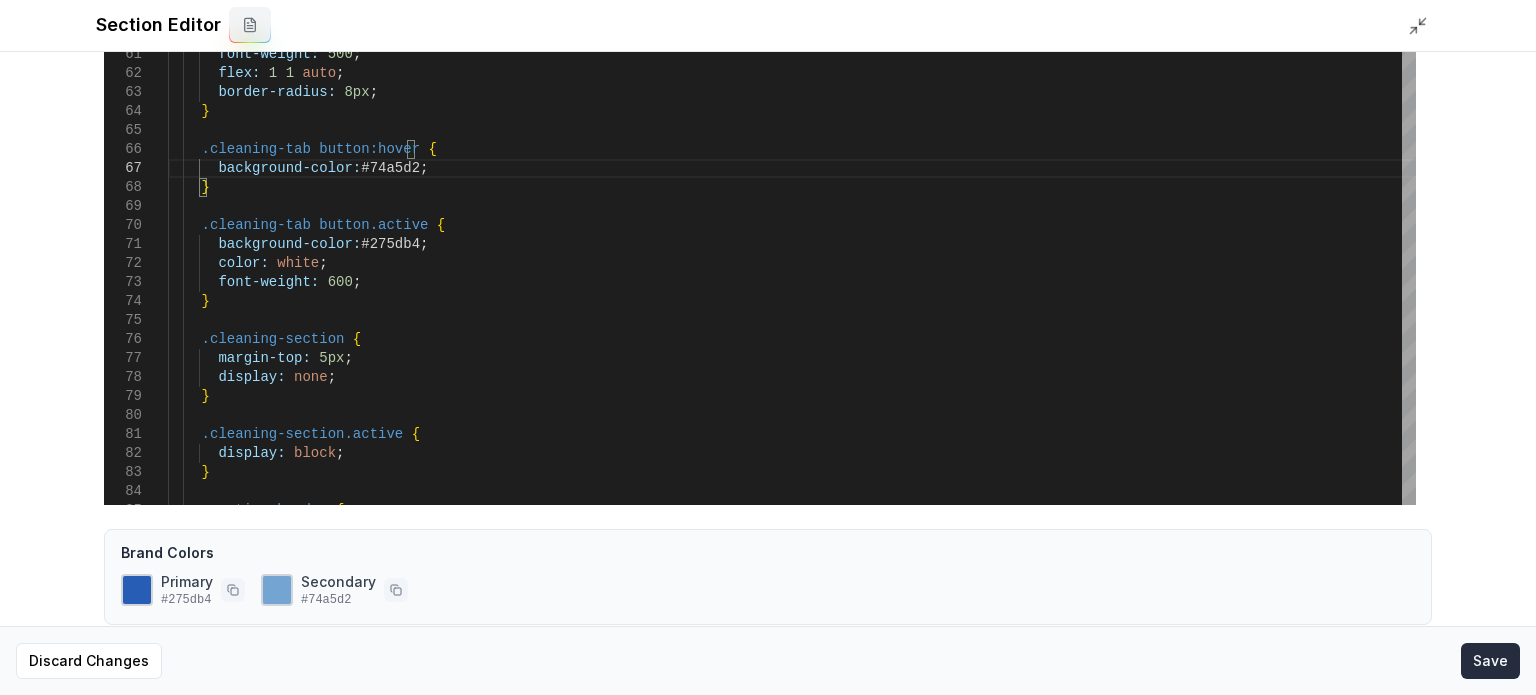 click on "Save" at bounding box center [1490, 661] 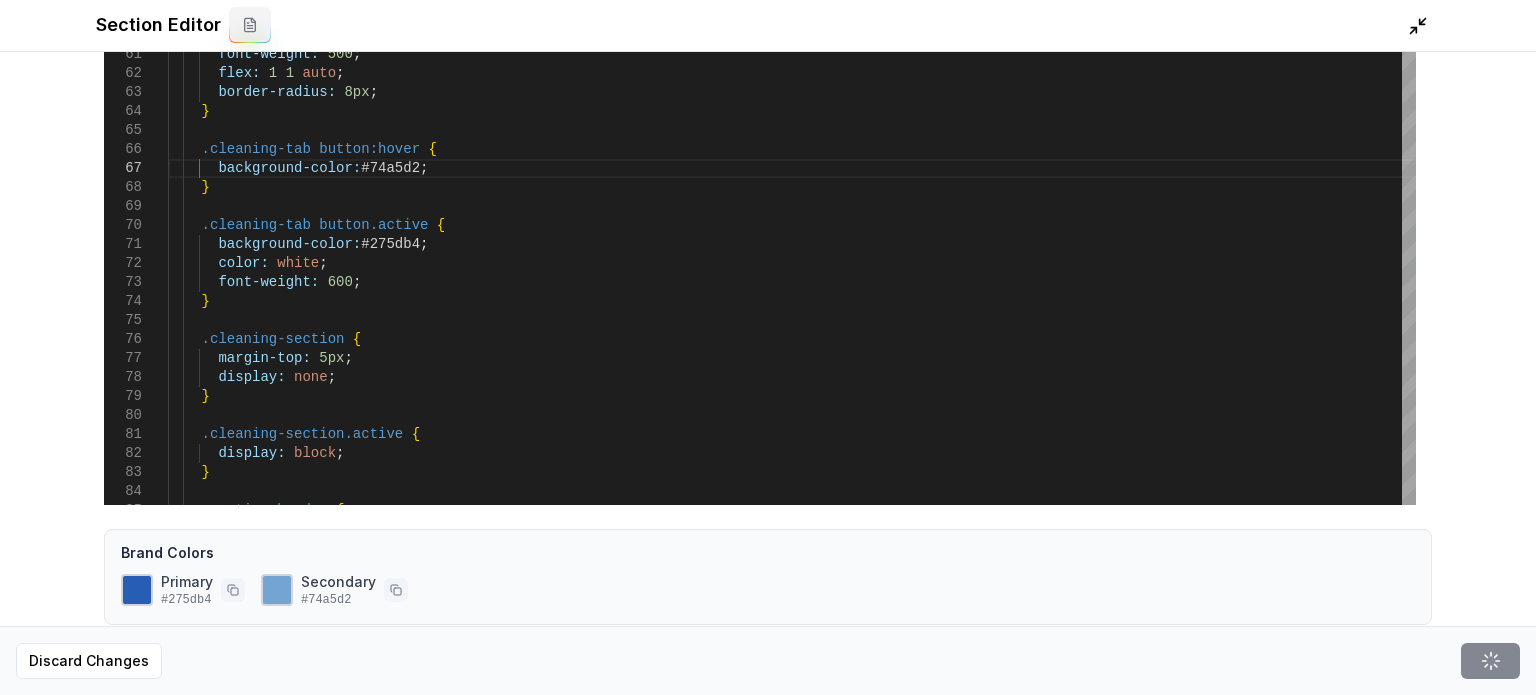 click 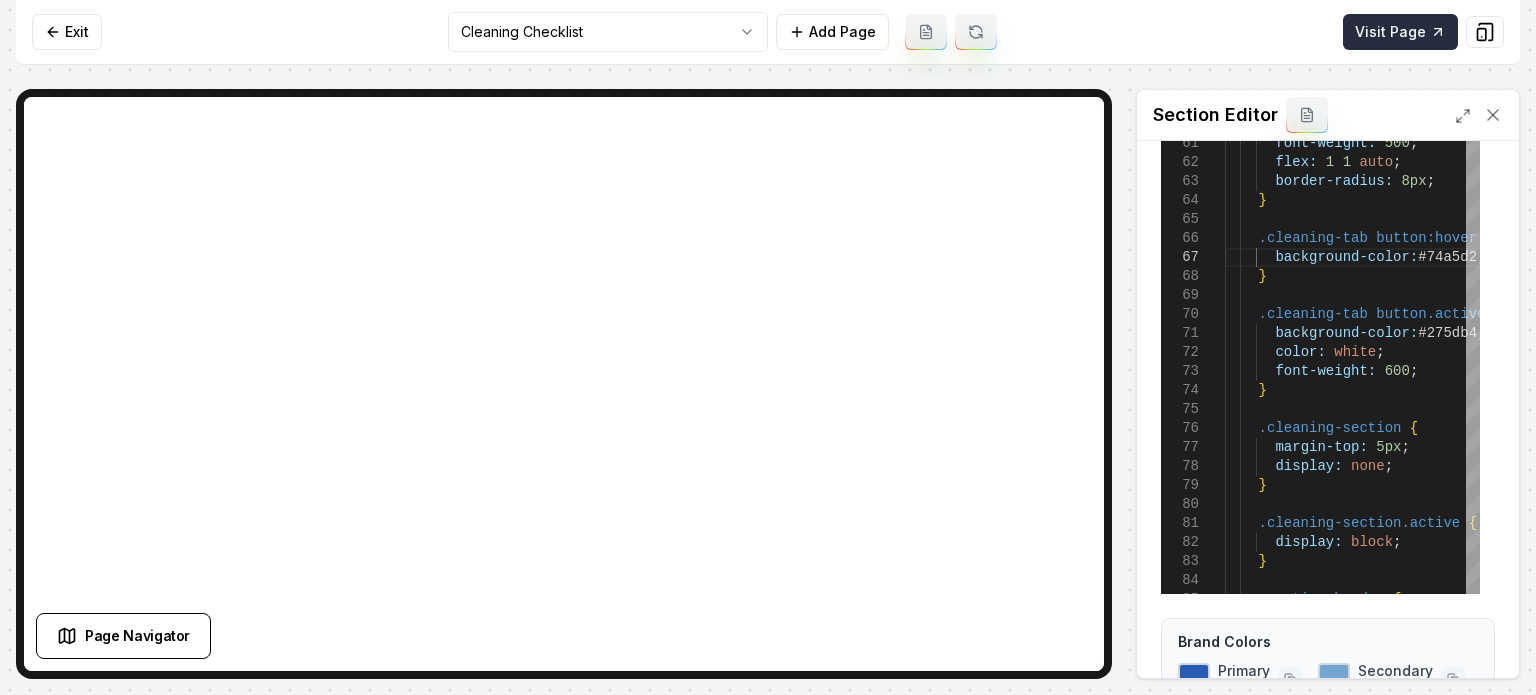click 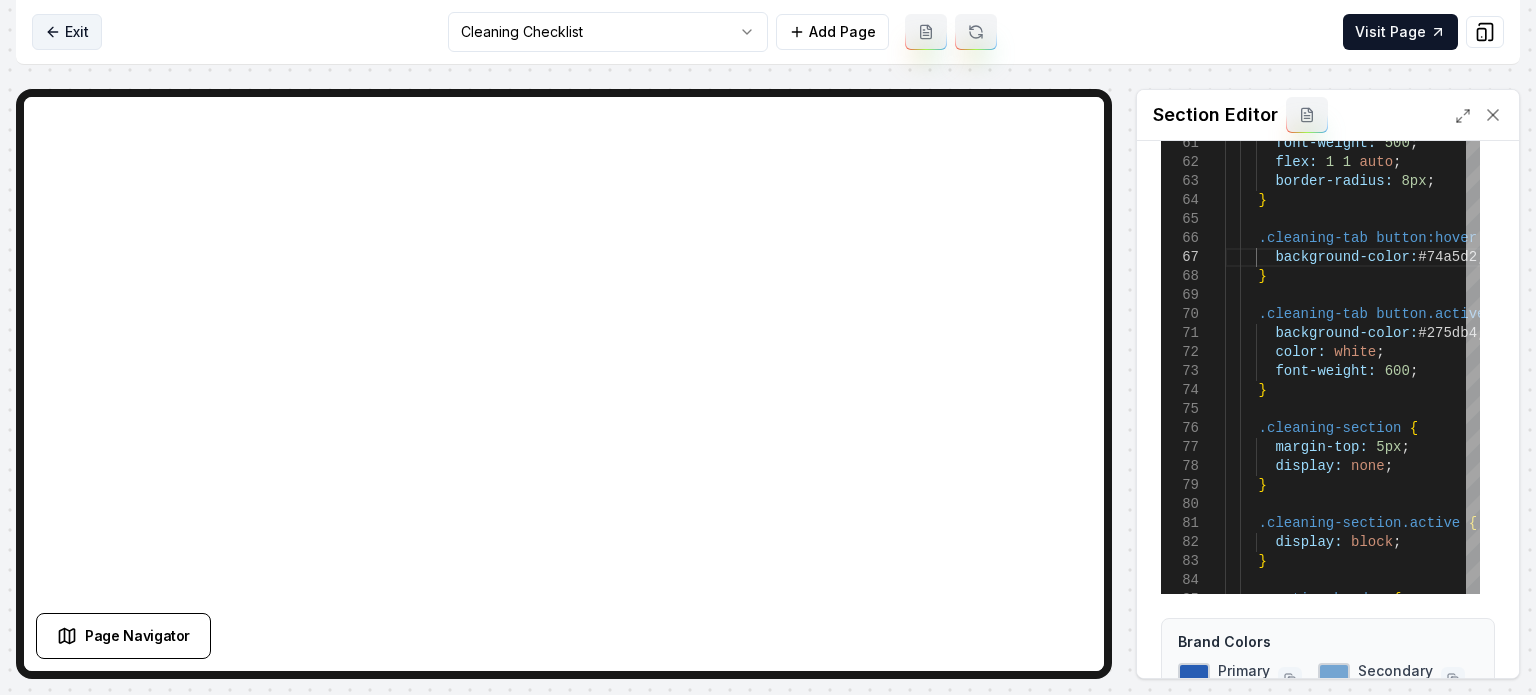 click 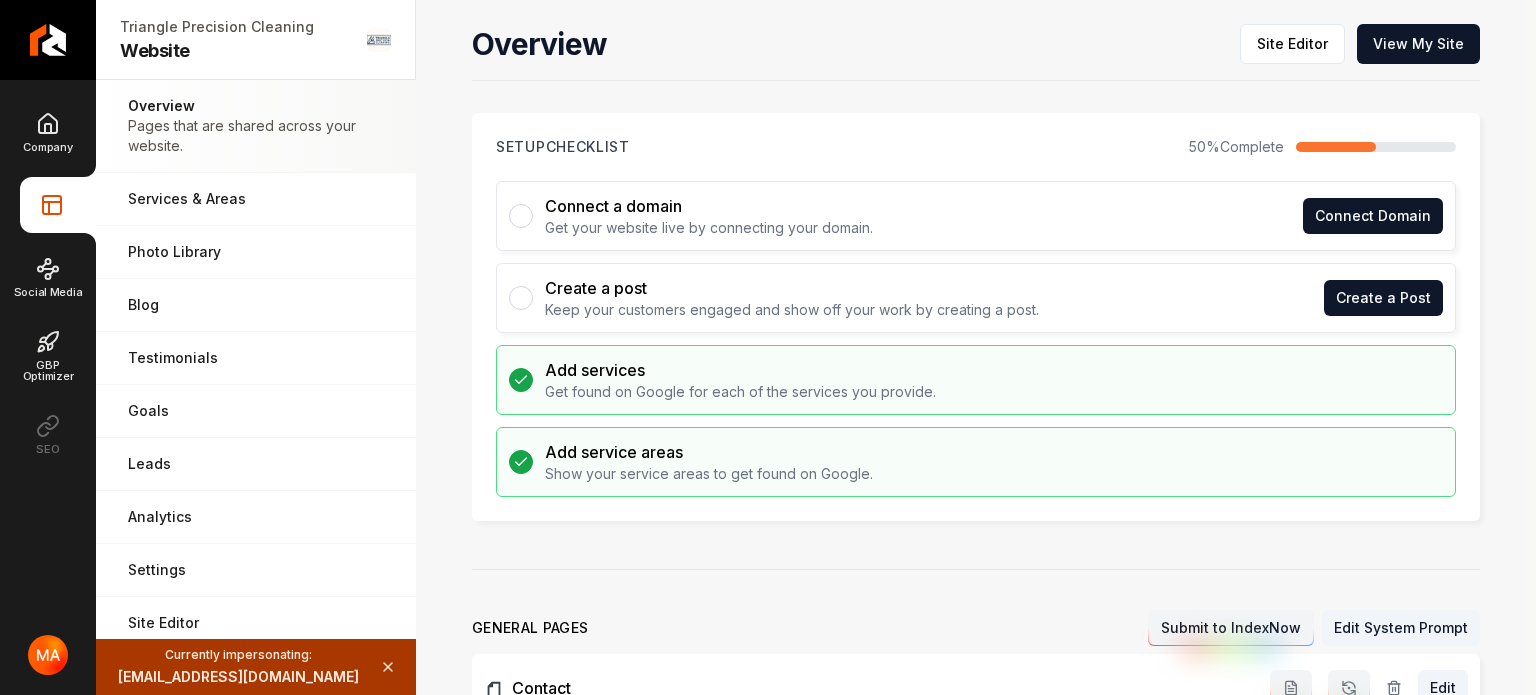 click 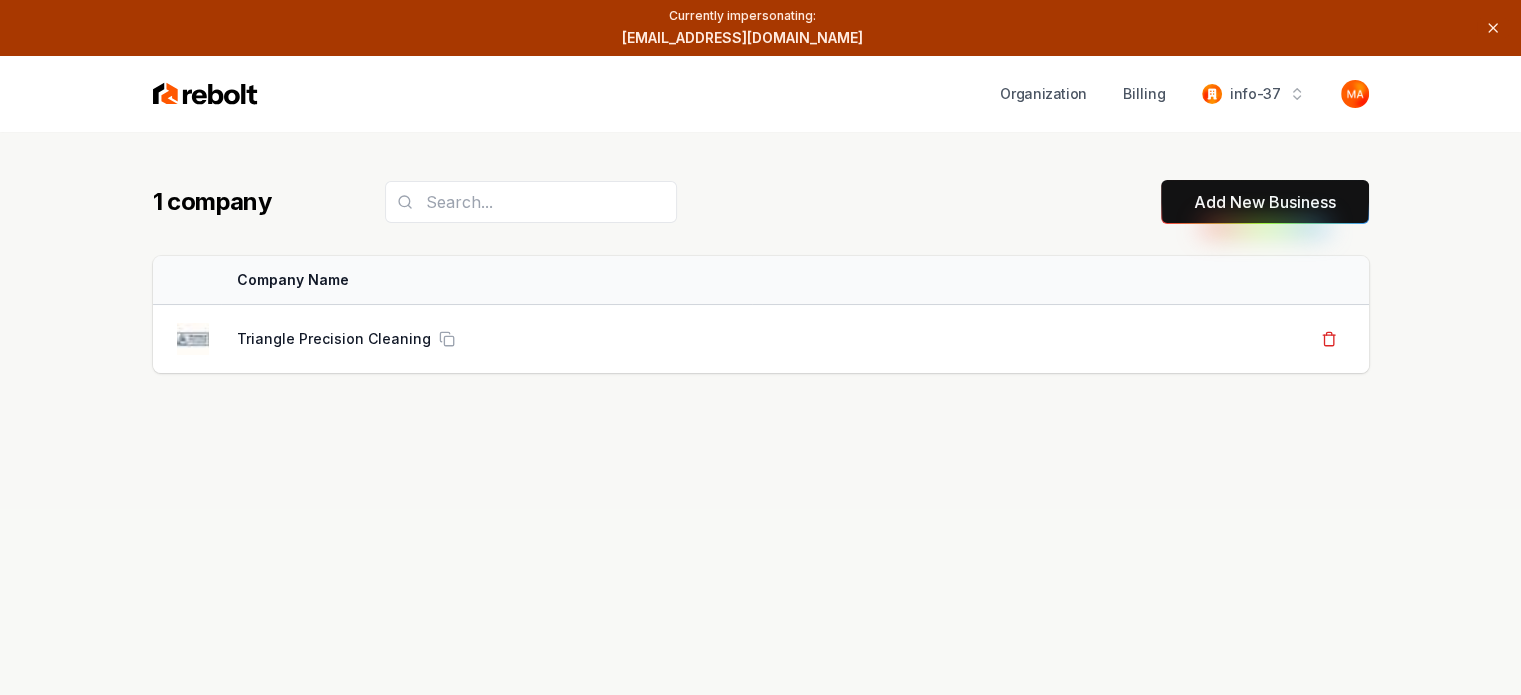click 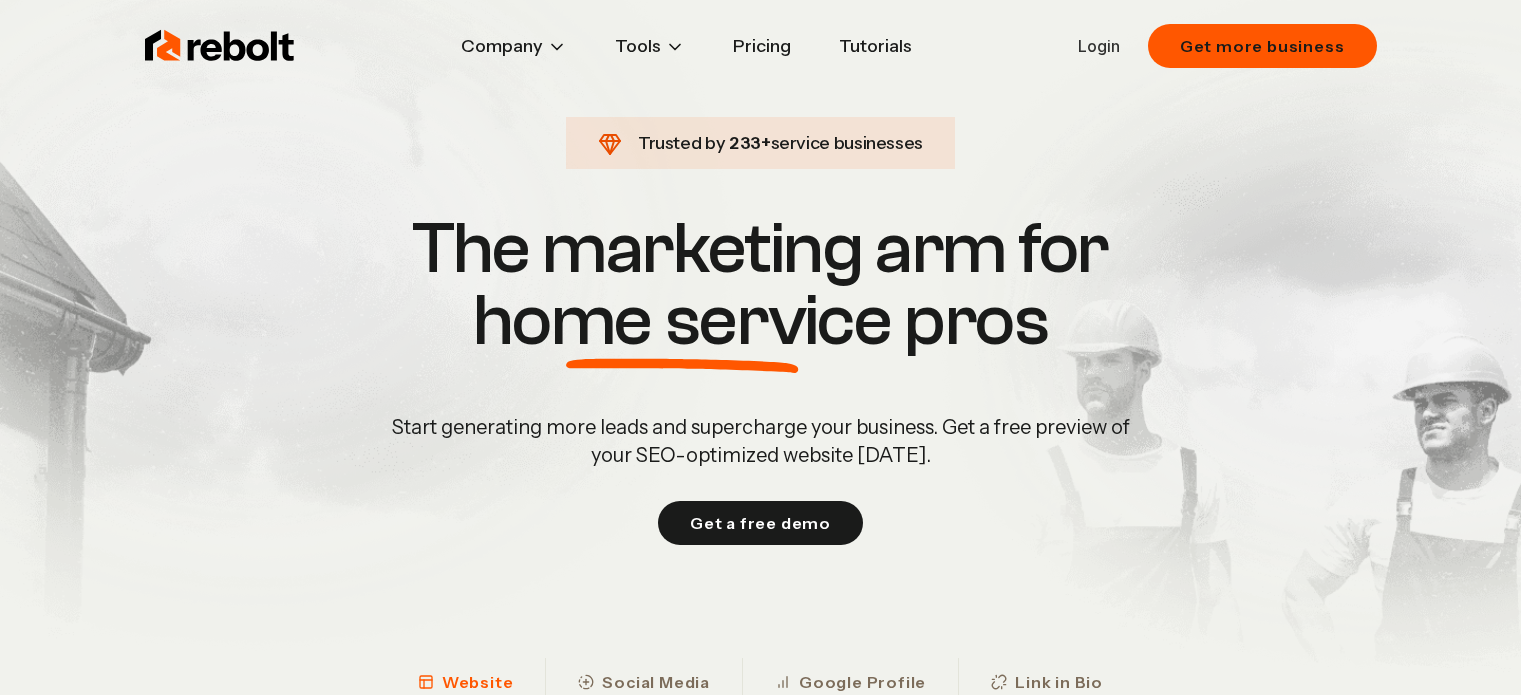 scroll, scrollTop: 0, scrollLeft: 0, axis: both 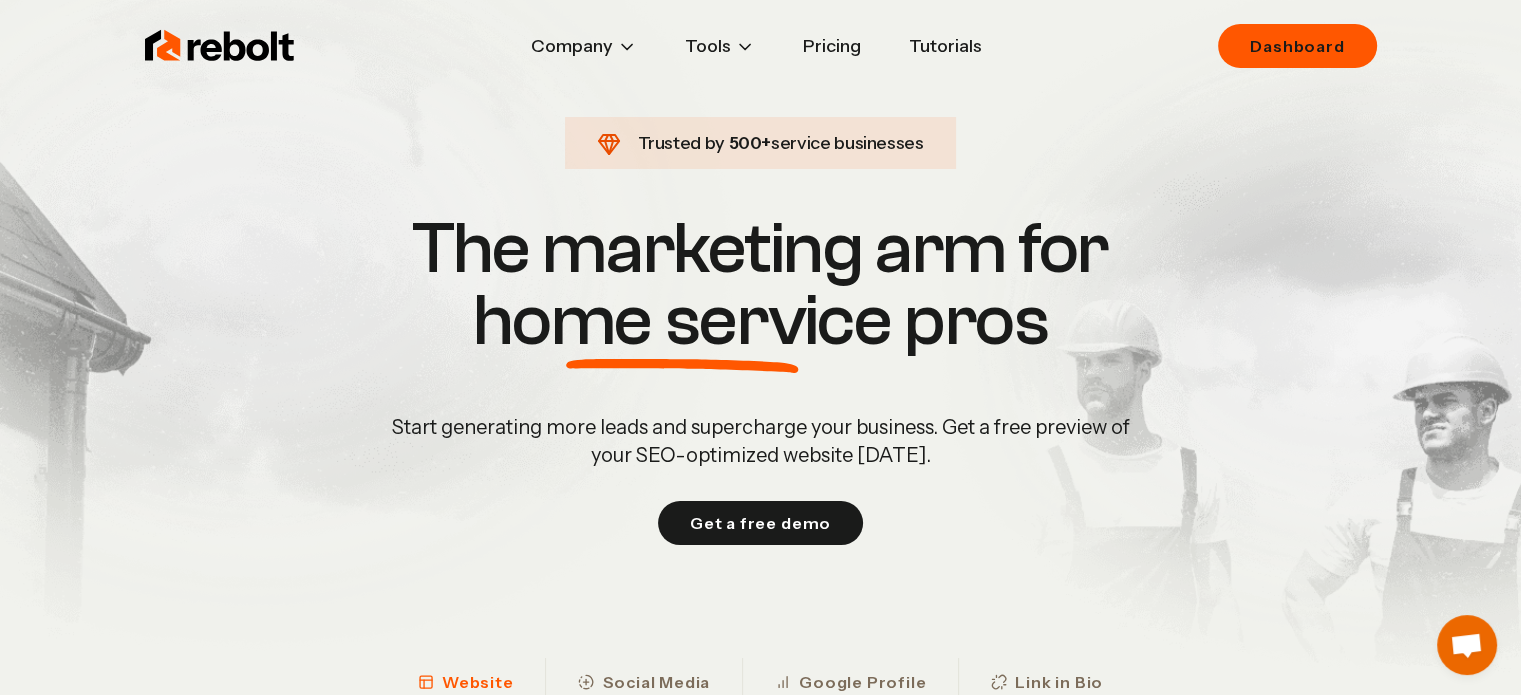click on "Rebolt Company About Blog Jobs Tools Google Review QR Code Generator Google Business Profile QR Code Generator Pricing Tutorials Dashboard" at bounding box center [761, 46] 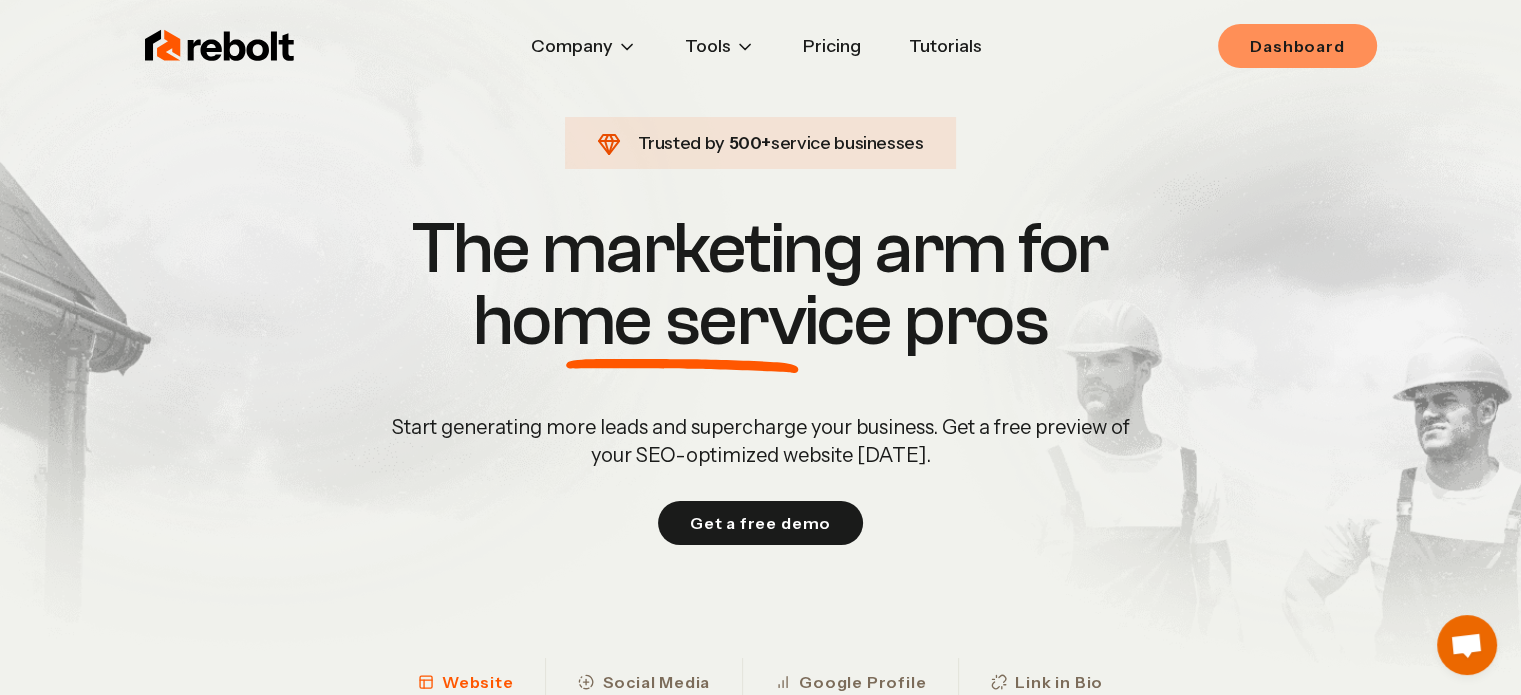 click on "Dashboard" at bounding box center (1297, 46) 